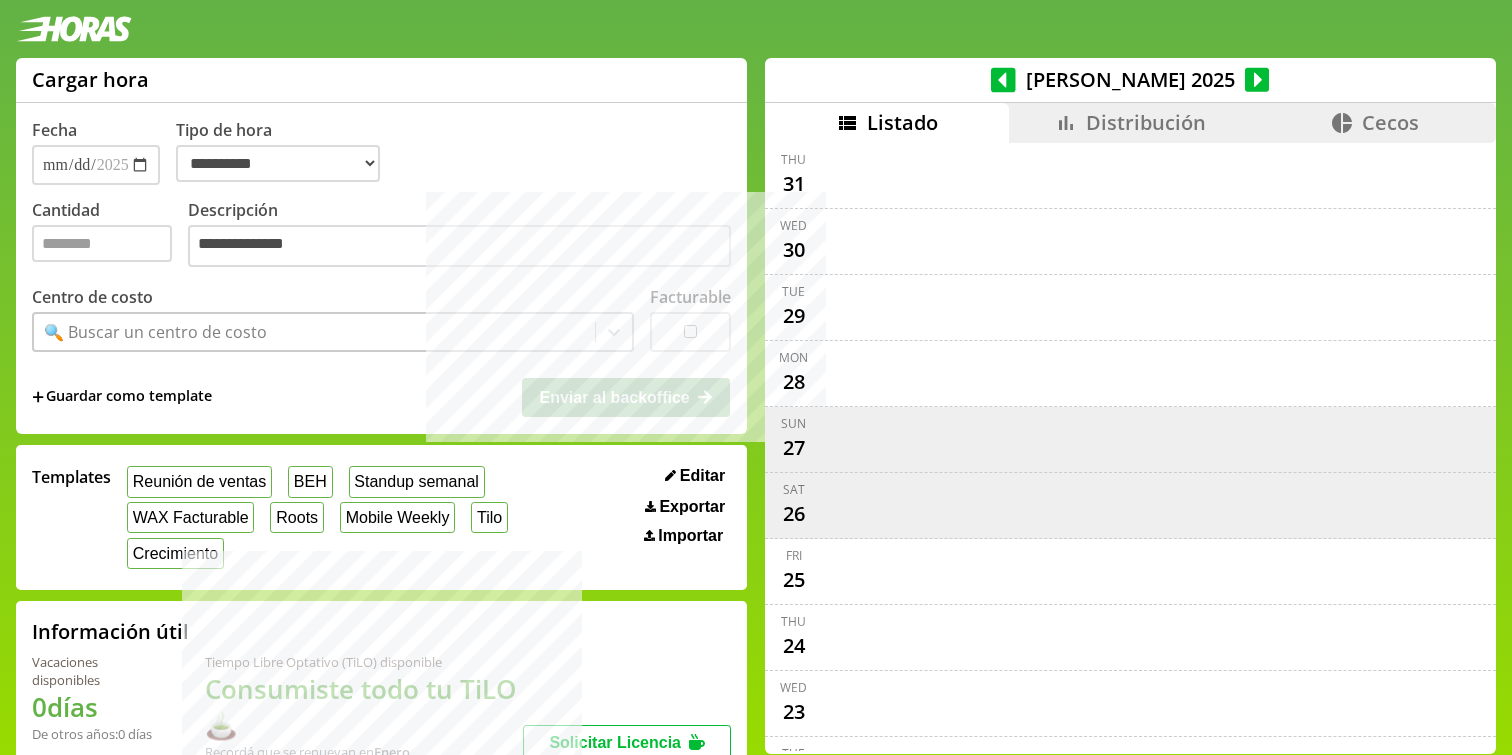 select on "**********" 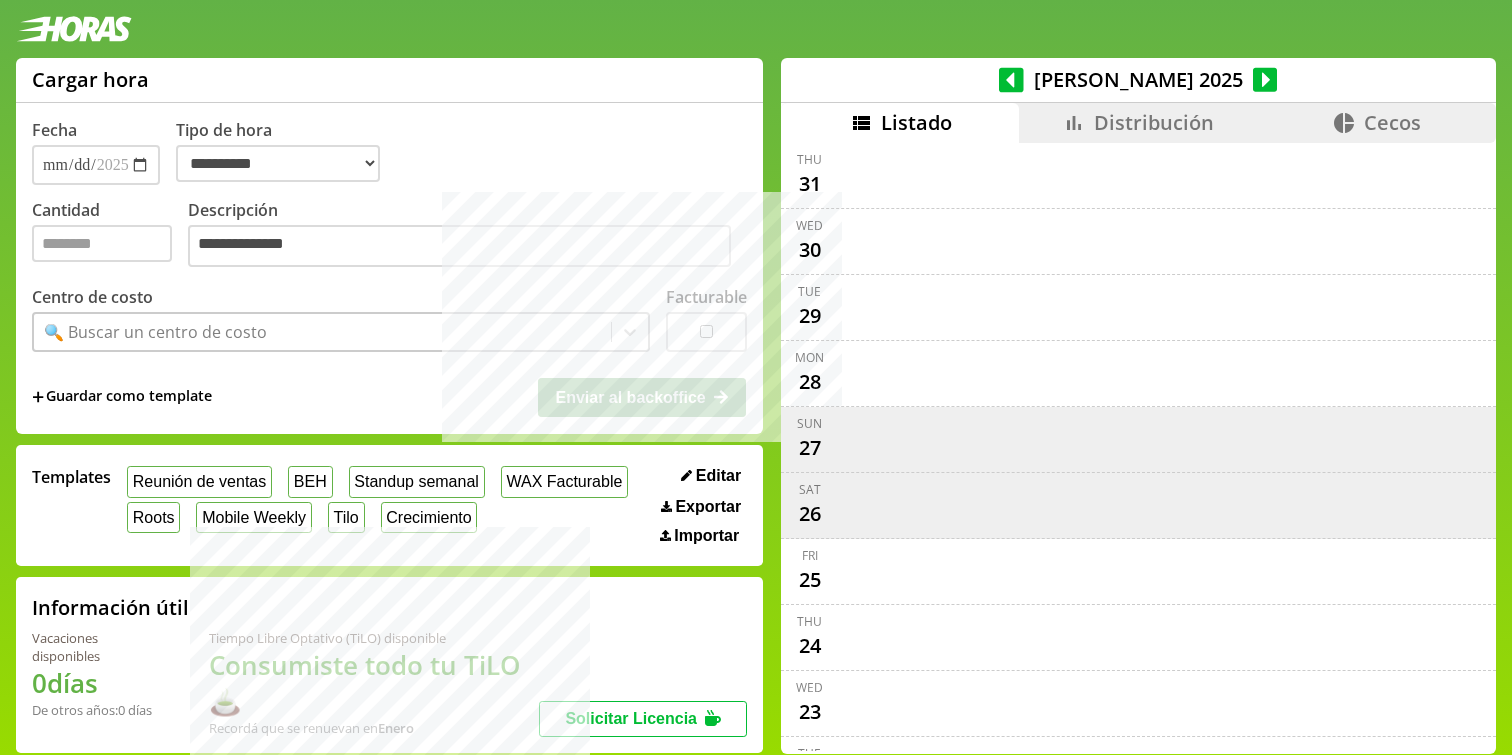 scroll, scrollTop: 44, scrollLeft: 0, axis: vertical 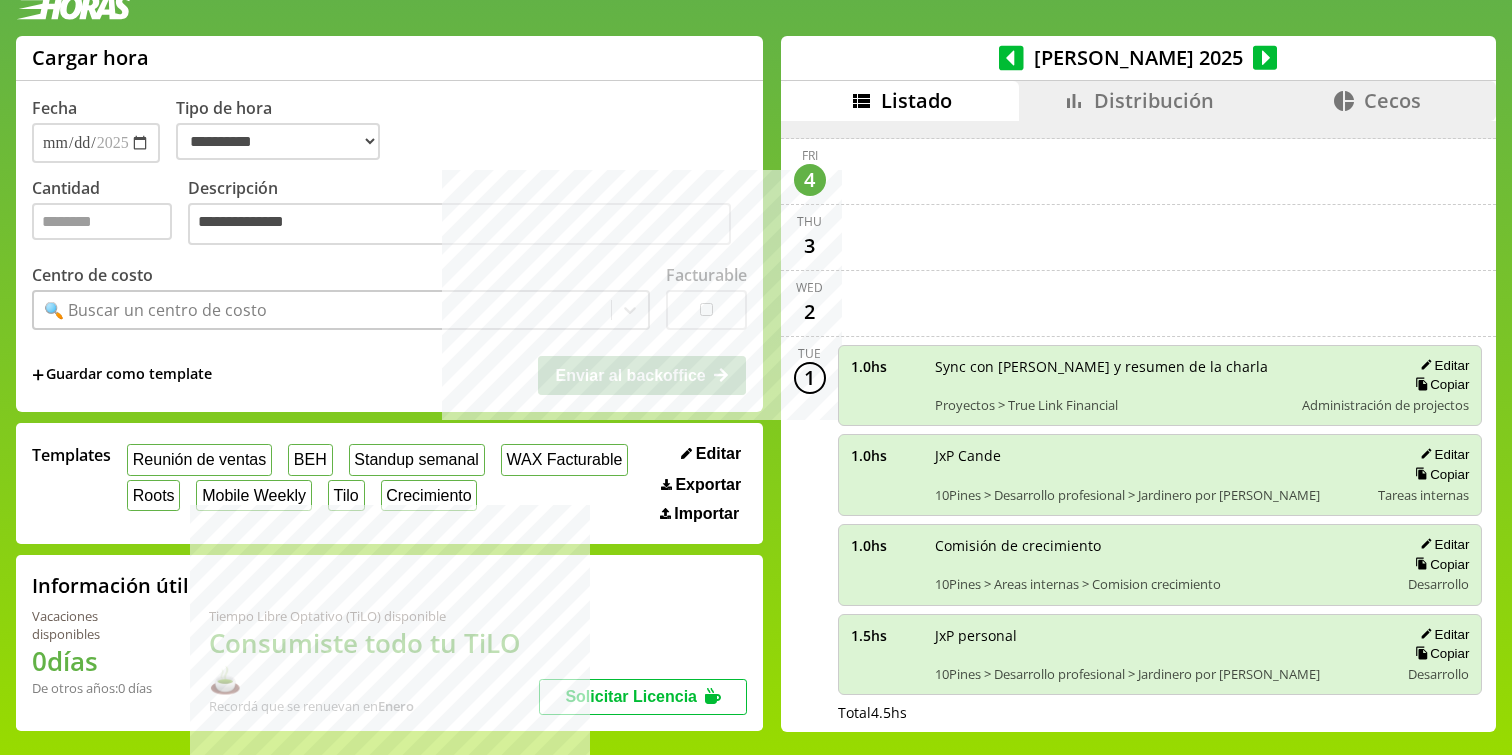 click on "**********" at bounding box center [459, 224] 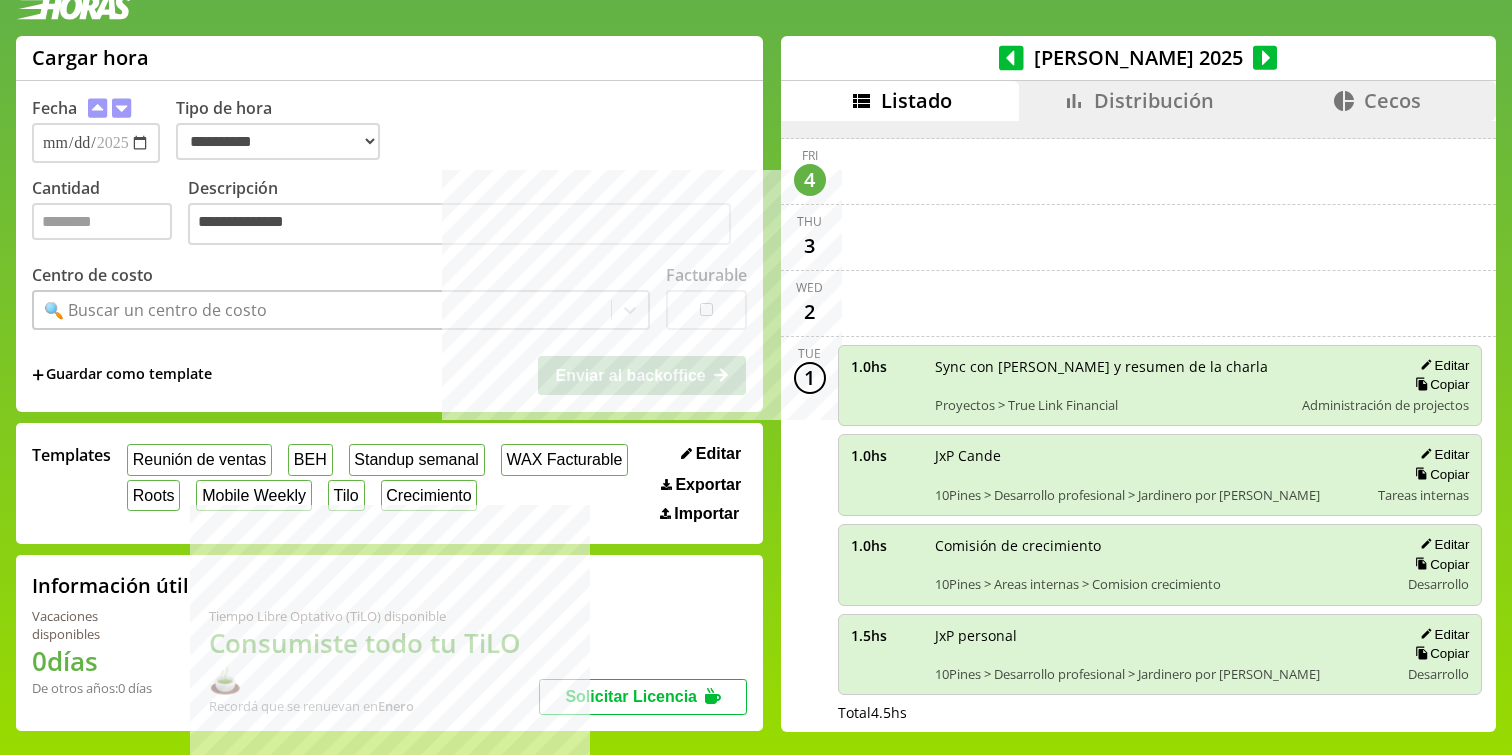 type 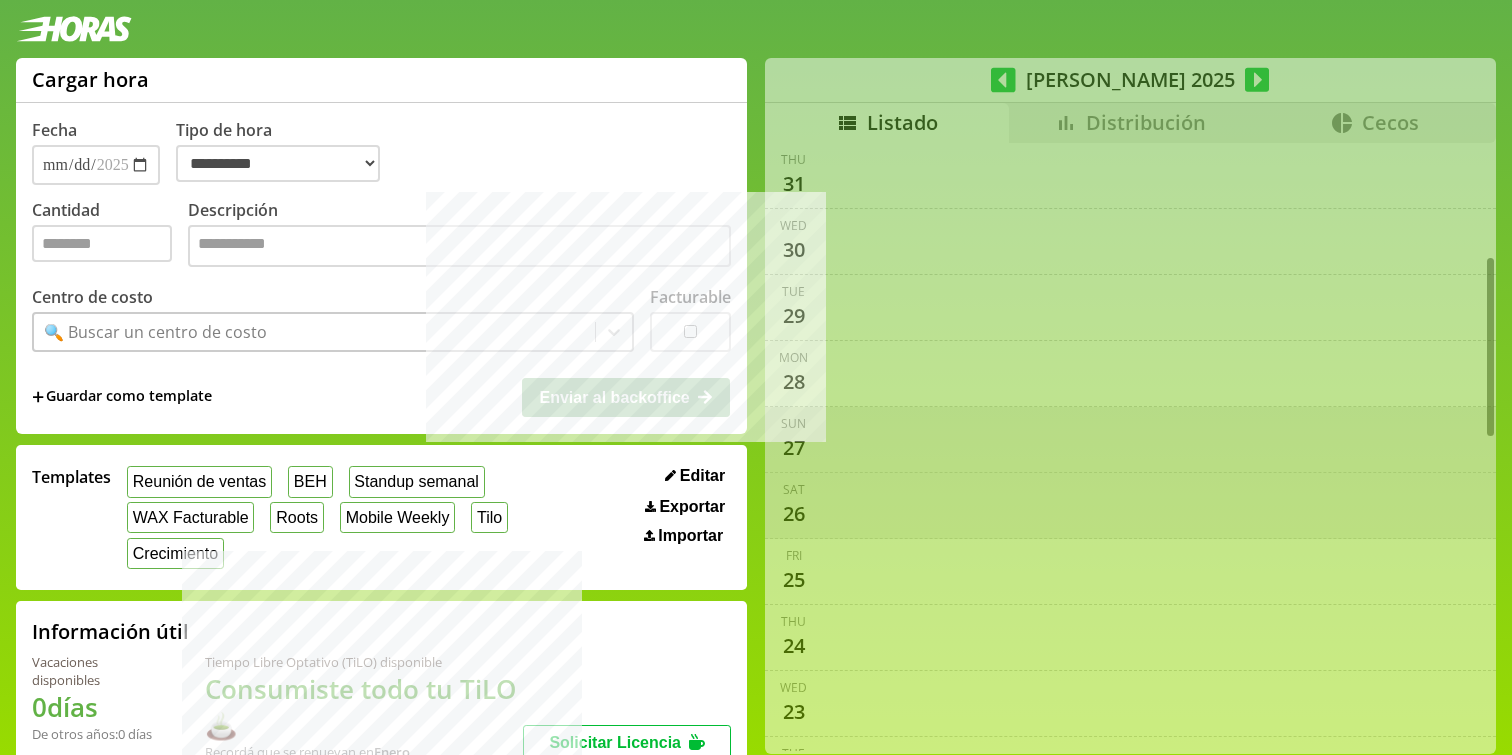select on "**********" 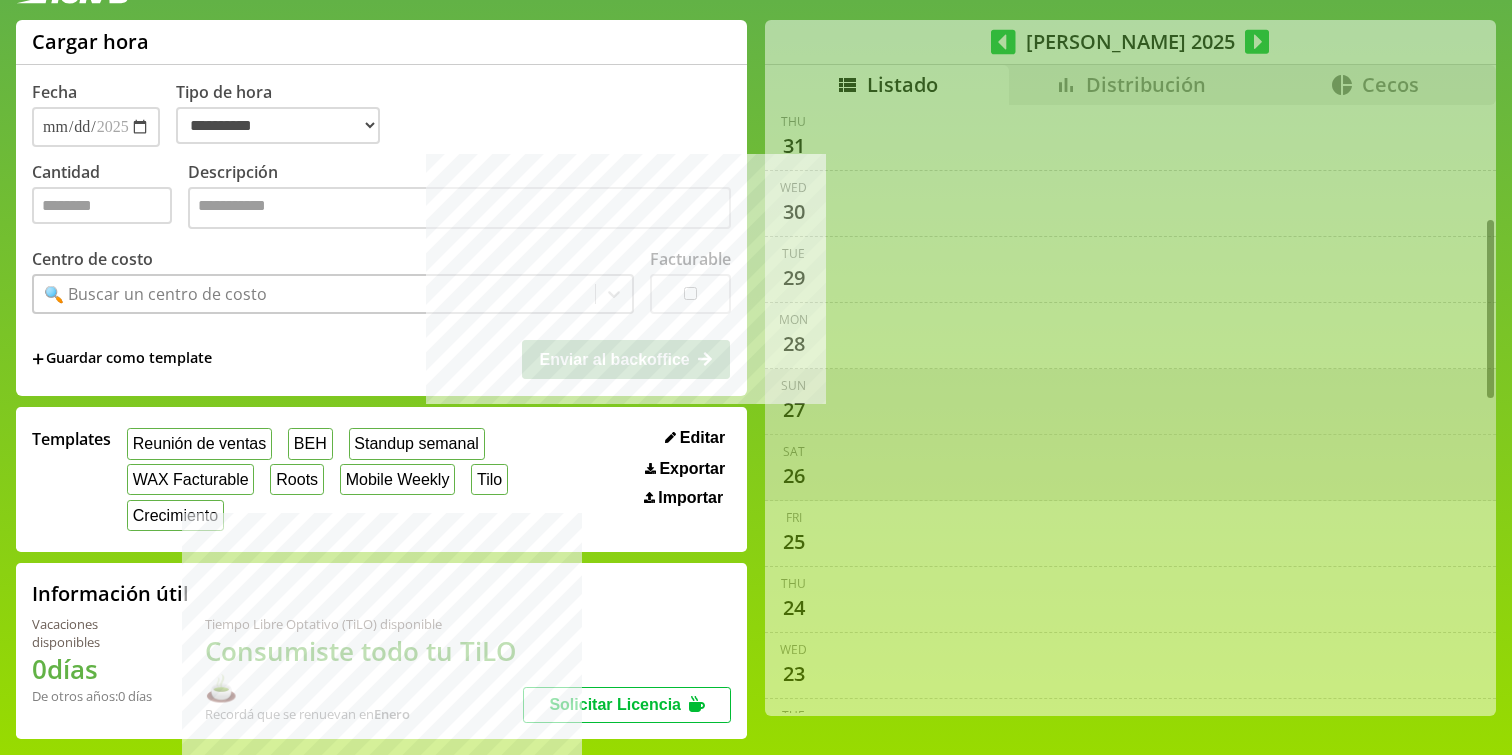 scroll, scrollTop: 652, scrollLeft: 0, axis: vertical 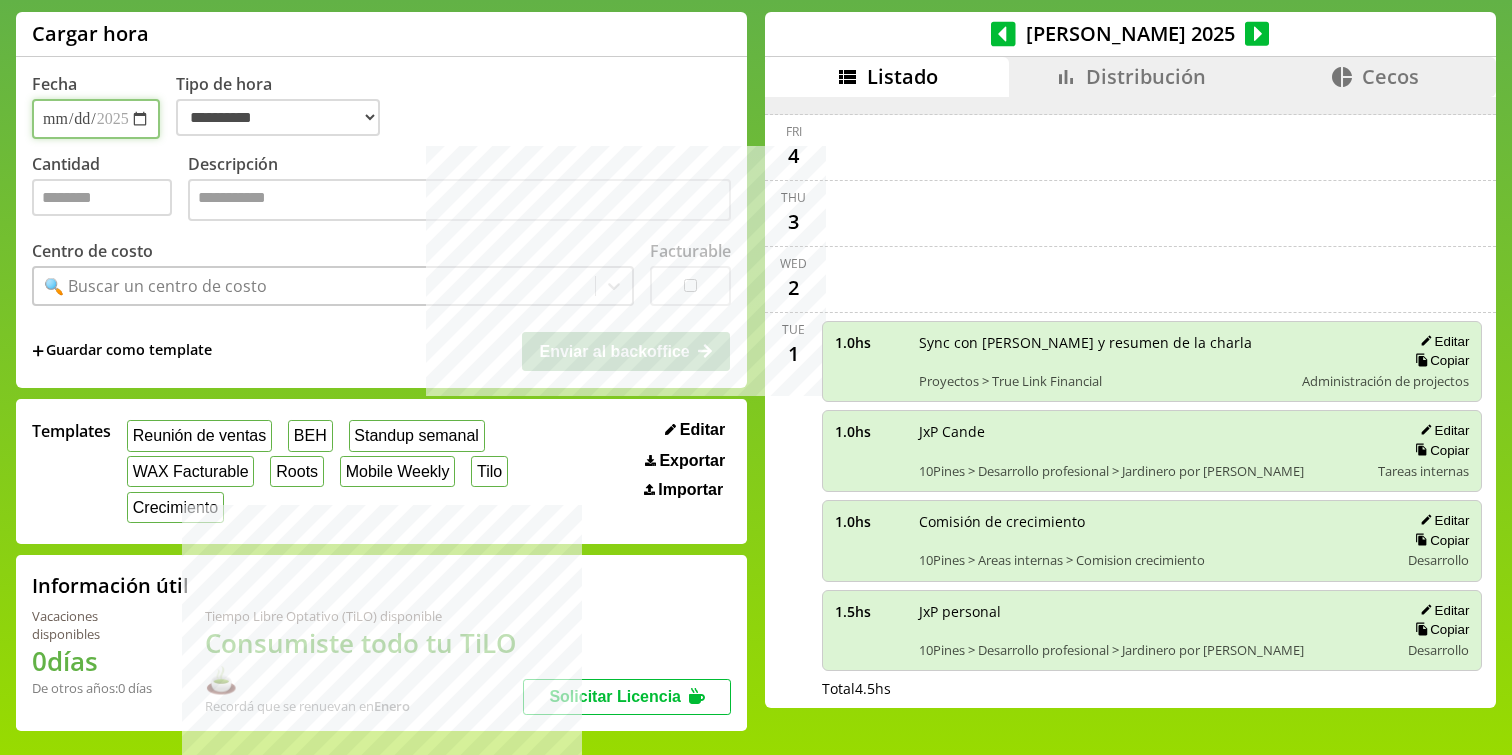 click on "**********" at bounding box center (96, 119) 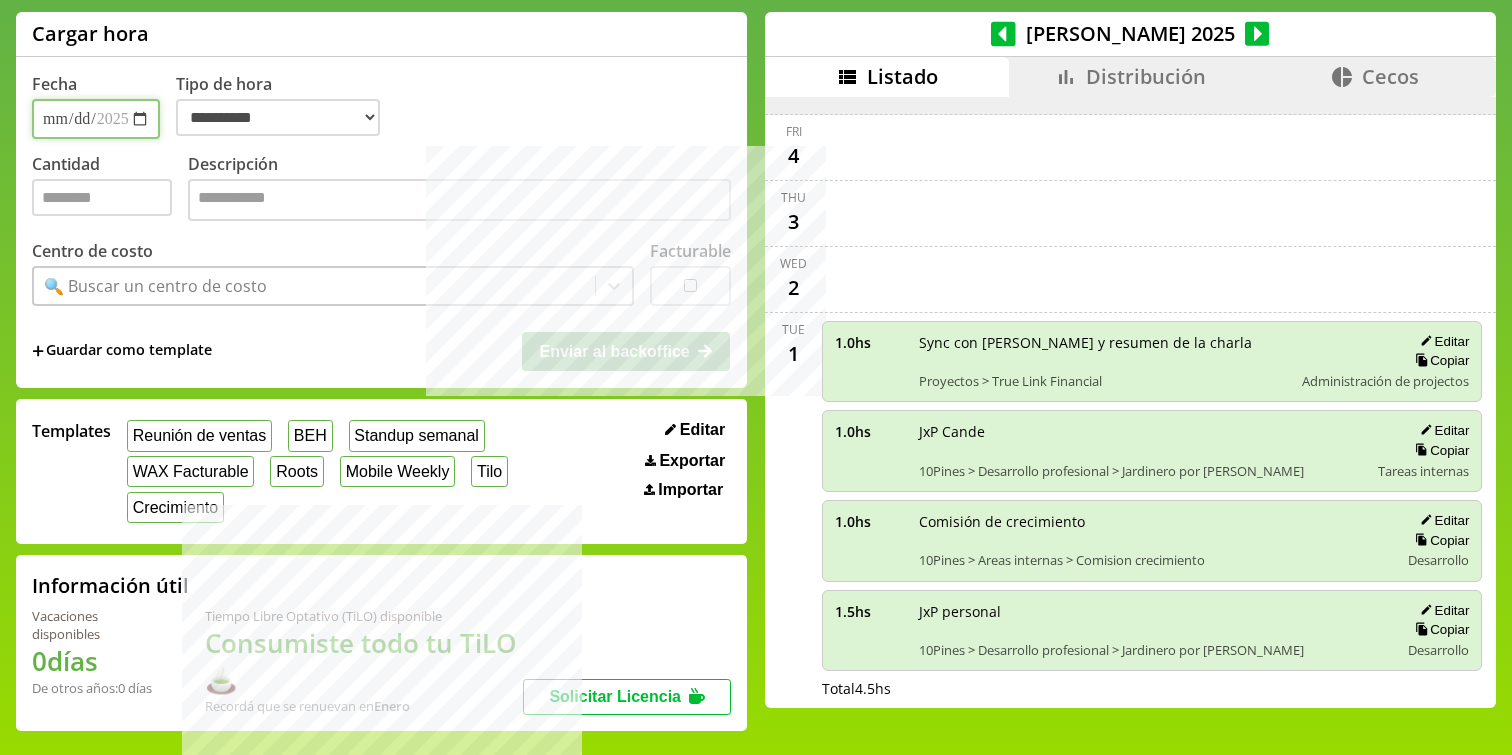 type on "**********" 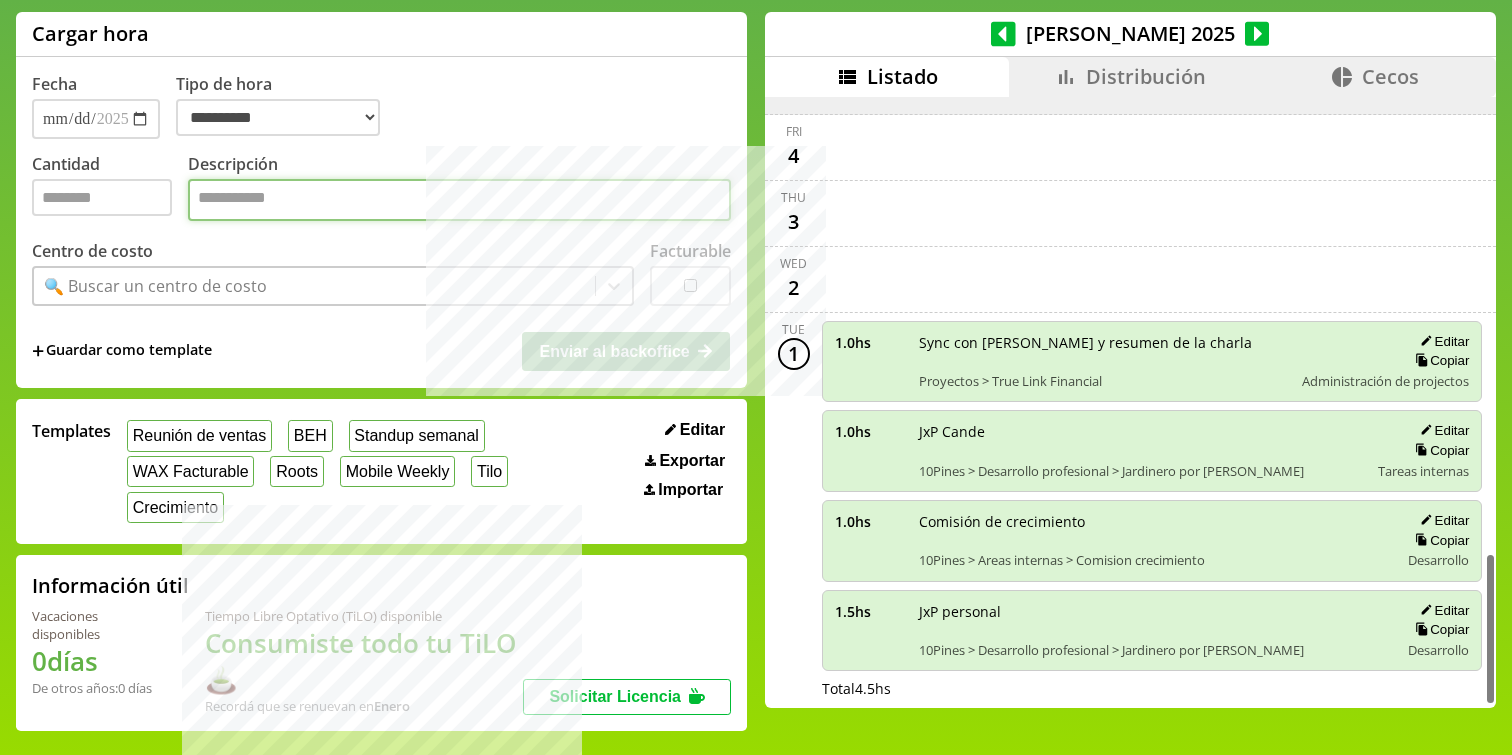click on "Descripción" at bounding box center (459, 200) 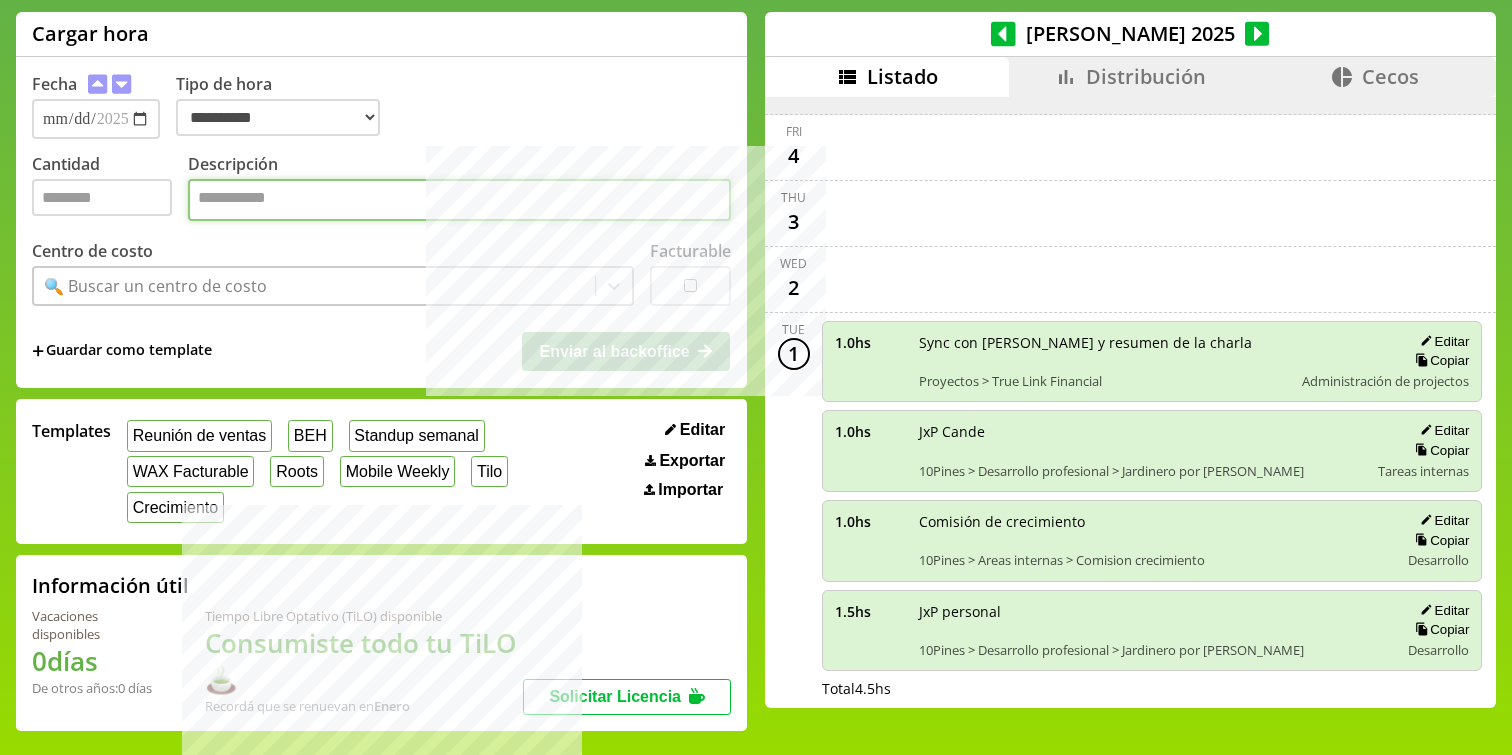 paste on "**********" 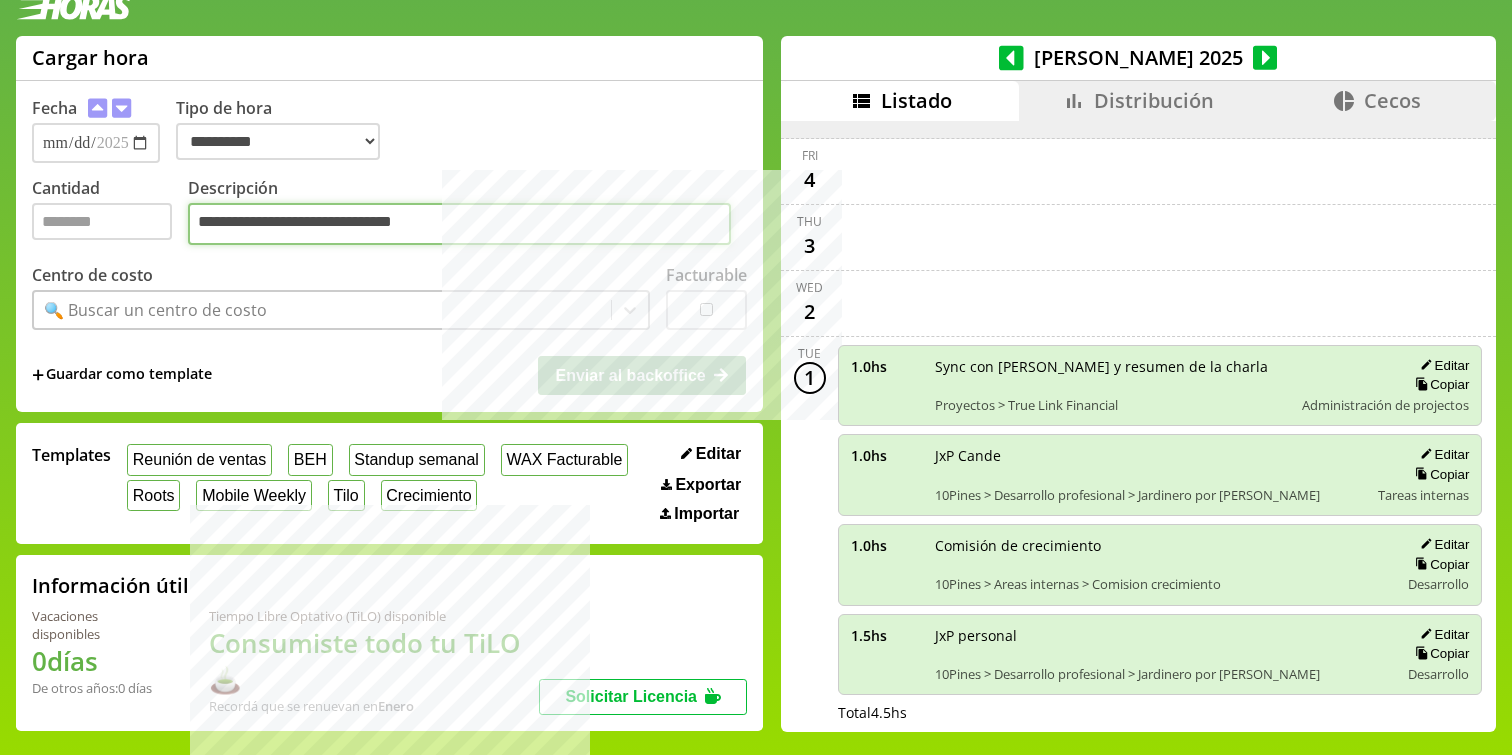 type on "**********" 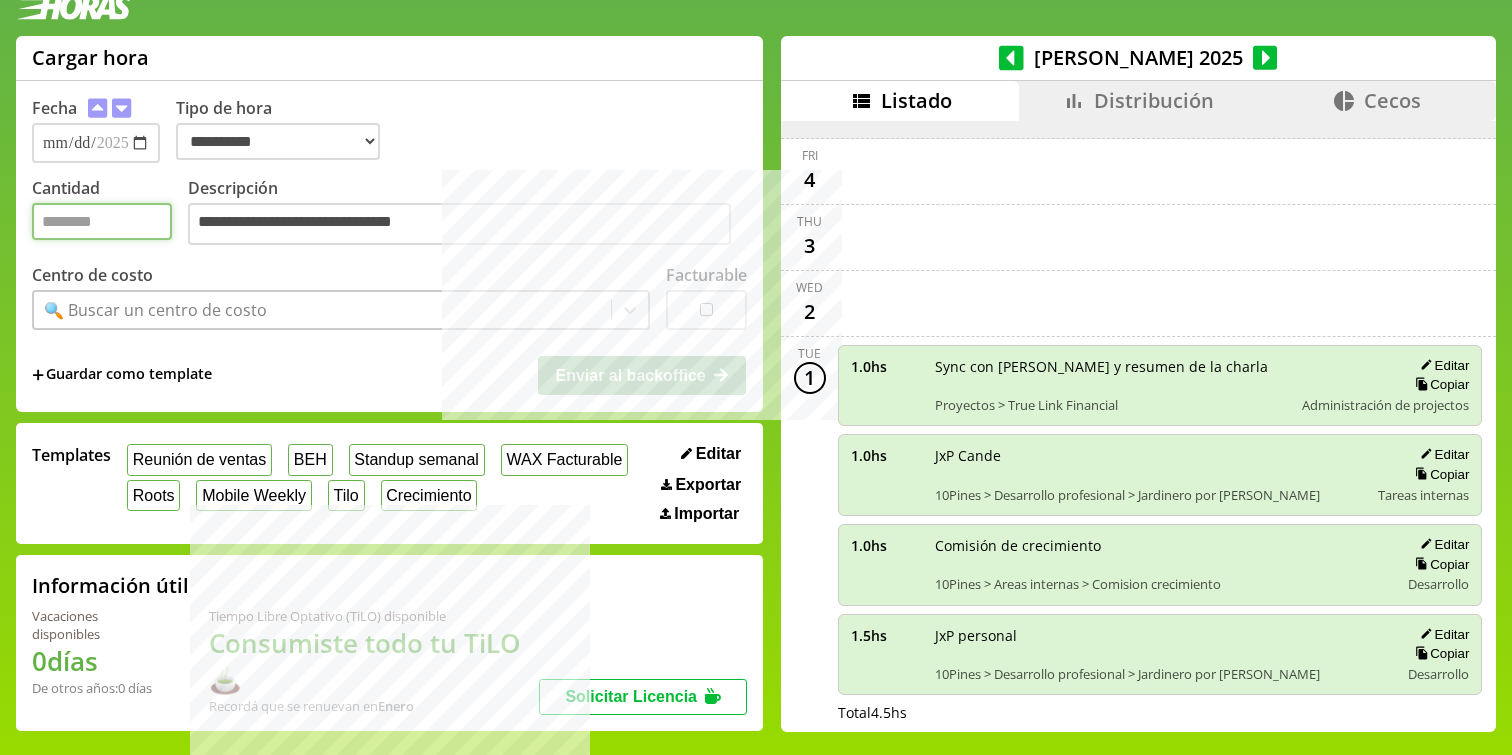 click on "Cantidad" at bounding box center [102, 221] 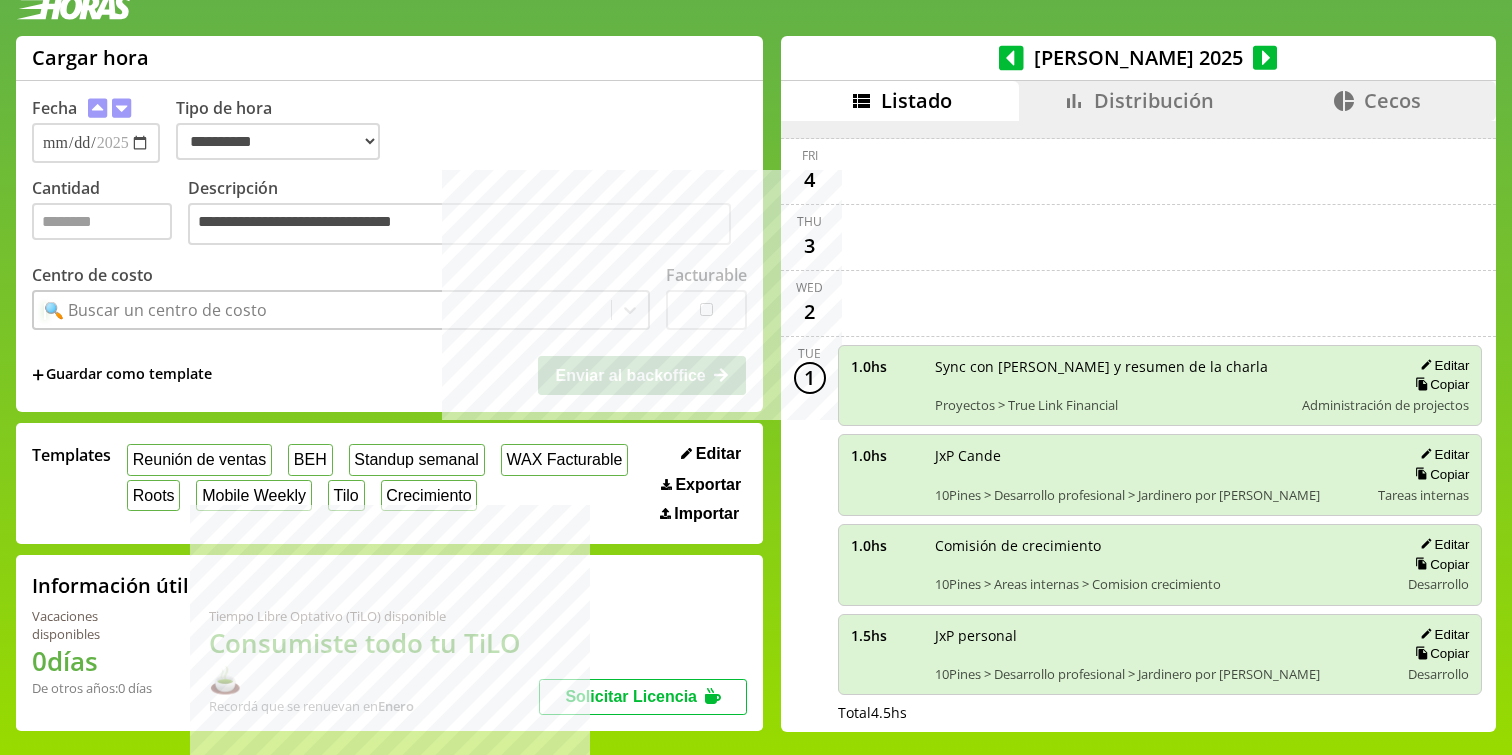 click on "🔍 Buscar un centro de costo" at bounding box center (322, 310) 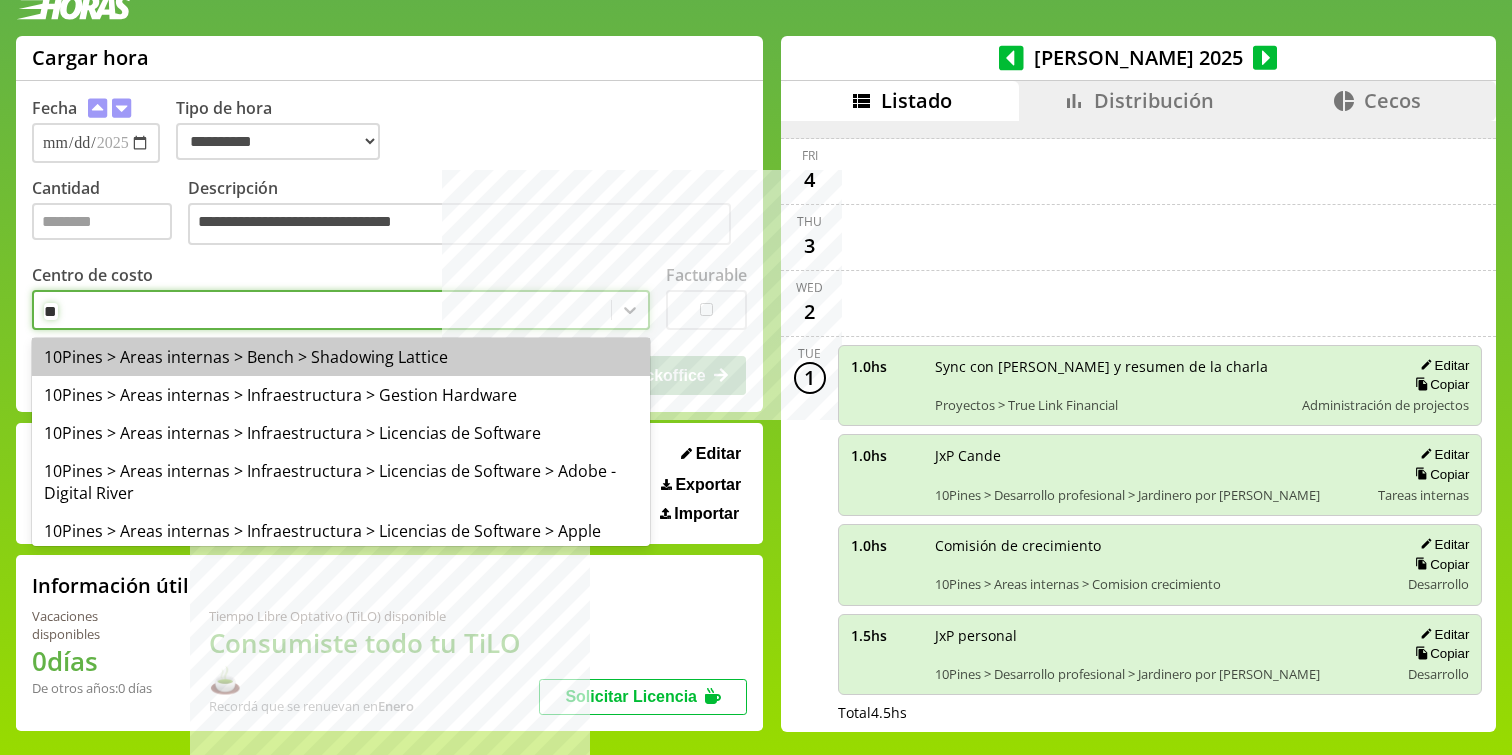 type on "***" 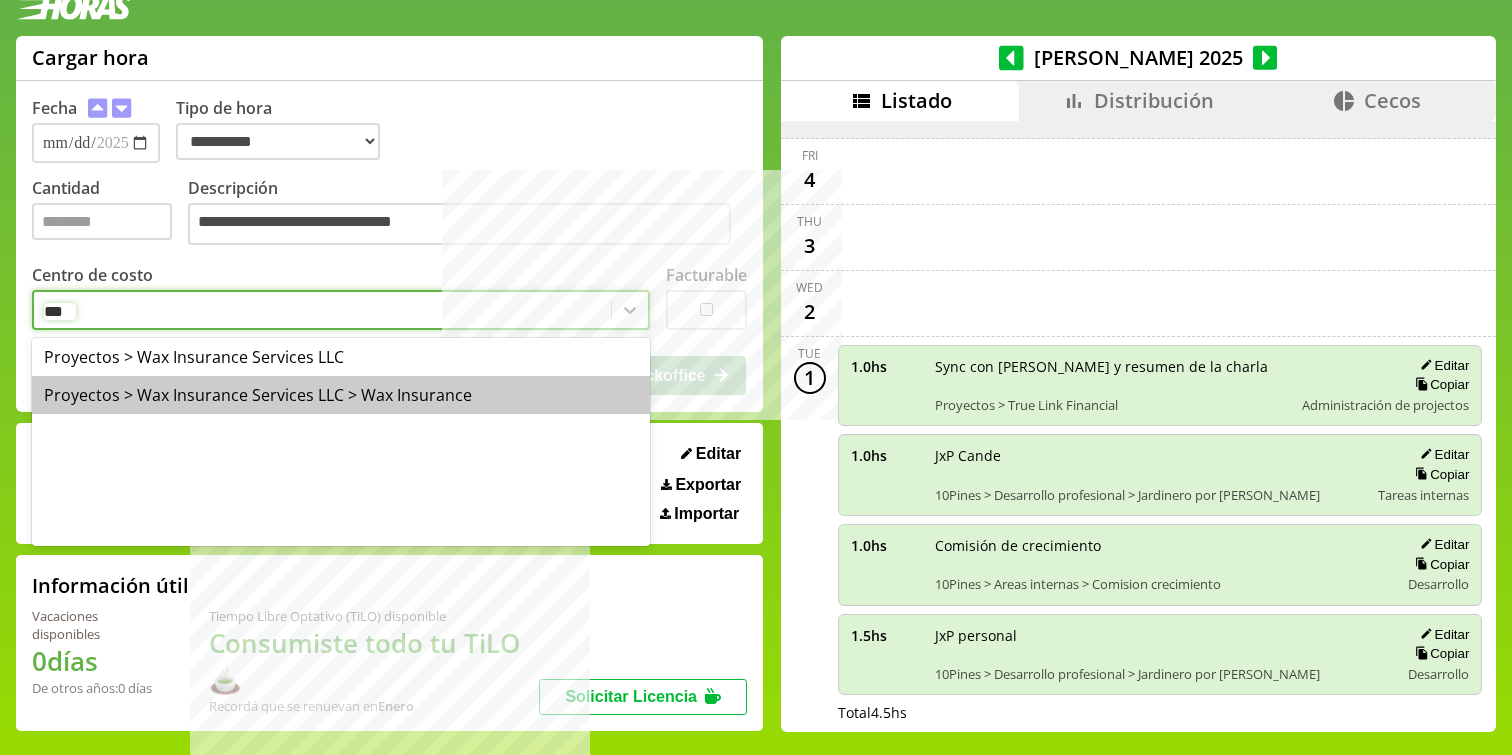 click on "Proyectos > Wax Insurance Services LLC > Wax Insurance" at bounding box center [341, 395] 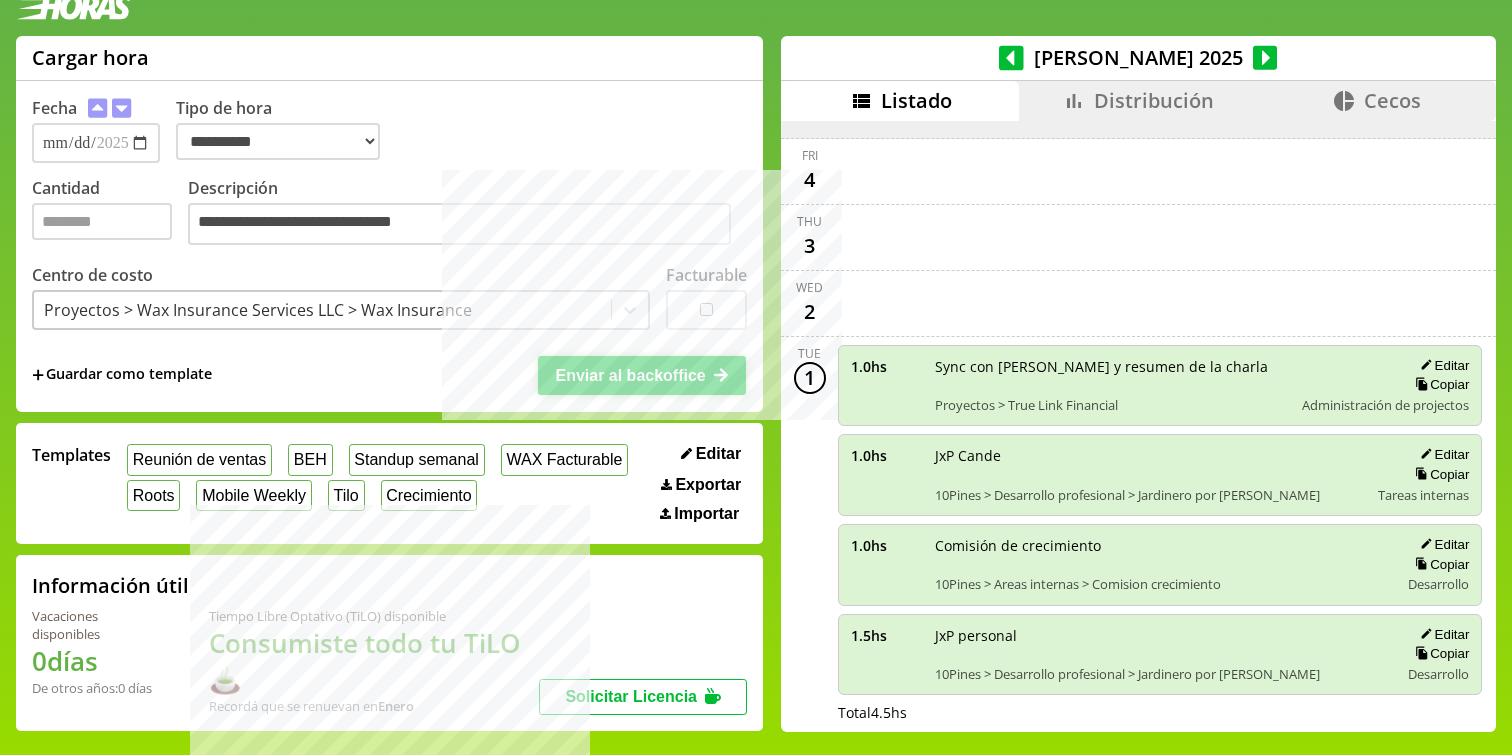 click on "Enviar al backoffice" at bounding box center (630, 375) 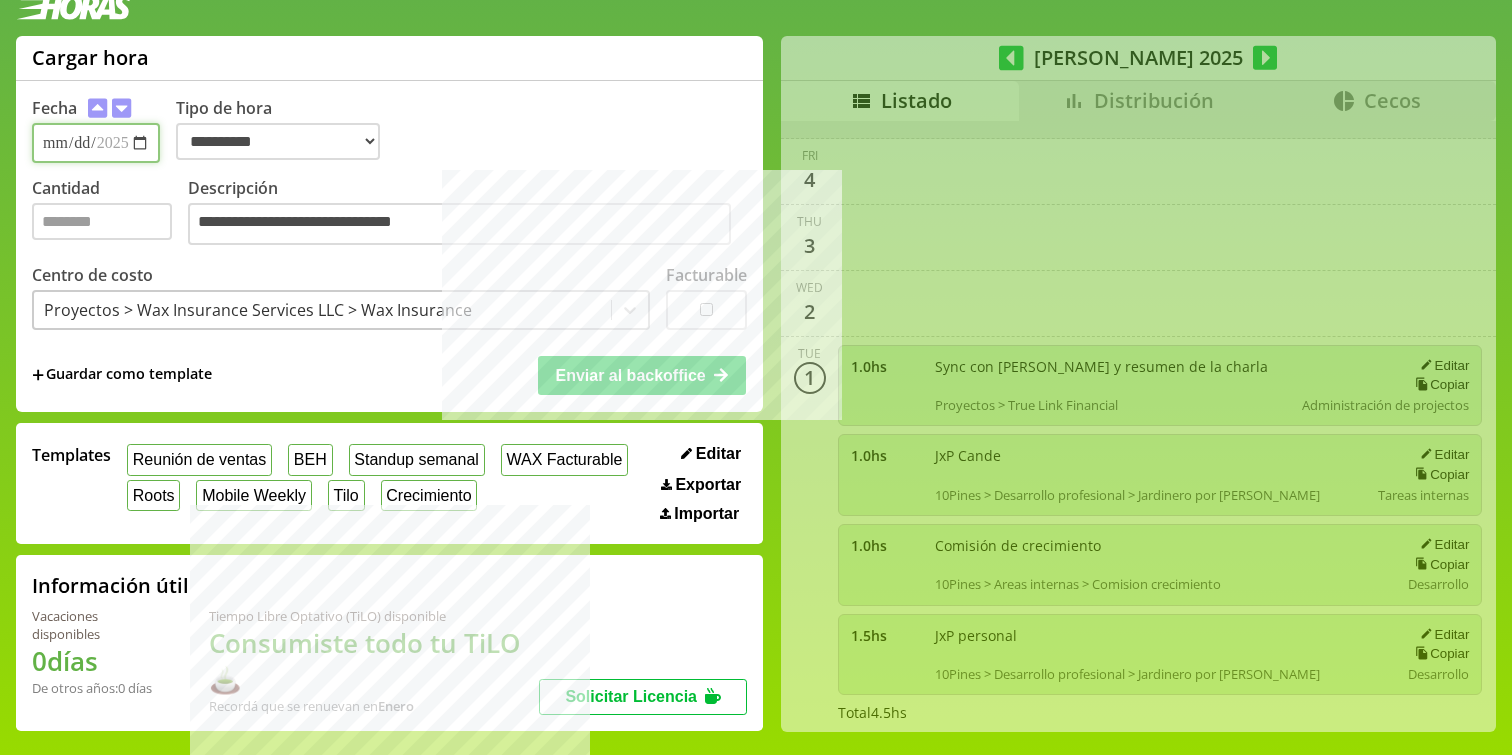 type 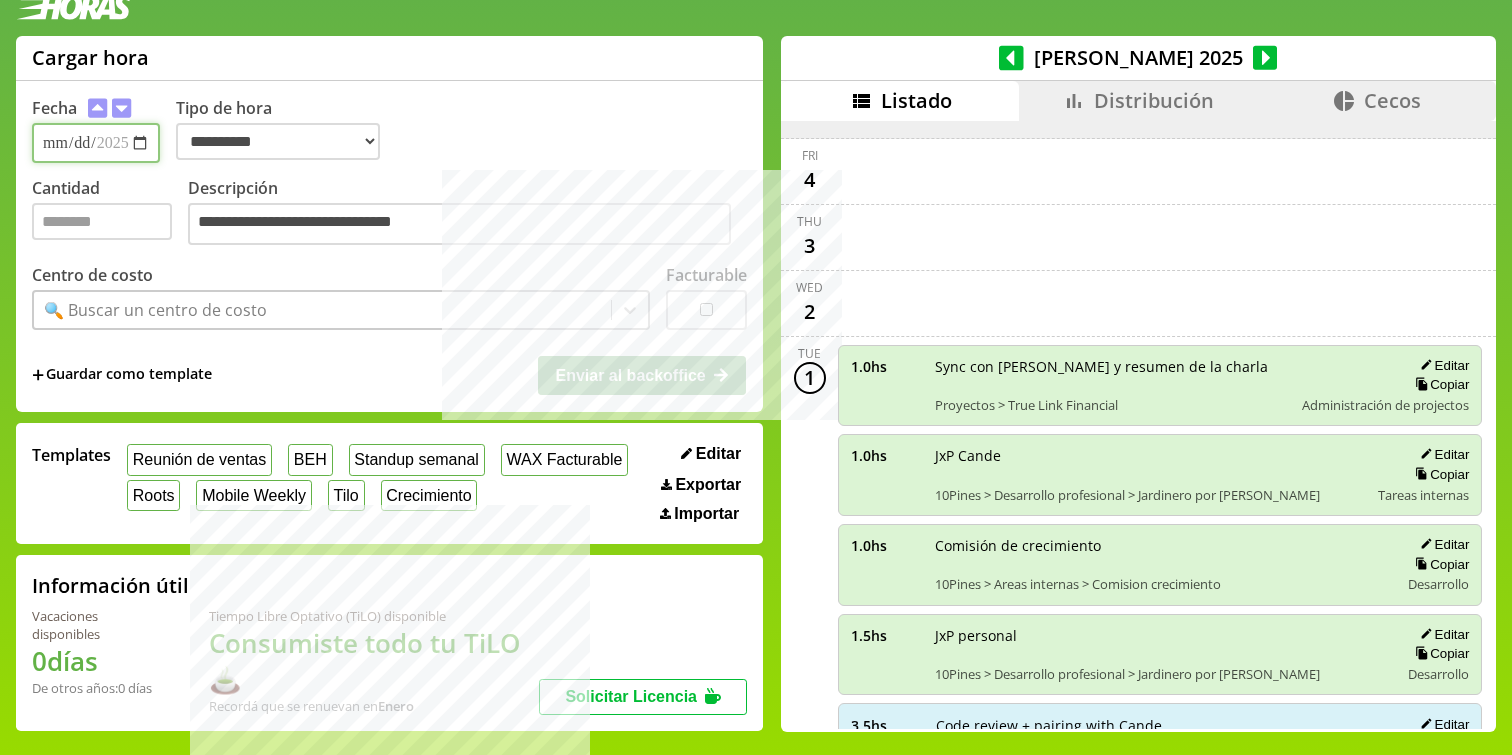 click on "**********" at bounding box center (96, 143) 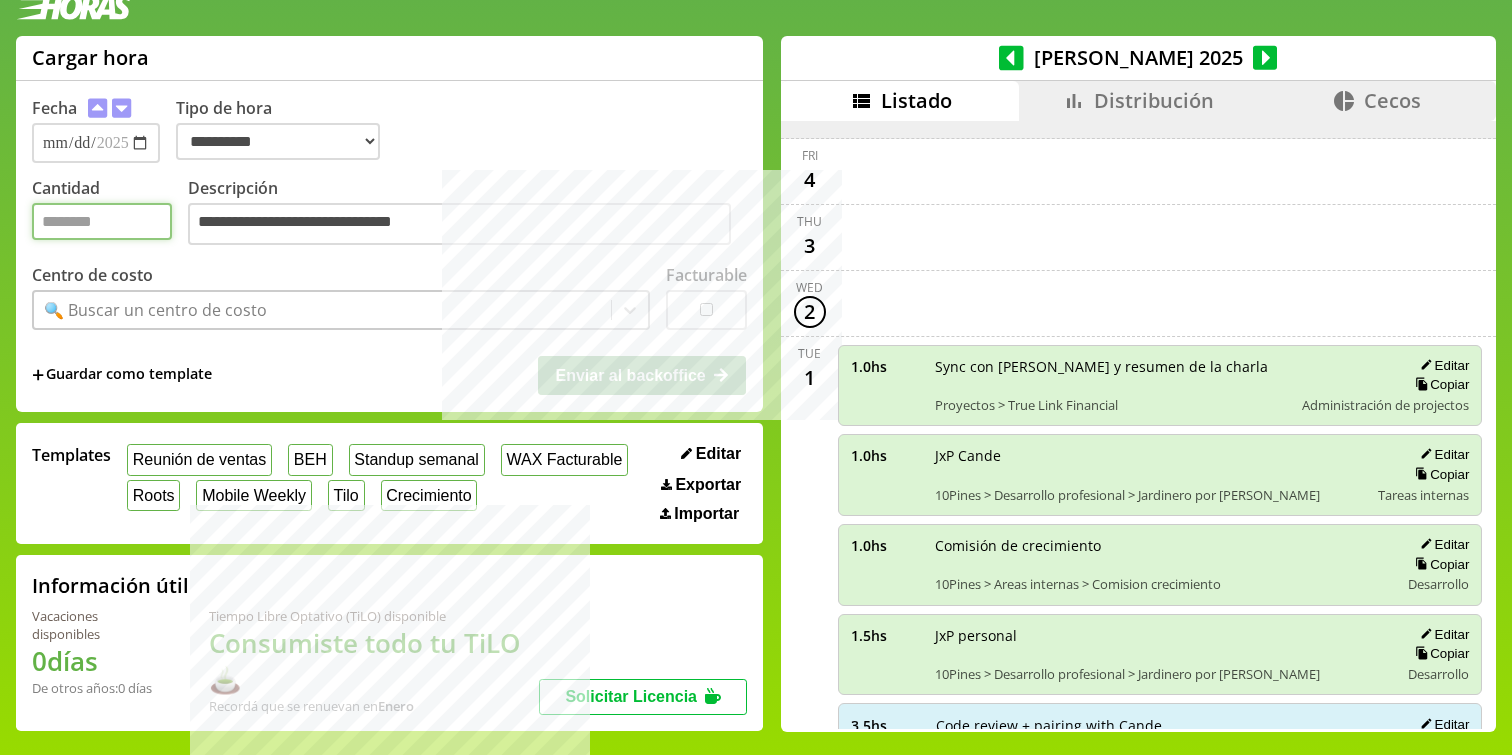 click on "Cantidad" at bounding box center (102, 221) 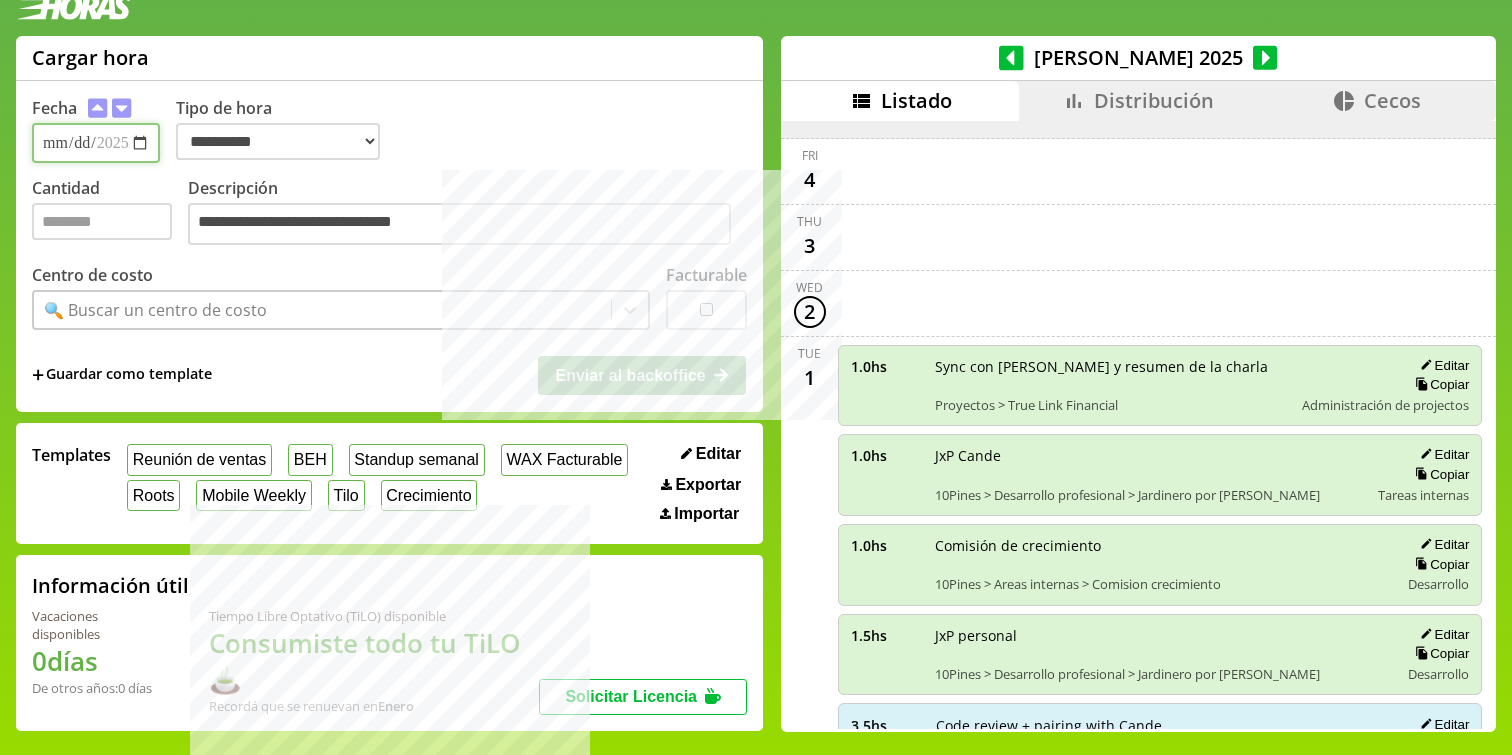 click on "**********" at bounding box center [96, 143] 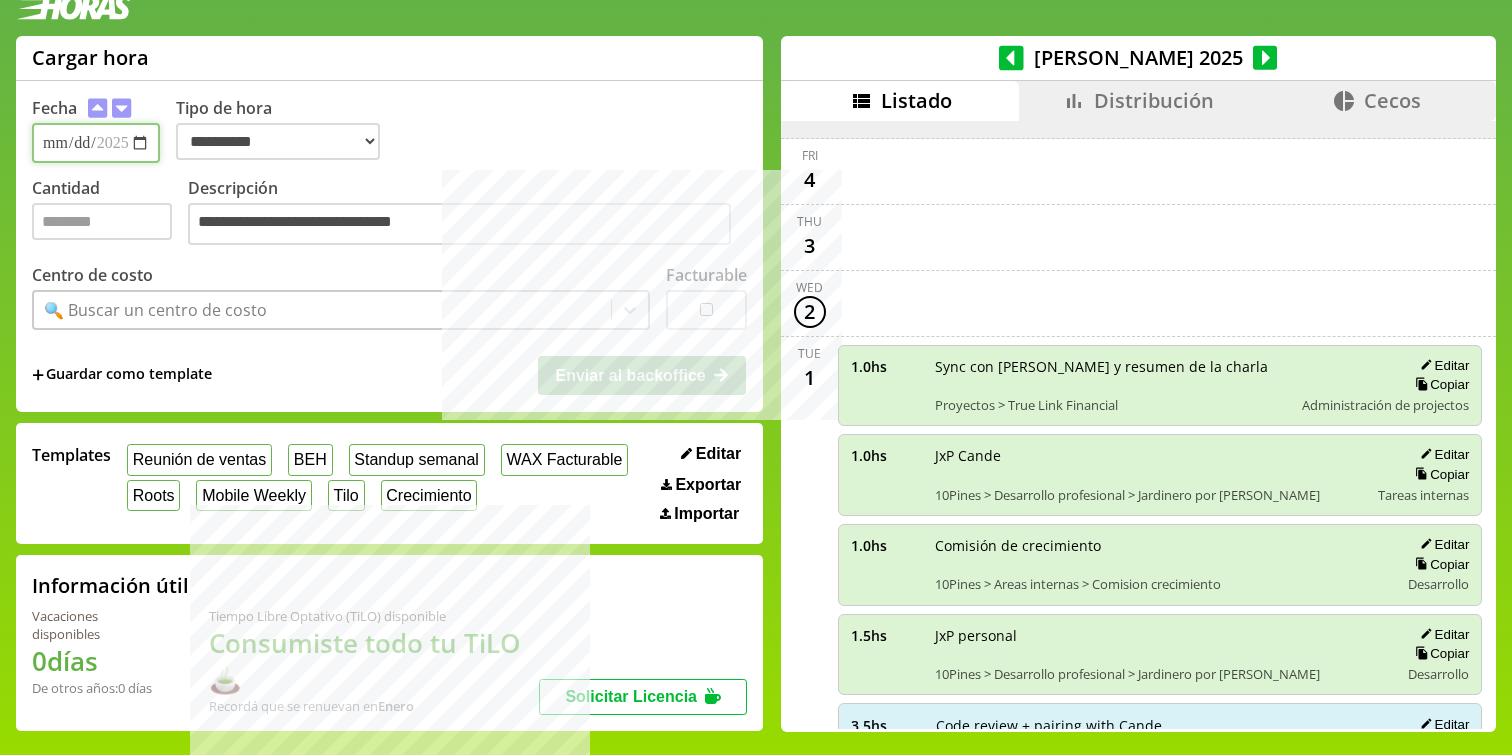 type on "**********" 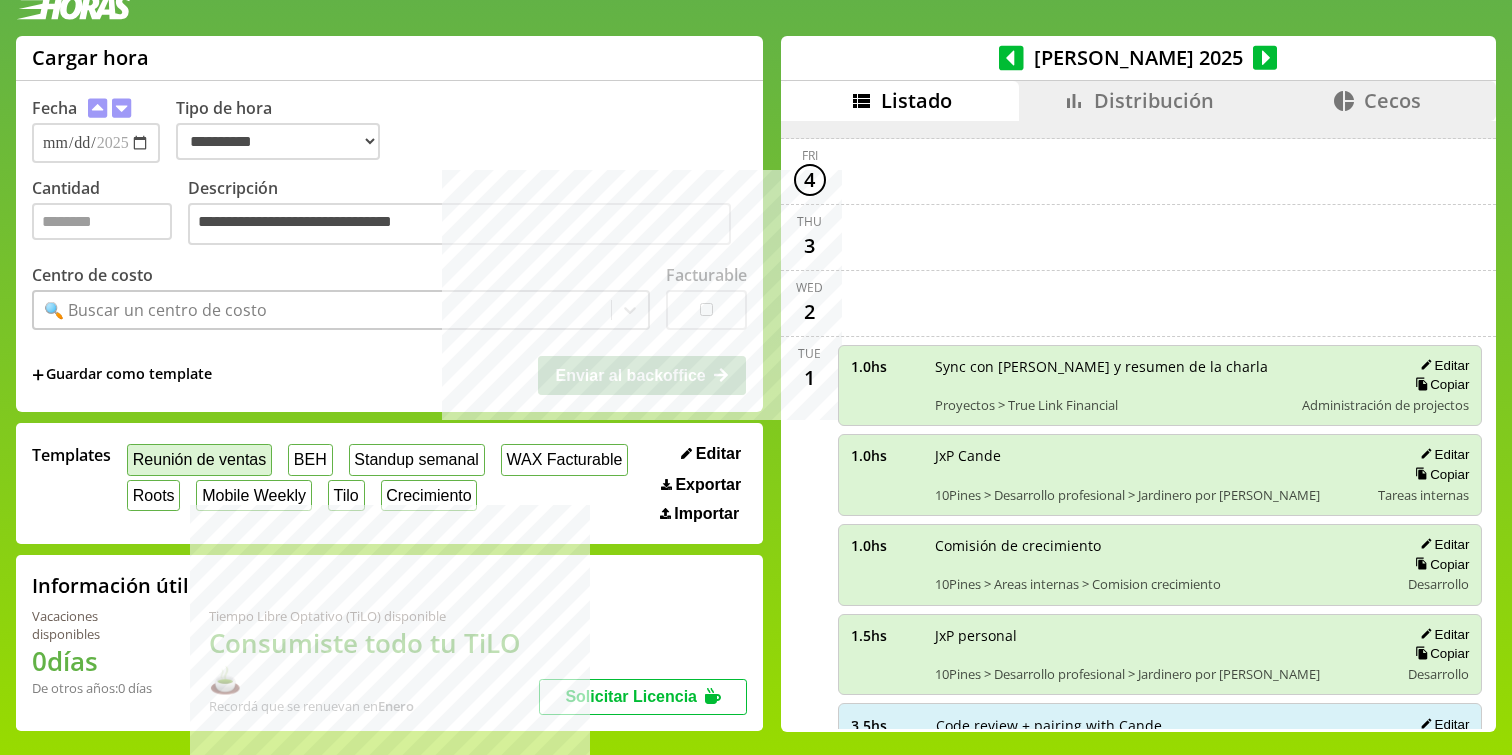click on "Reunión de ventas" at bounding box center (199, 459) 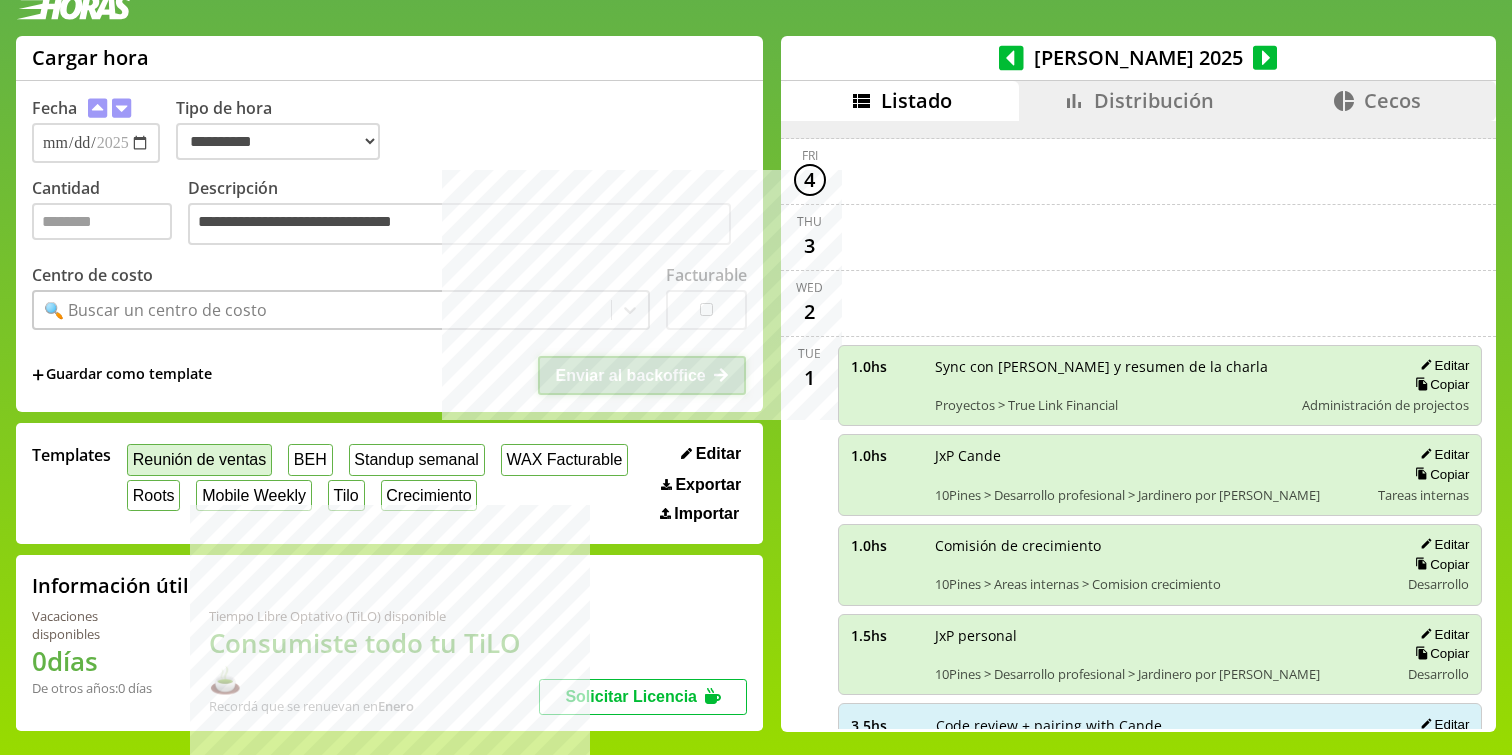 select on "**********" 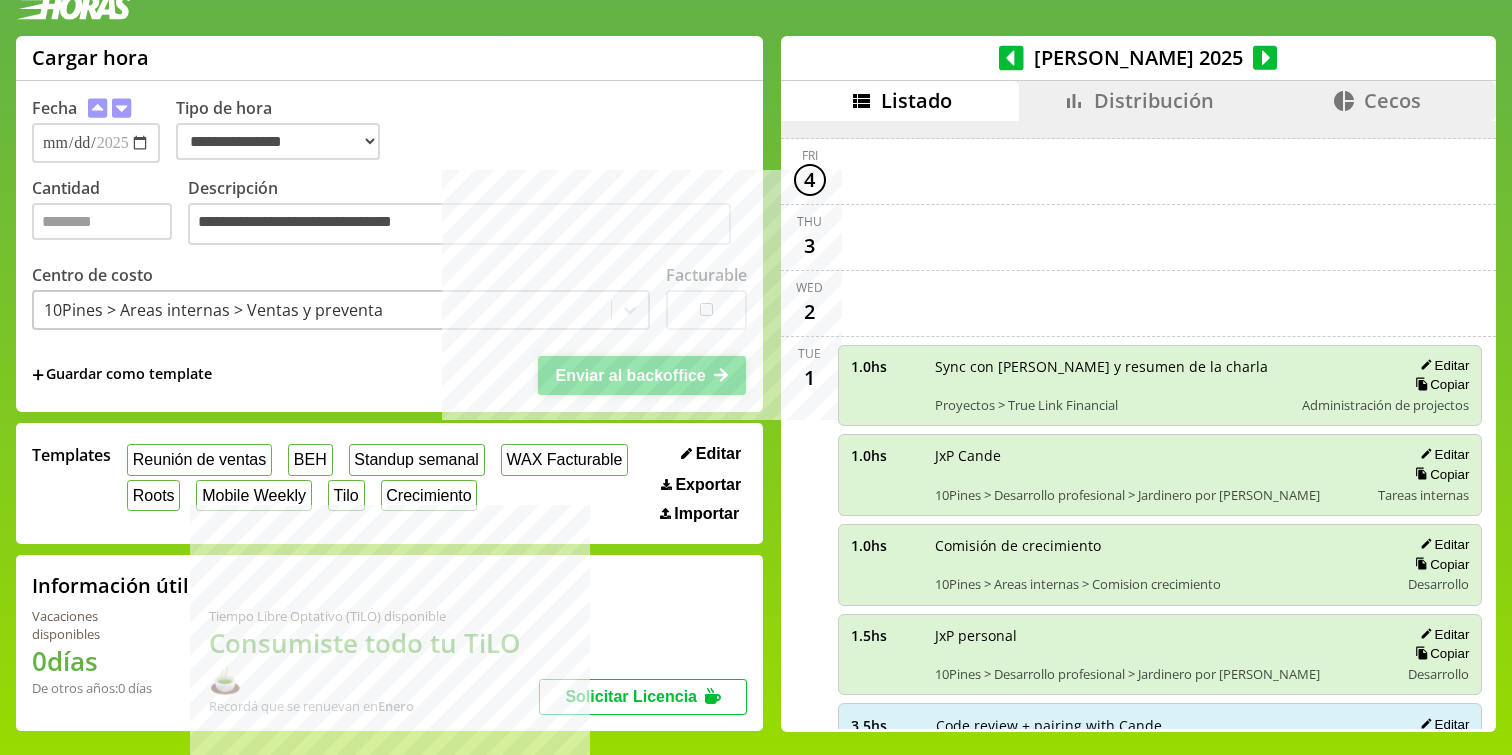 click on "Enviar al backoffice" at bounding box center [630, 375] 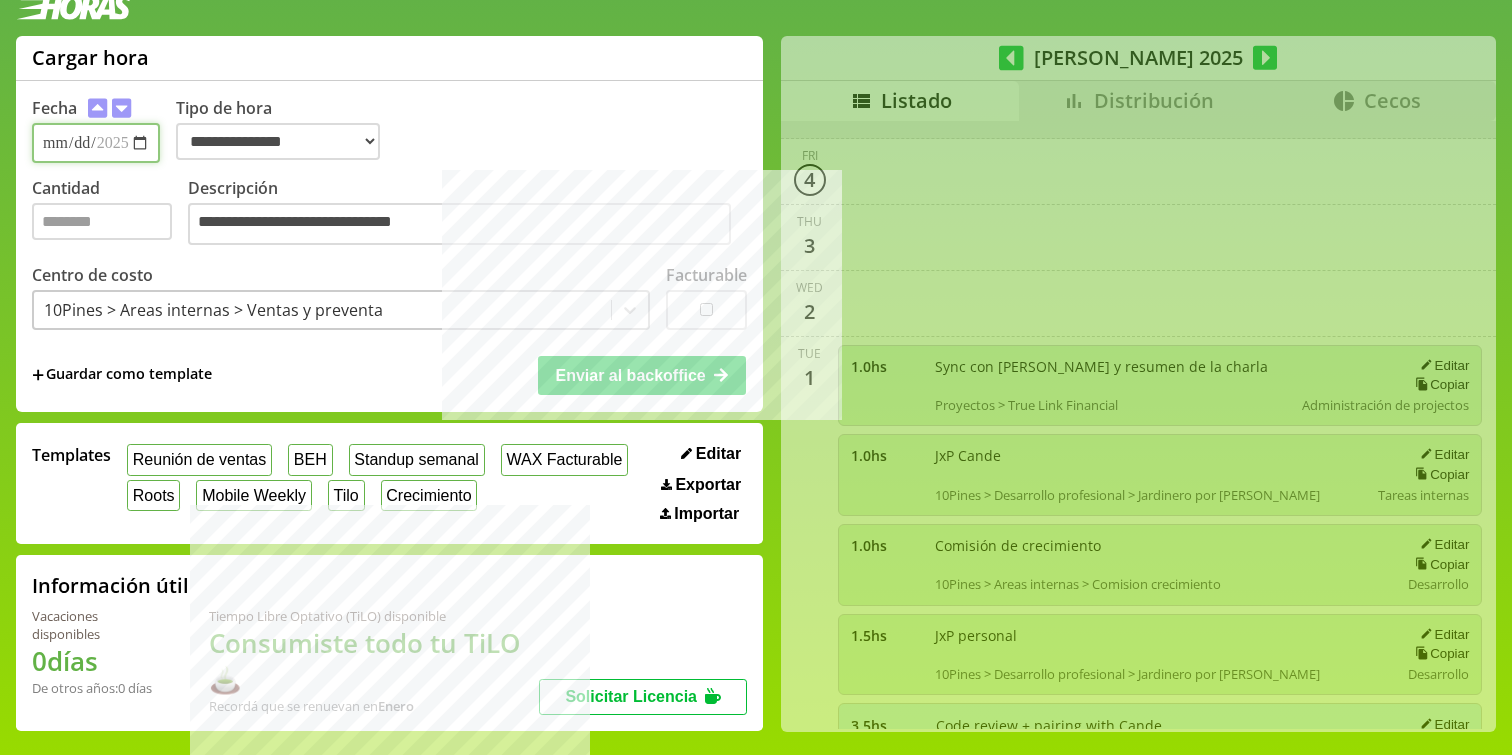 select on "**********" 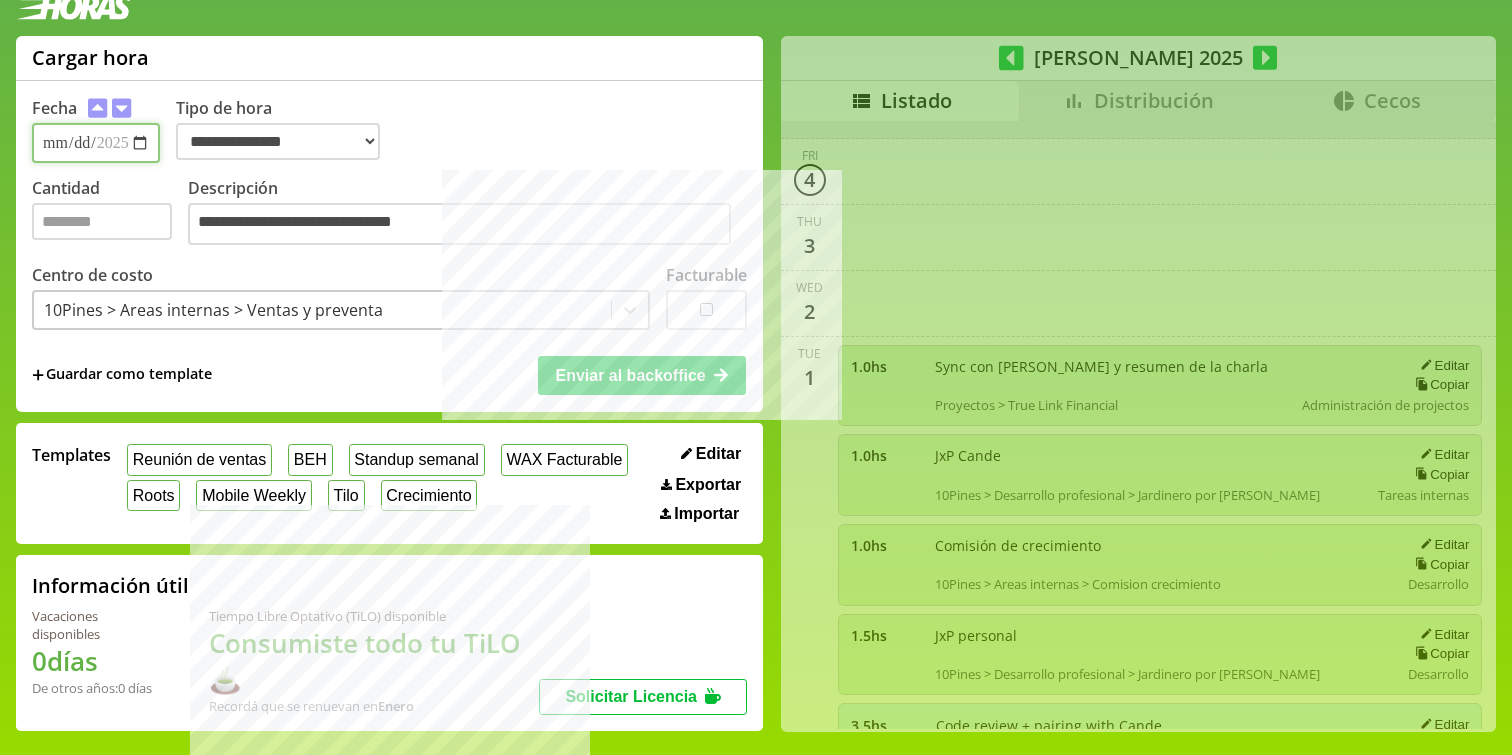 type 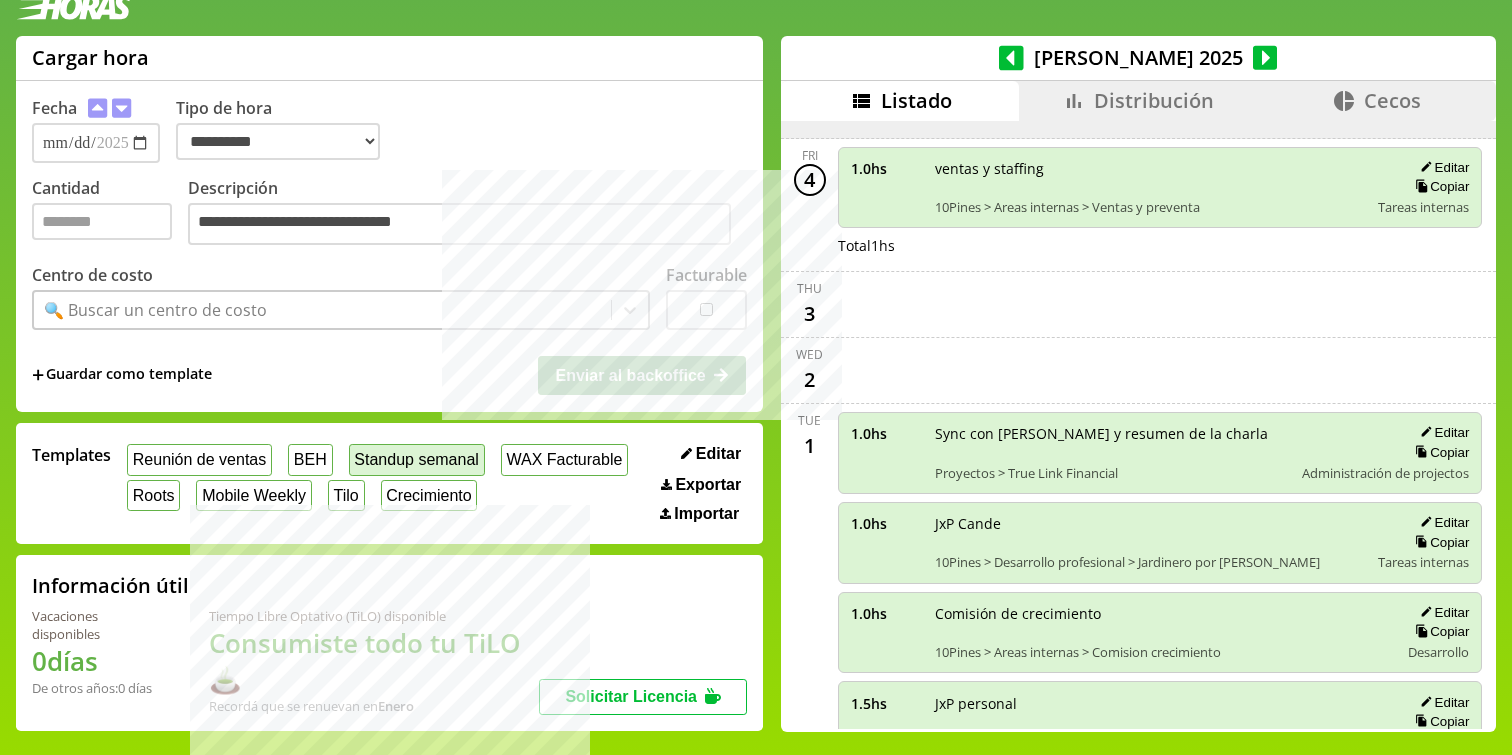 click on "Standup semanal" at bounding box center (417, 459) 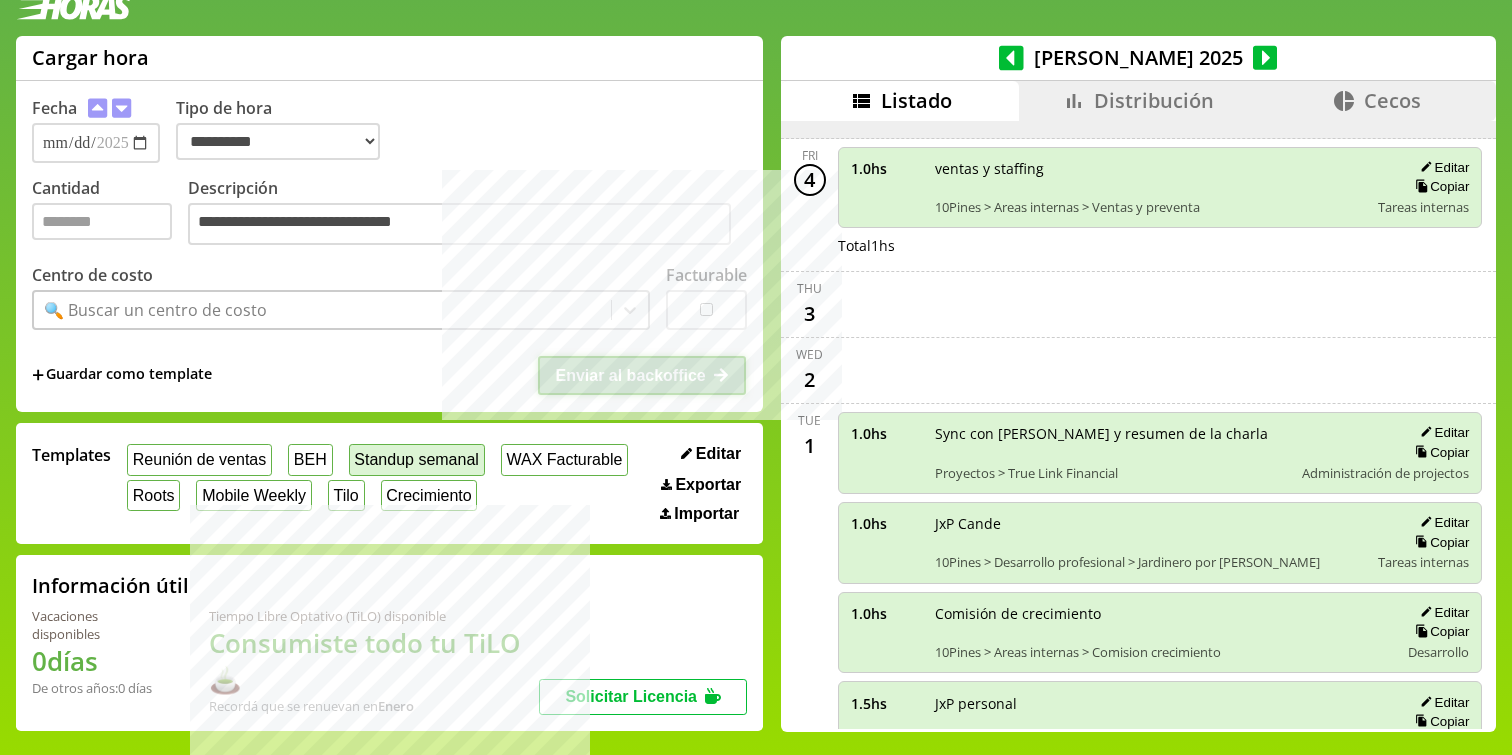 select on "**********" 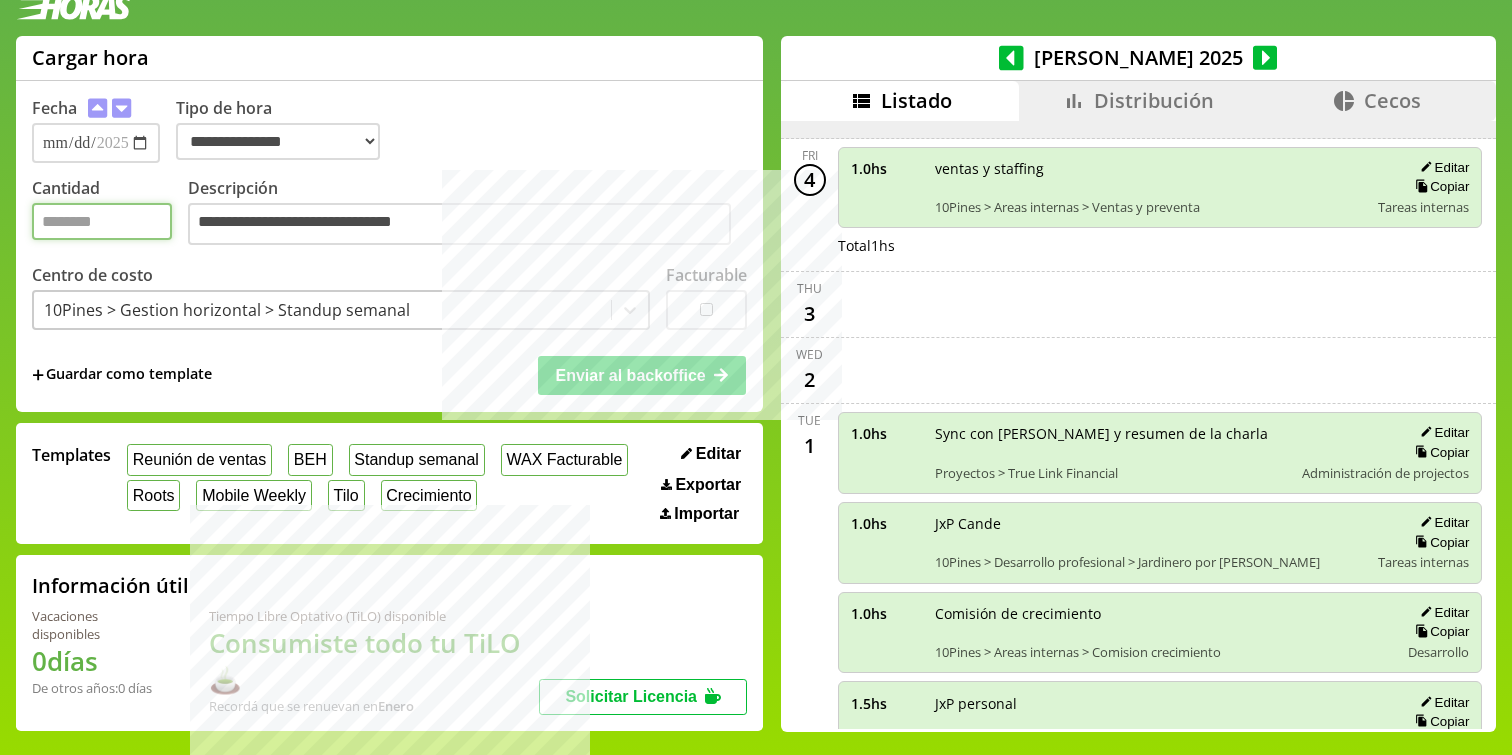 click on "***" at bounding box center [102, 221] 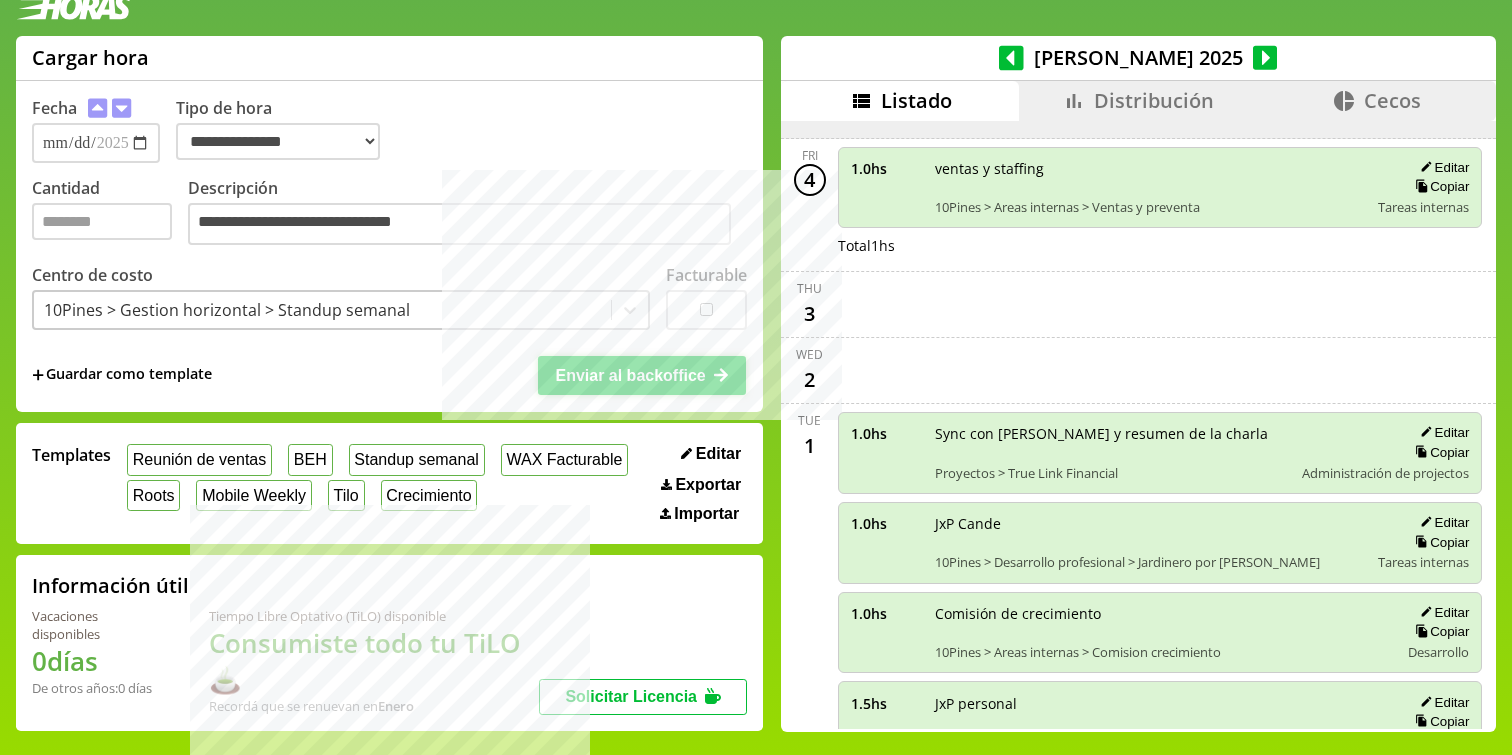 click on "Enviar al backoffice" at bounding box center [642, 375] 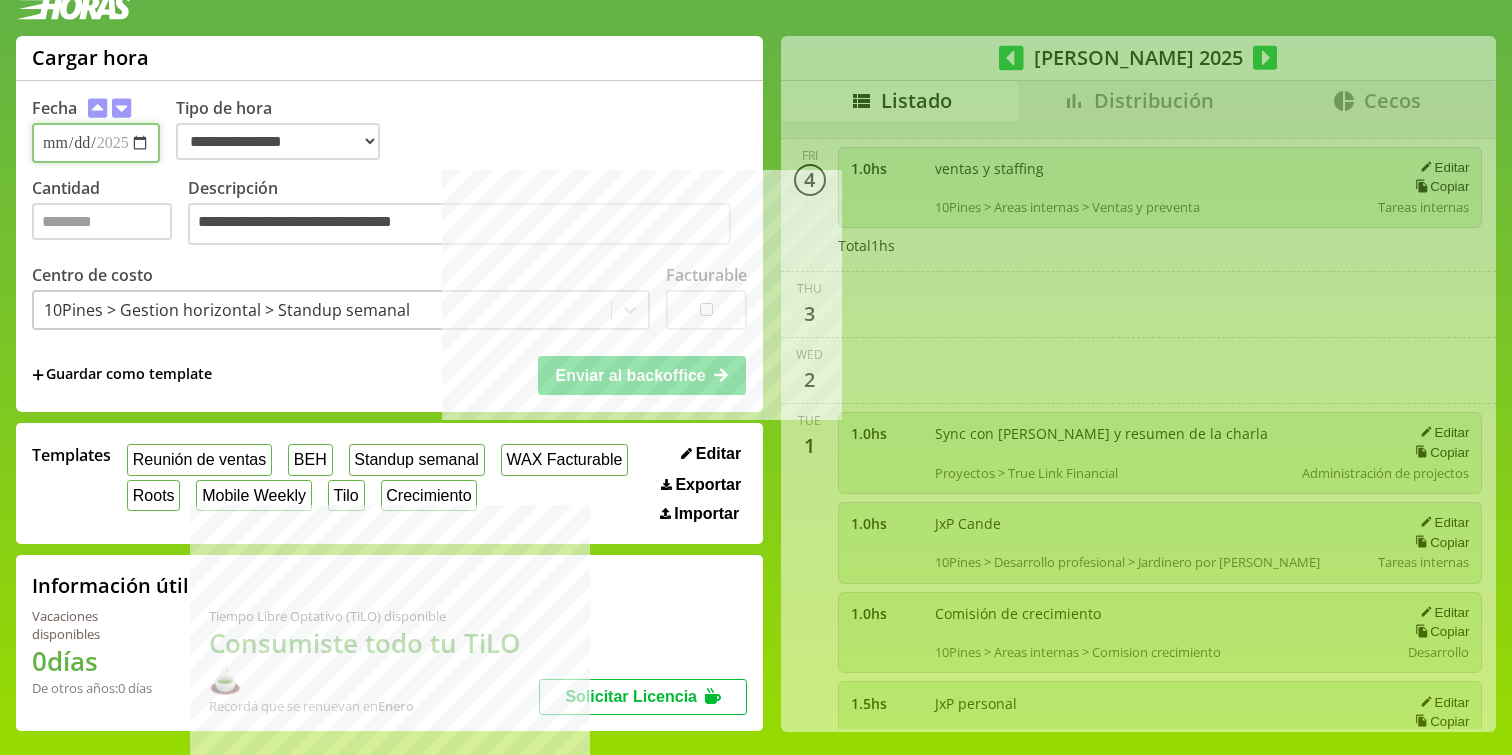 select on "**********" 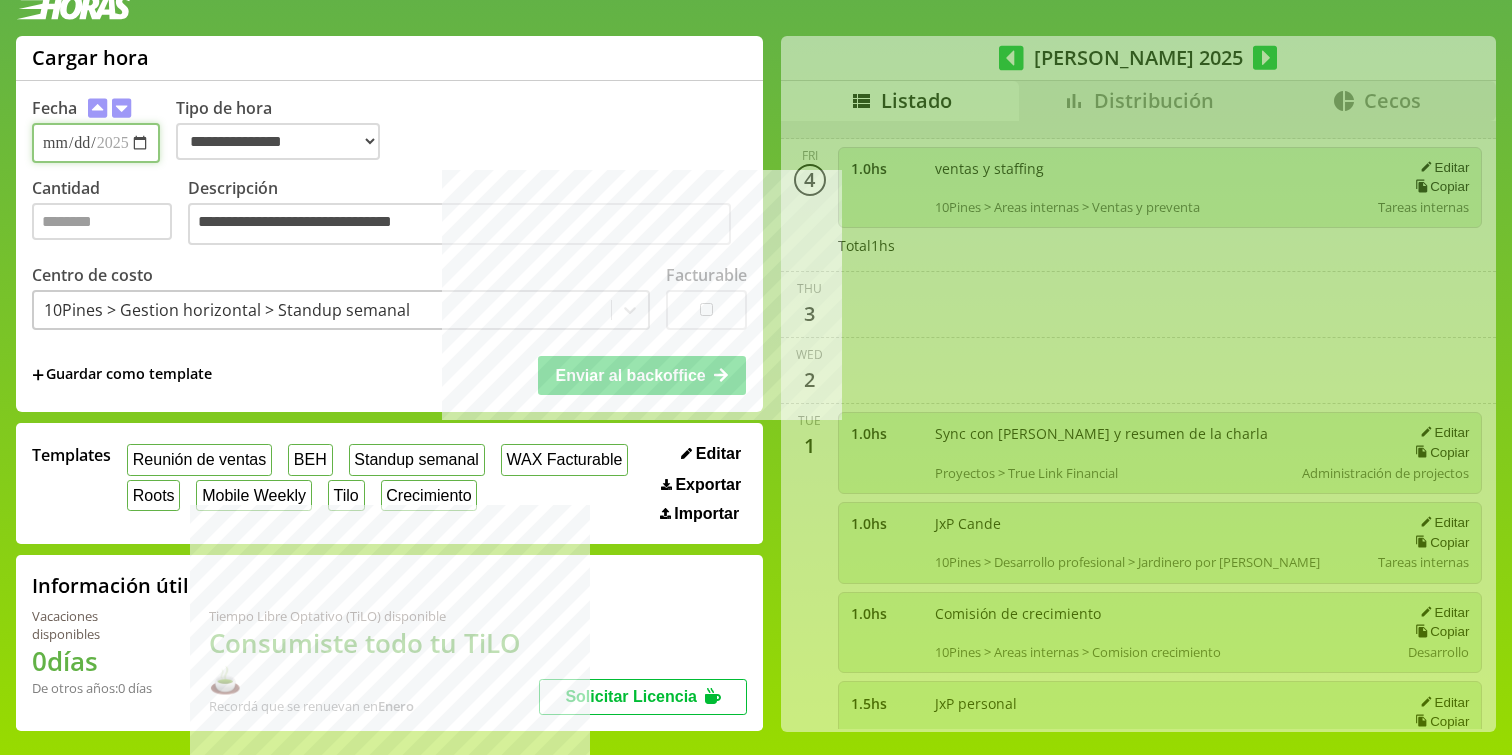 type 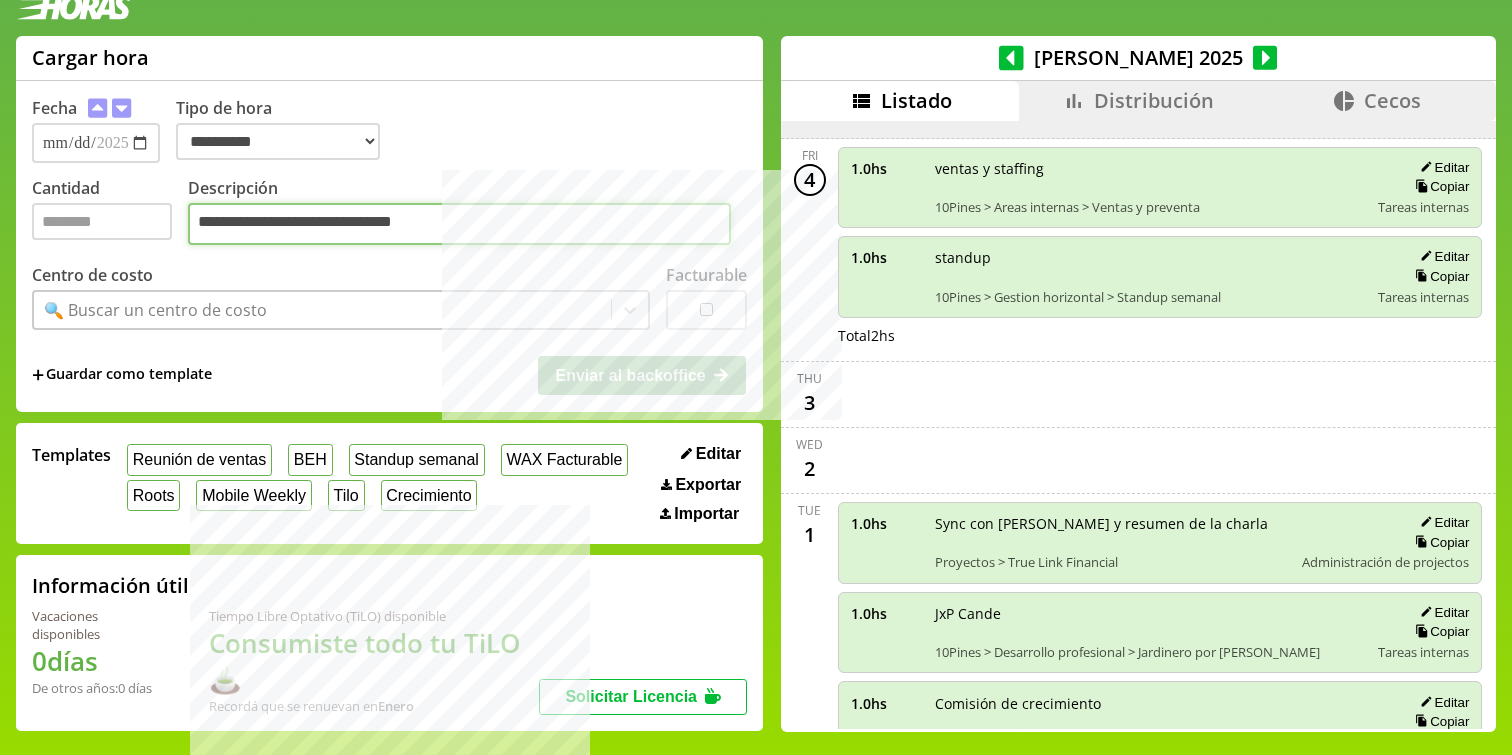 click on "**********" at bounding box center (459, 224) 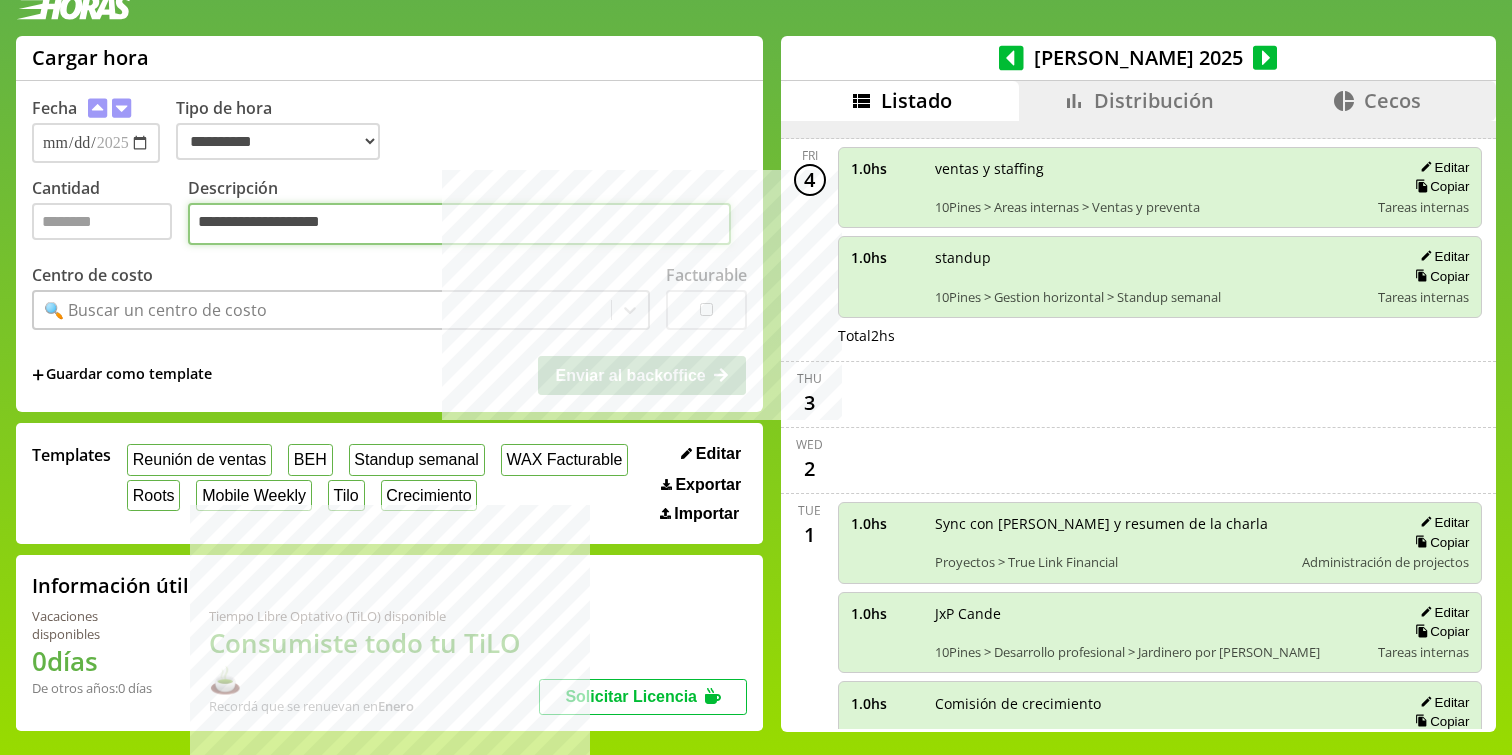 drag, startPoint x: 367, startPoint y: 202, endPoint x: 280, endPoint y: 207, distance: 87.14356 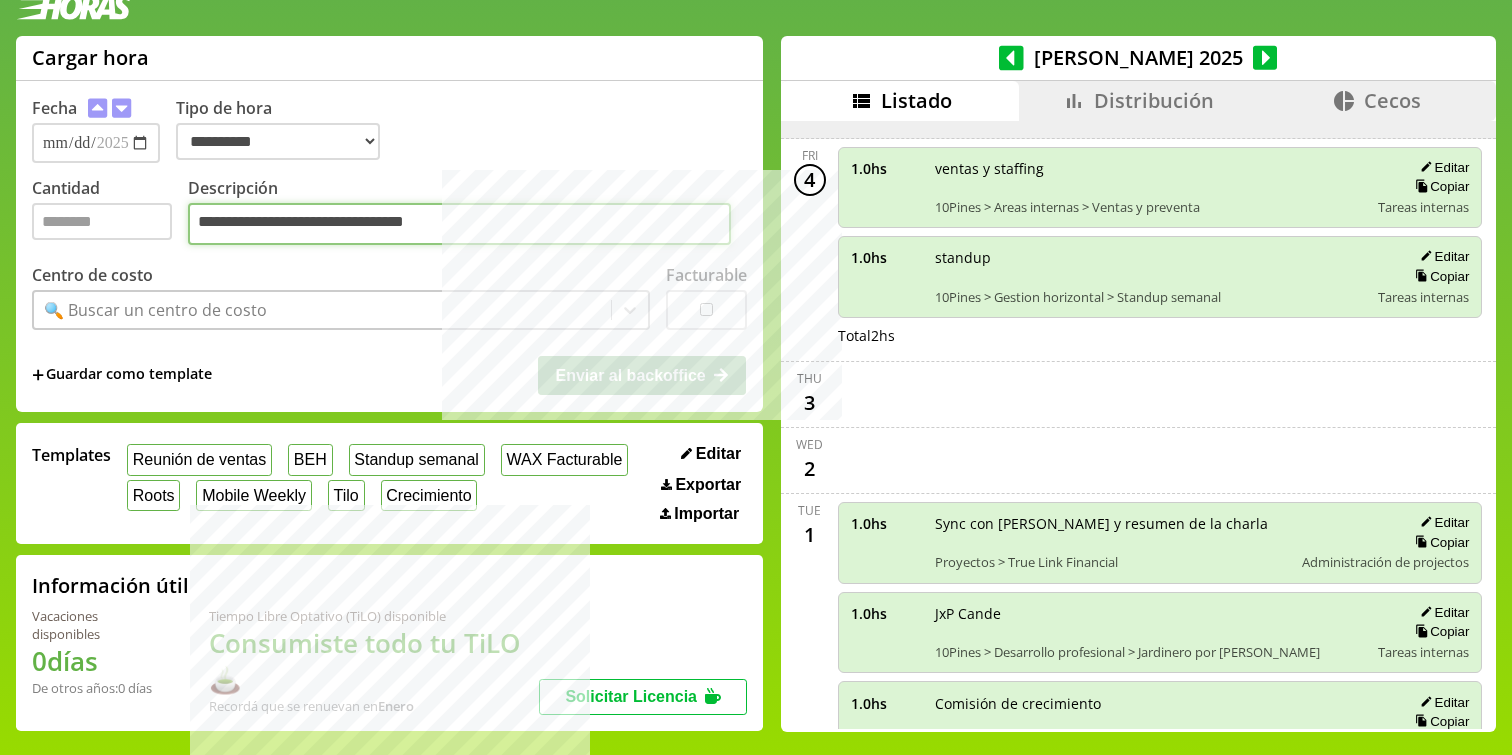 click on "**********" at bounding box center (459, 224) 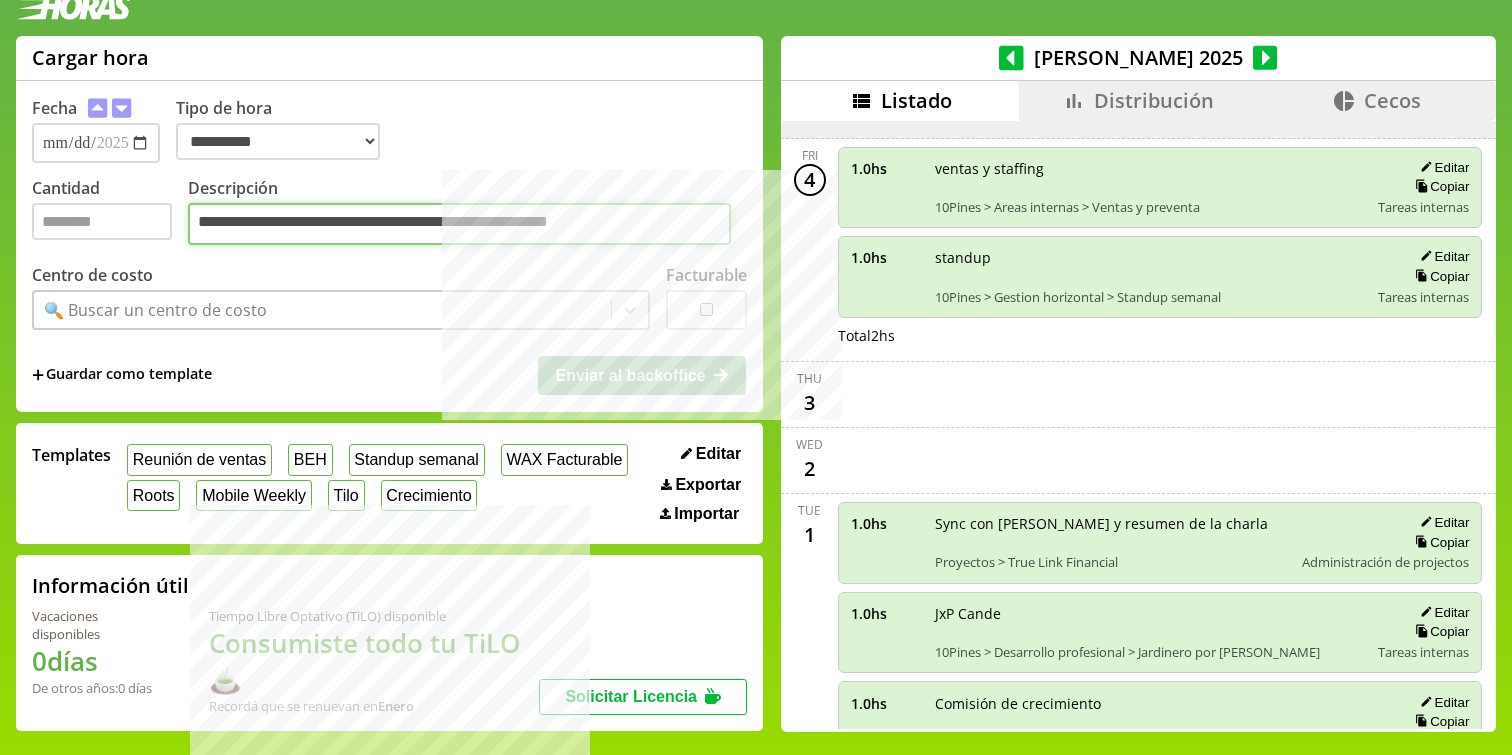 type on "**********" 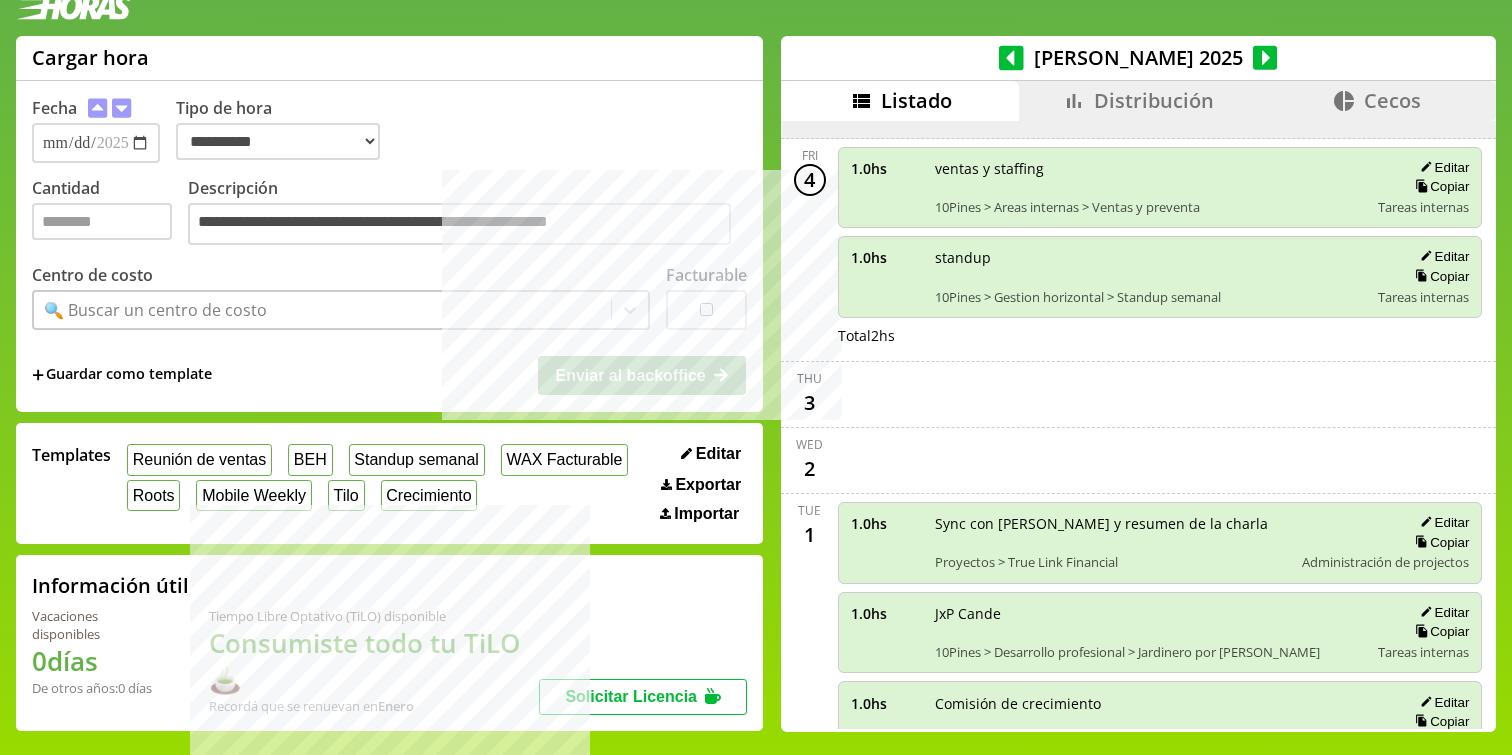 click on "🔍 Buscar un centro de costo" at bounding box center (322, 310) 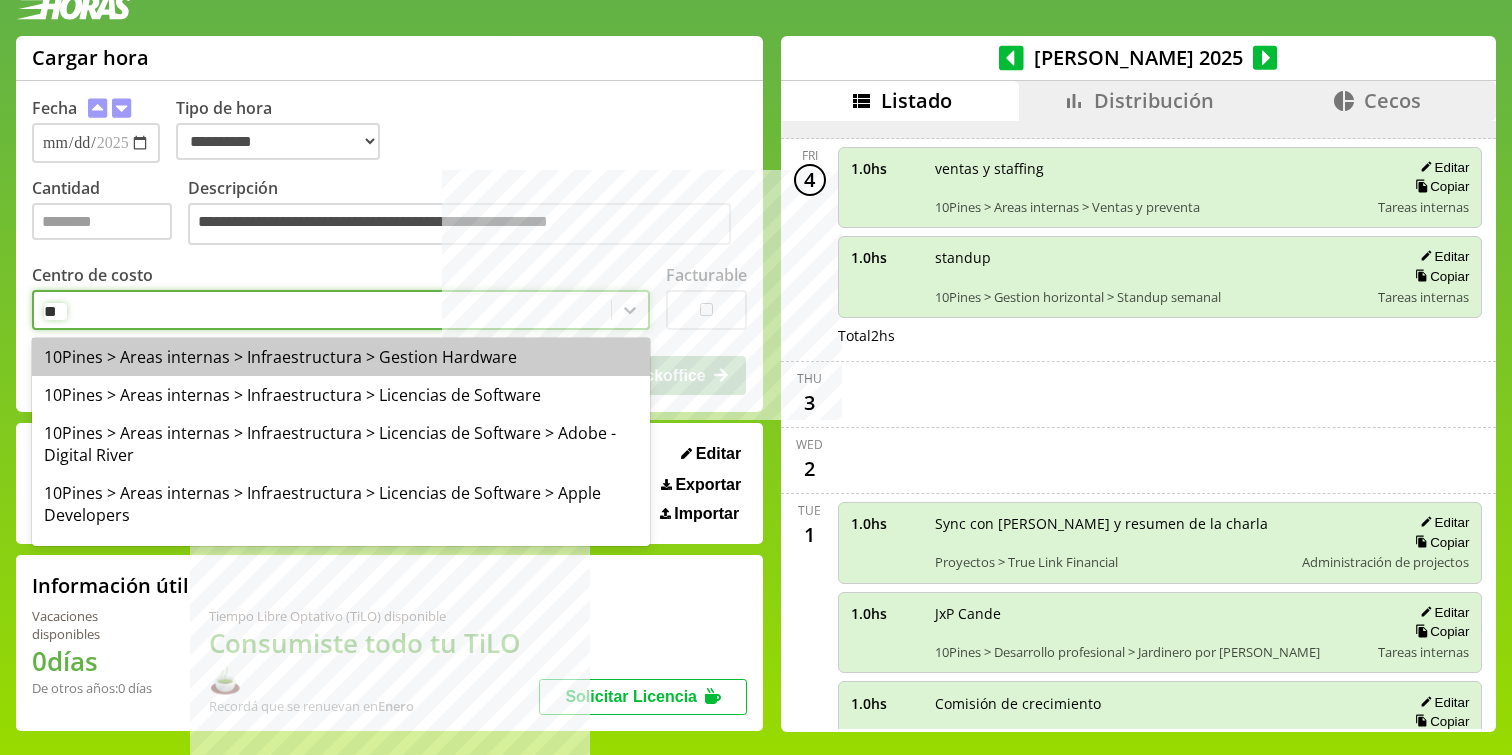 type on "***" 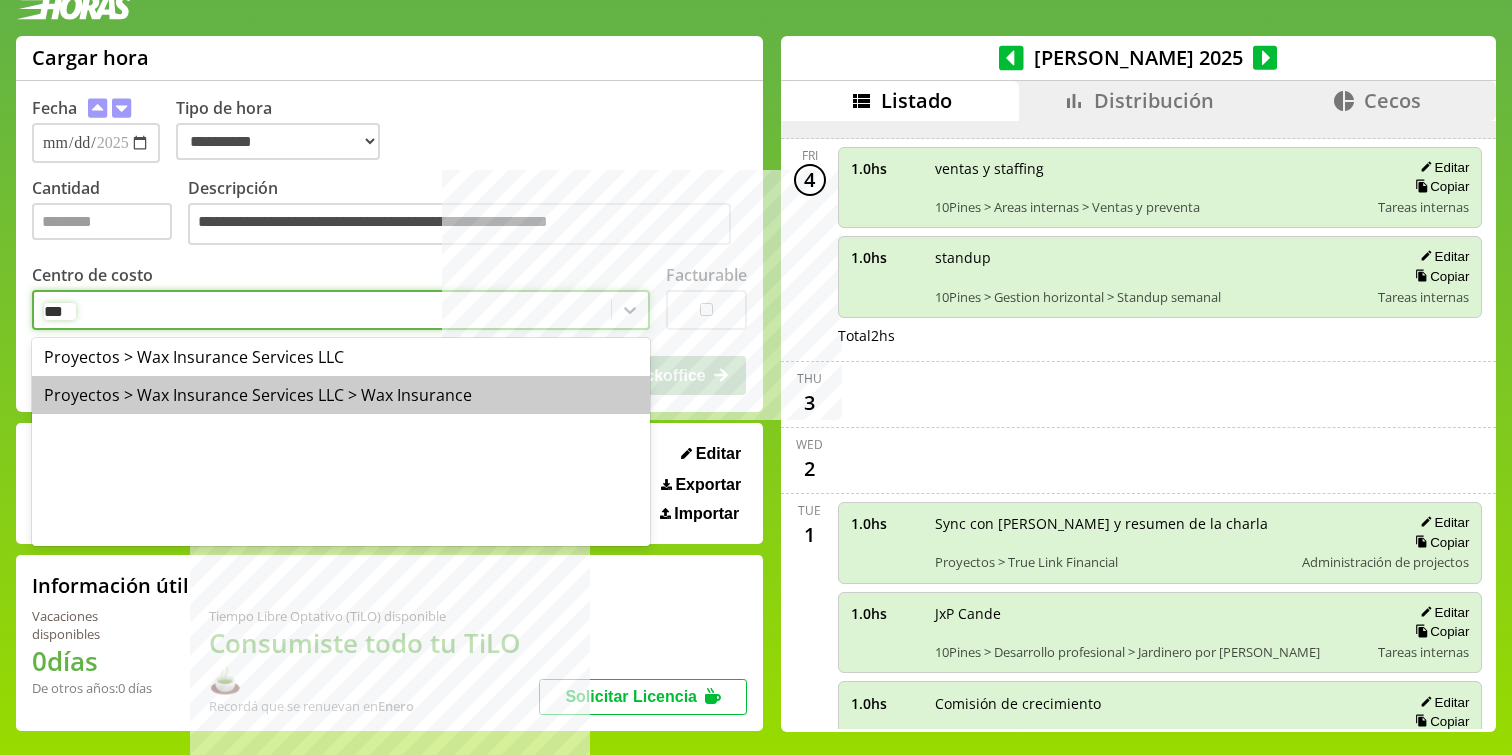 click on "Proyectos > Wax Insurance Services LLC > Wax Insurance" at bounding box center (341, 395) 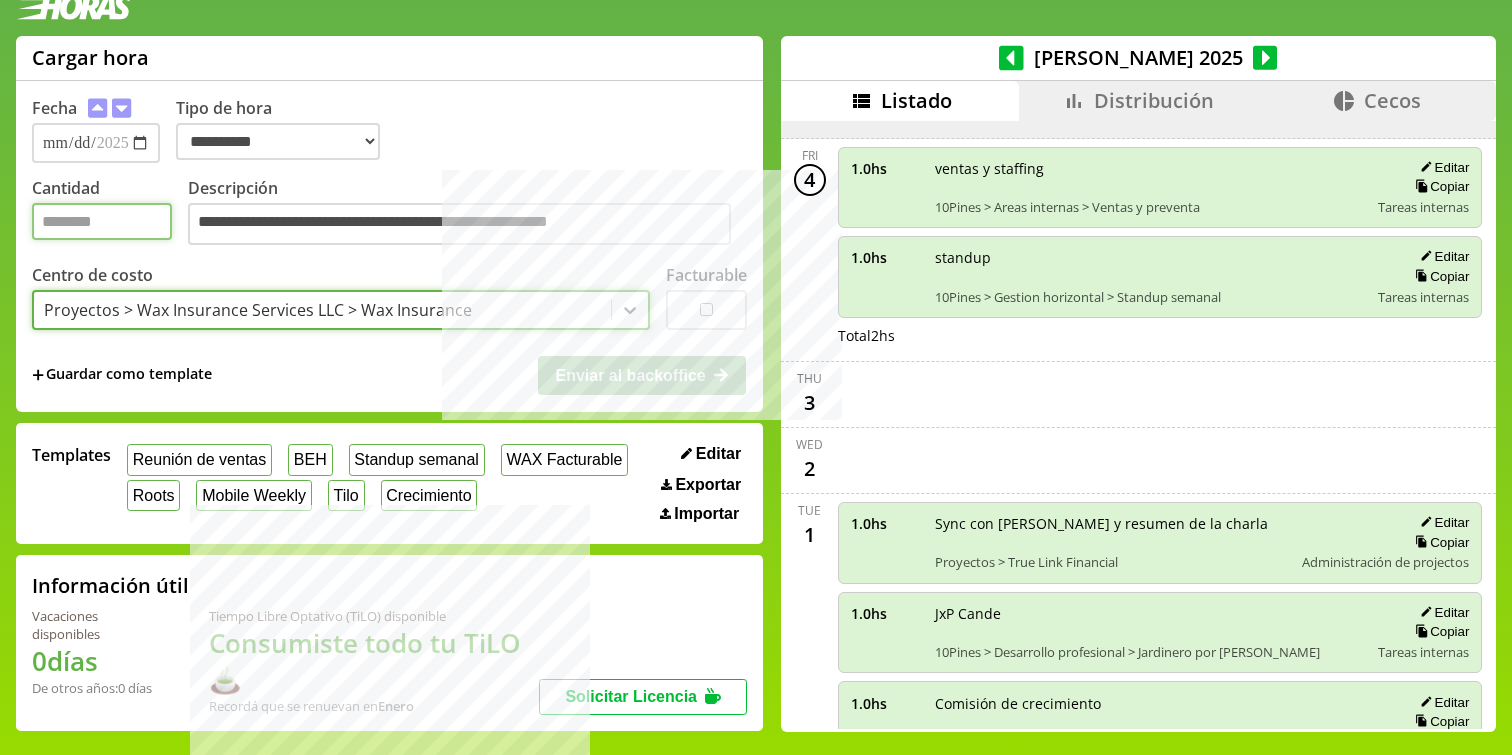 click on "Cantidad" at bounding box center (102, 221) 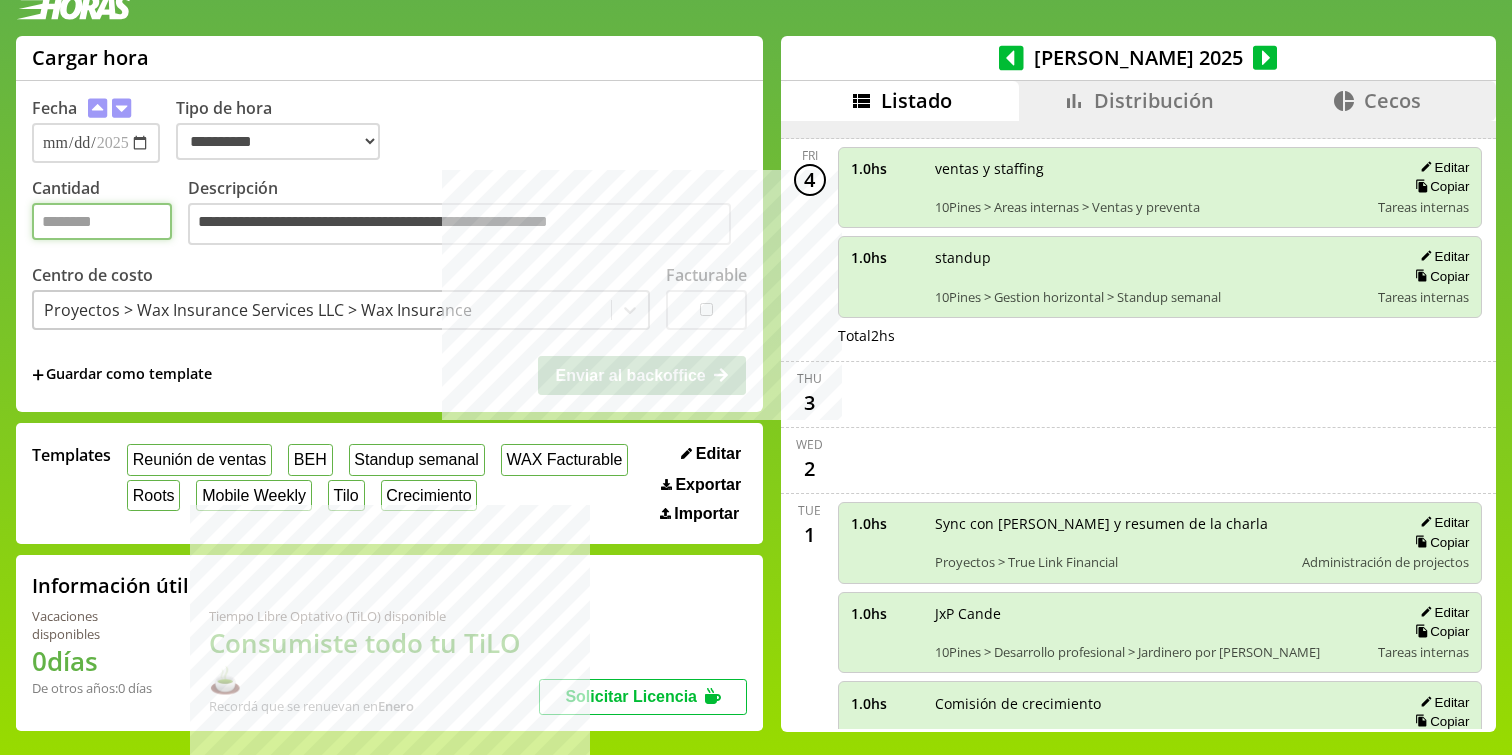 type on "*" 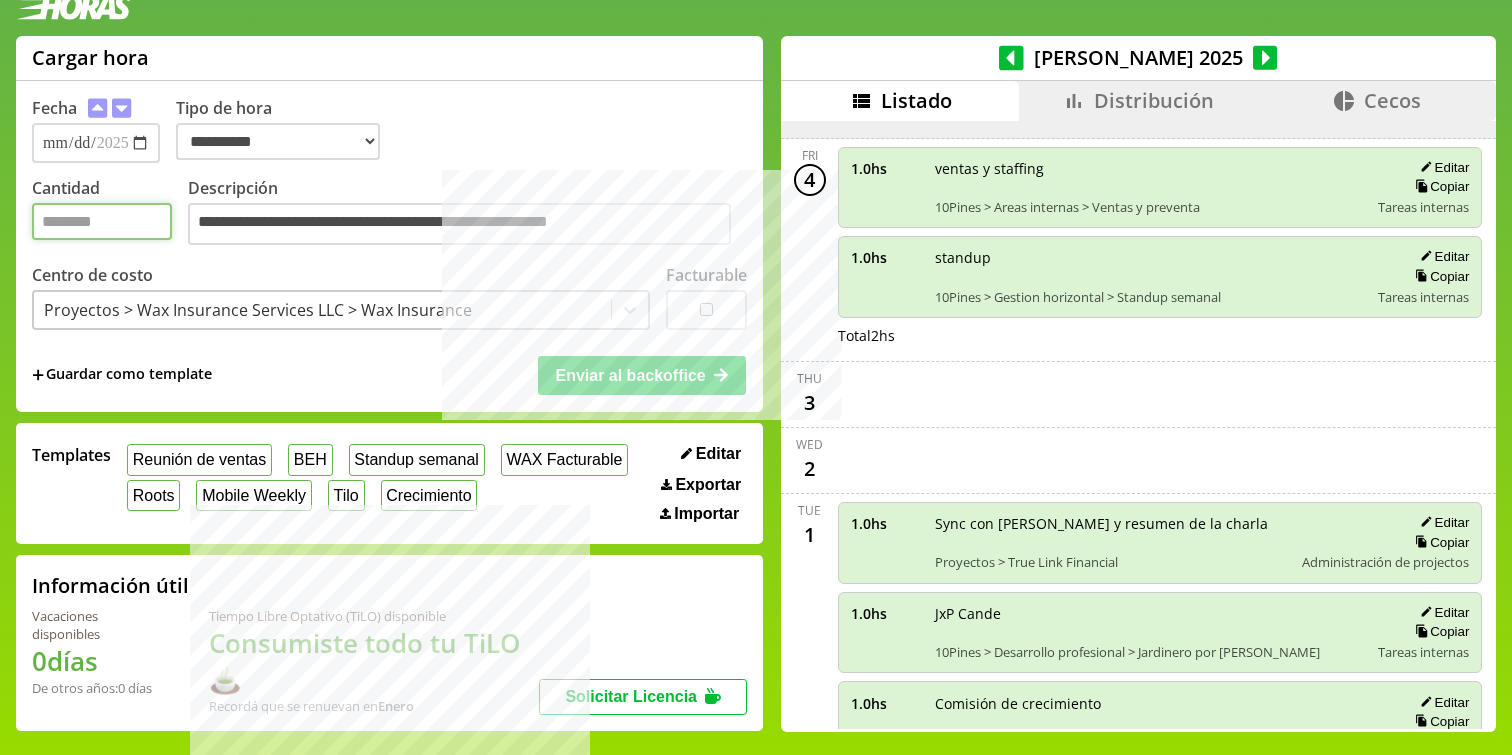 type on "*" 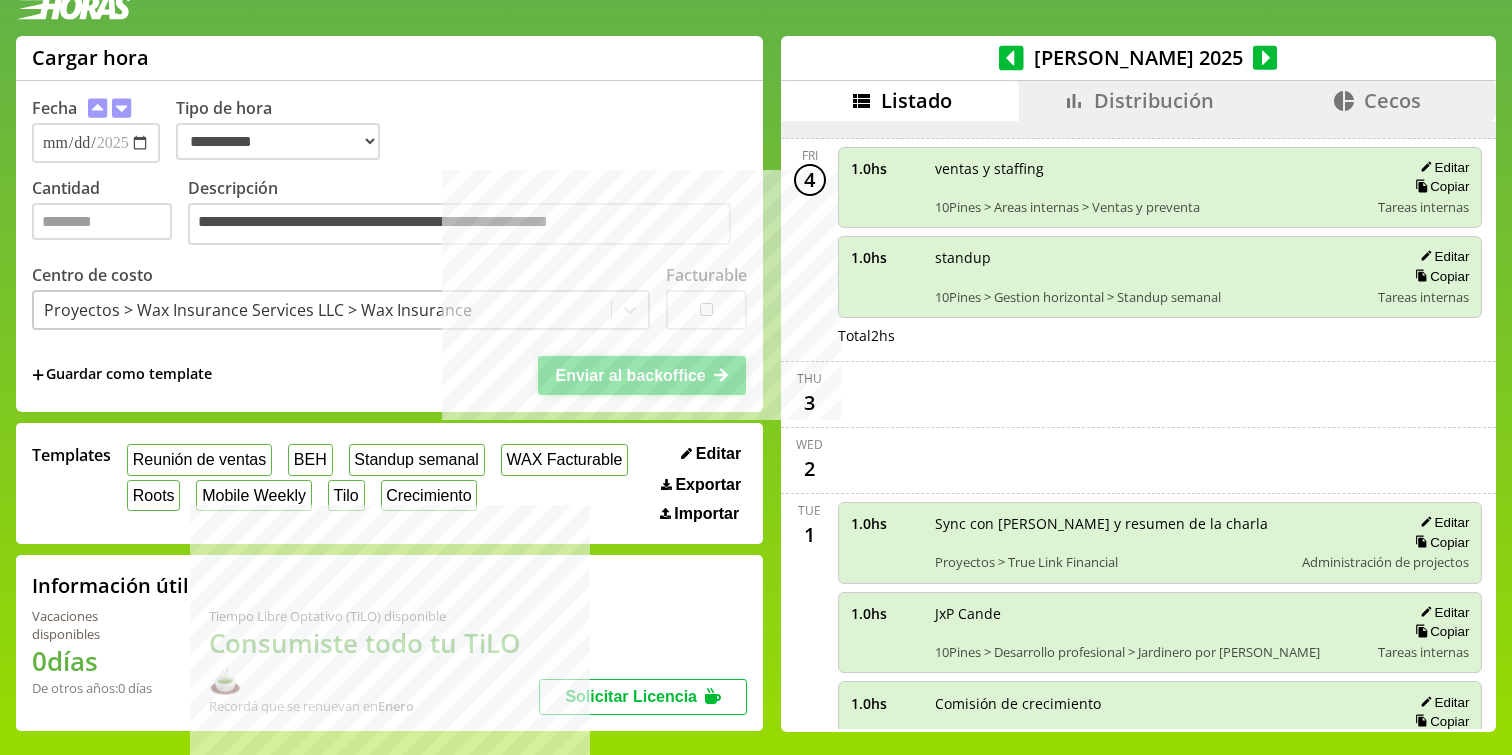 click on "Enviar al backoffice" at bounding box center [630, 375] 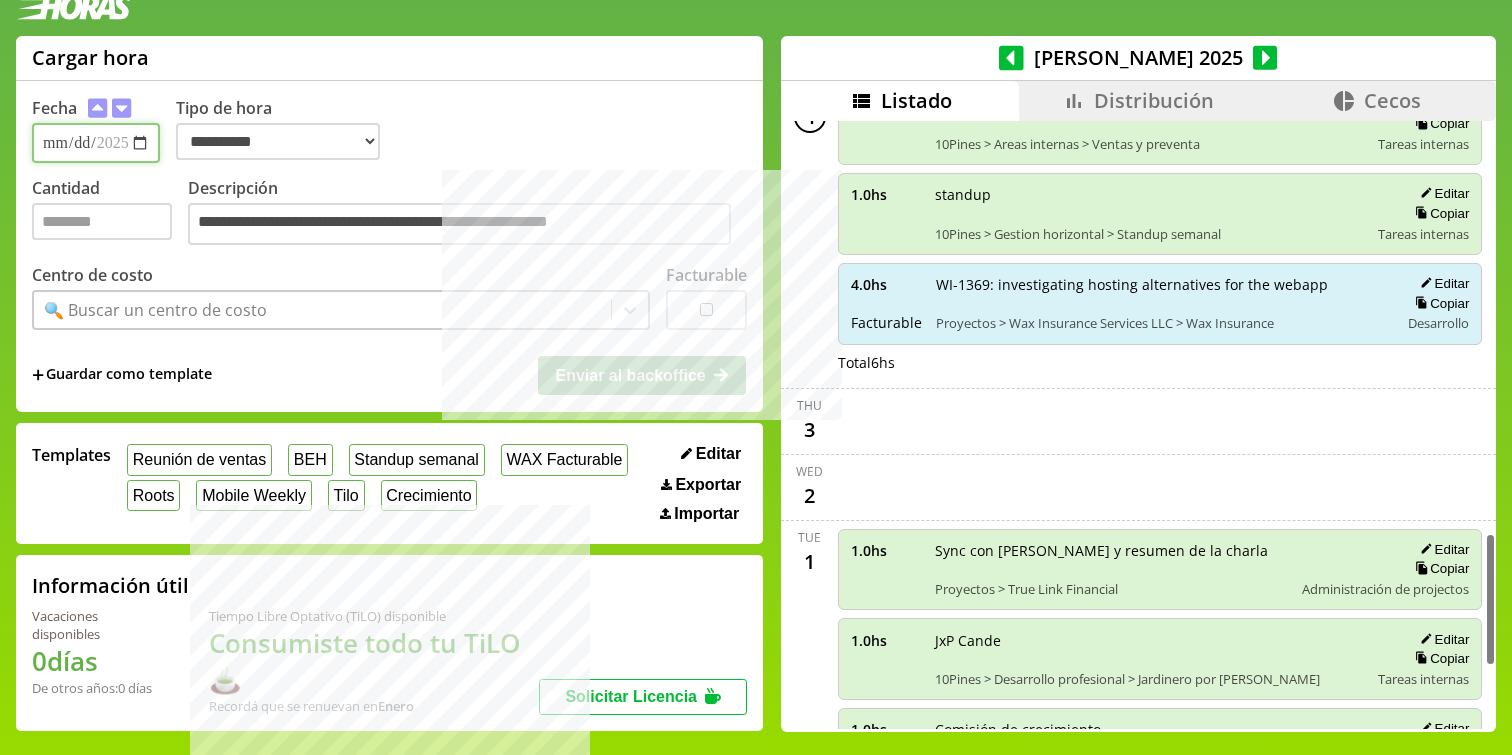 scroll, scrollTop: 1869, scrollLeft: 0, axis: vertical 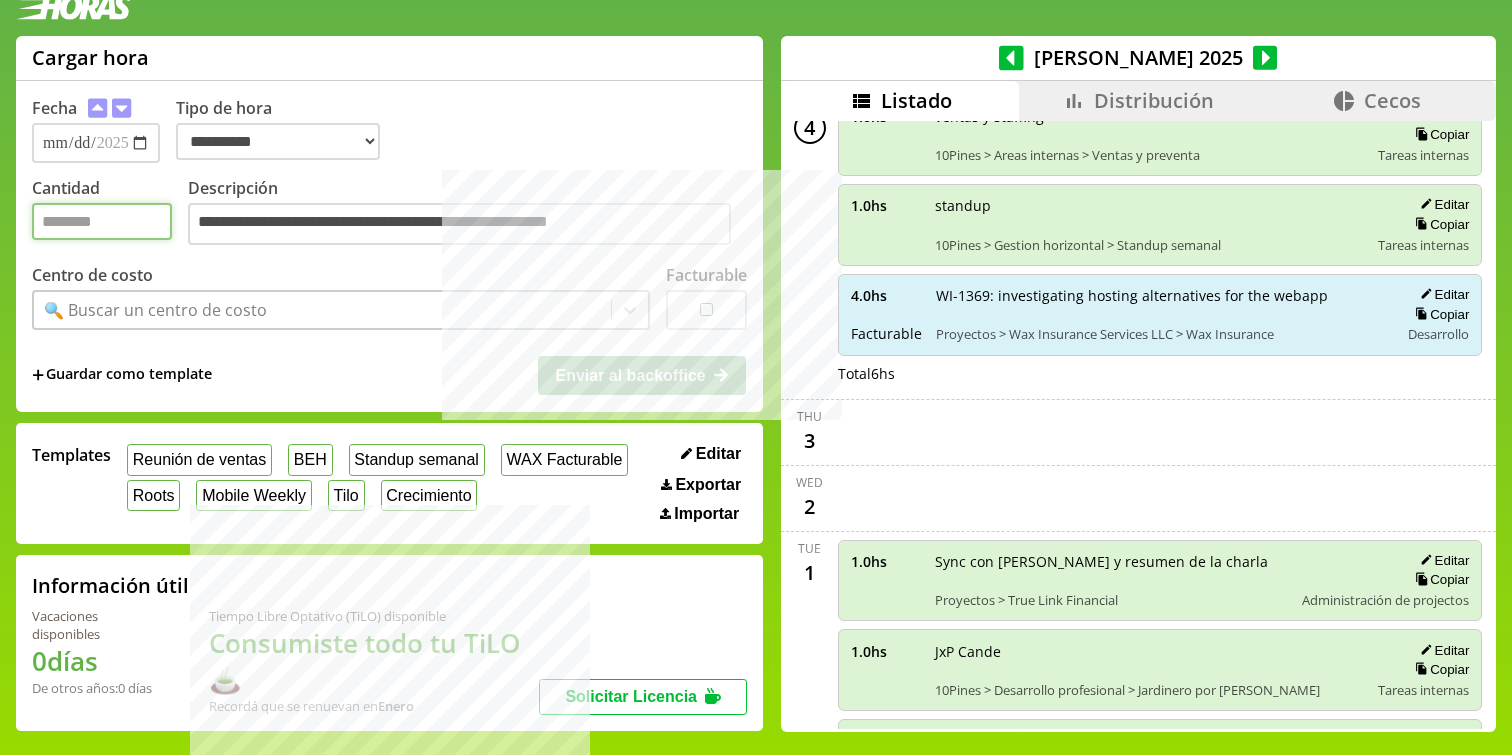 click on "Cantidad" at bounding box center [102, 221] 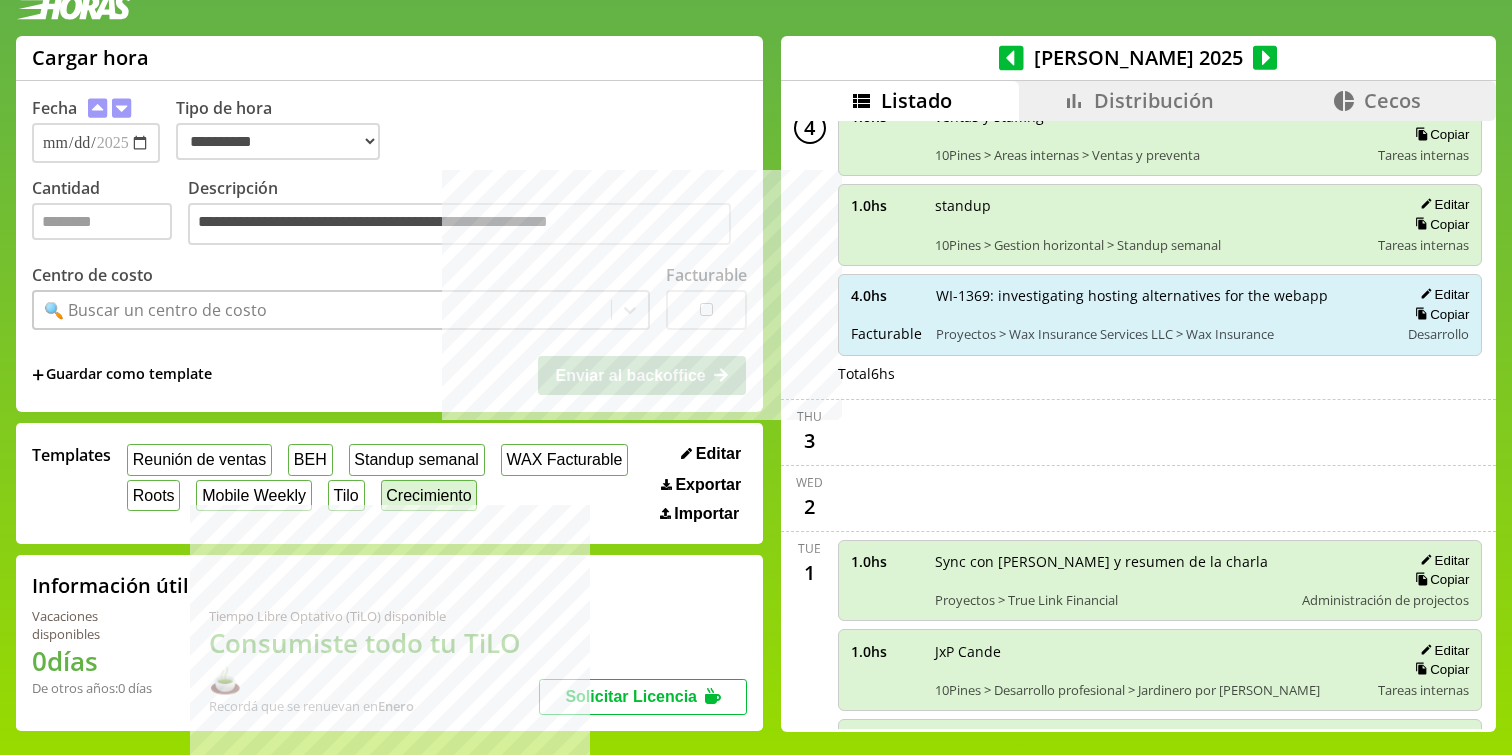 click on "Crecimiento" at bounding box center (429, 495) 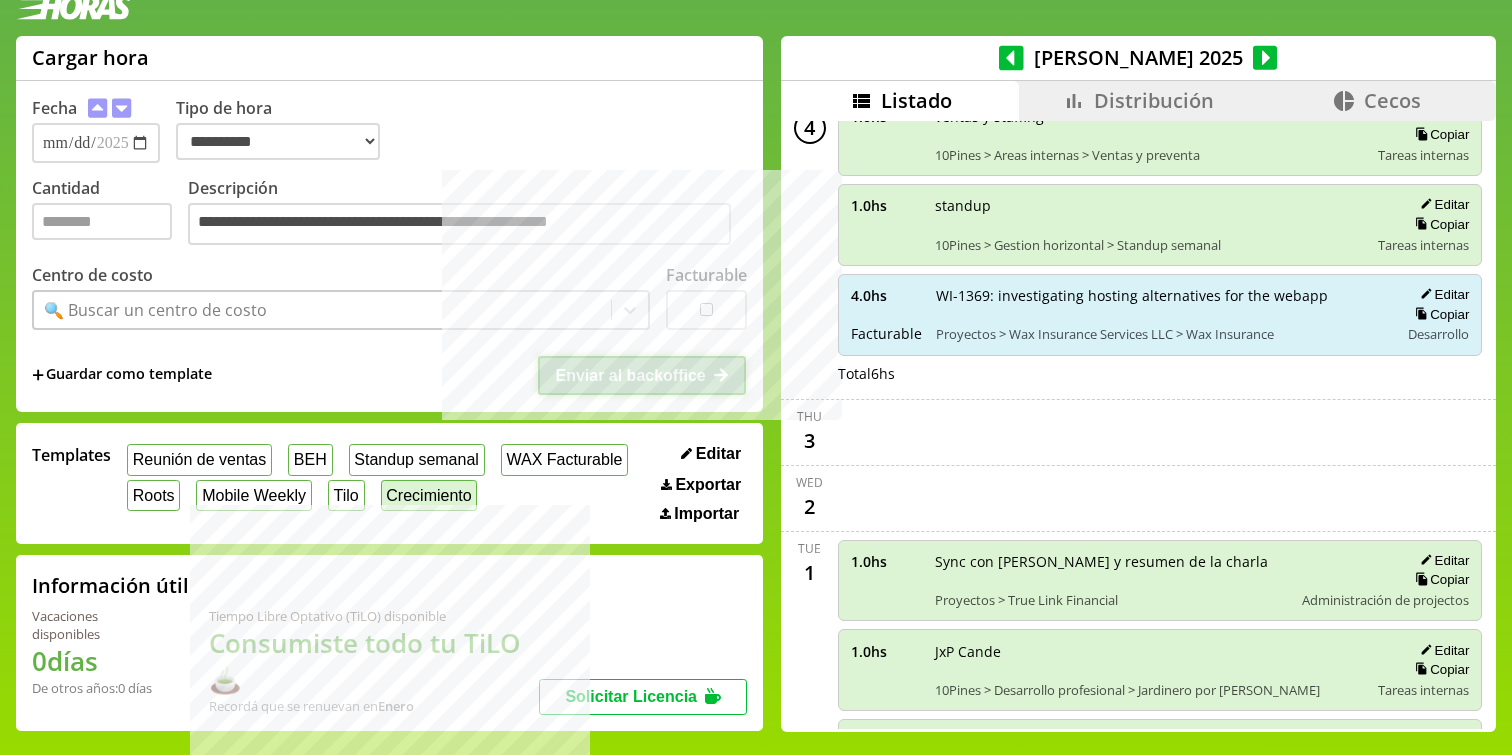 type on "***" 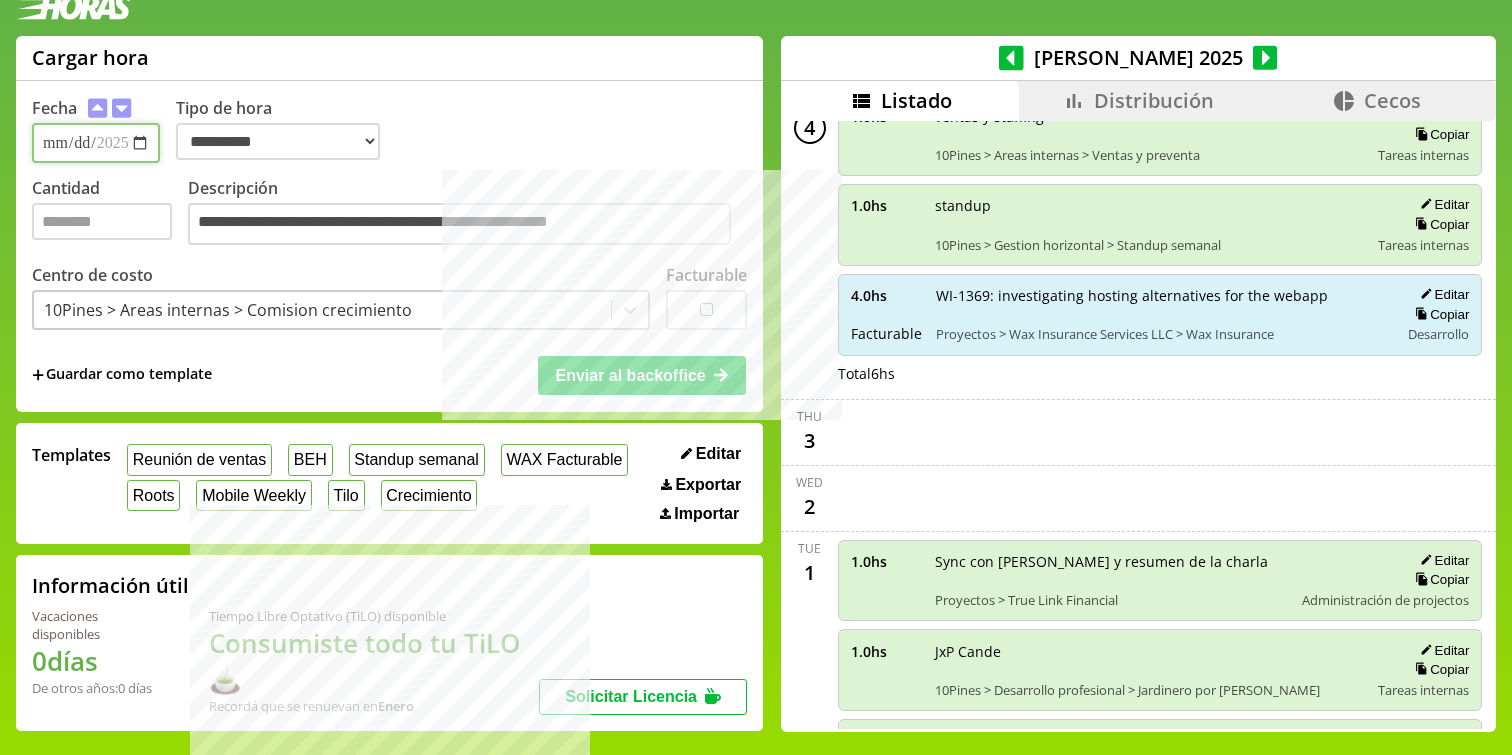 click on "**********" at bounding box center [96, 143] 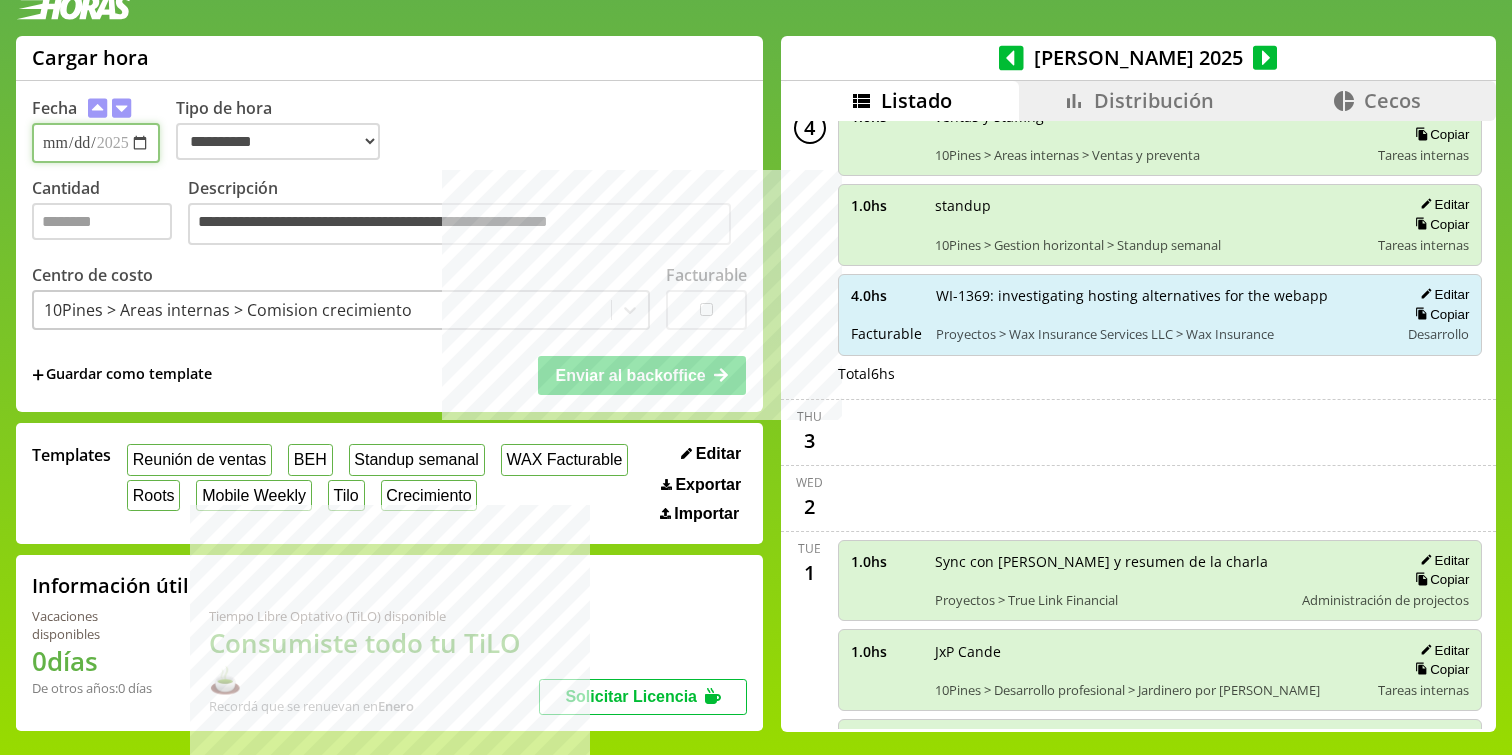type on "**********" 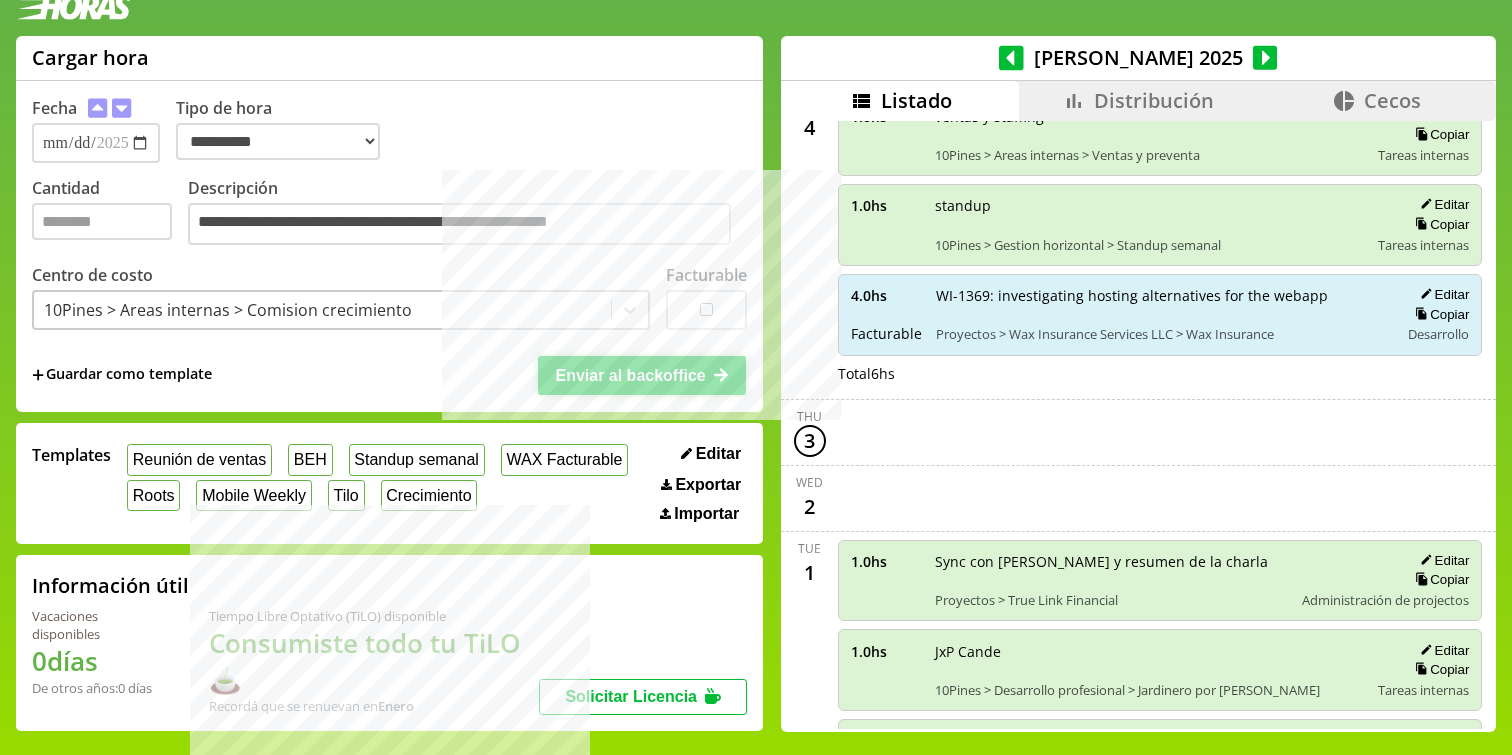 click on "Enviar al backoffice" at bounding box center [630, 375] 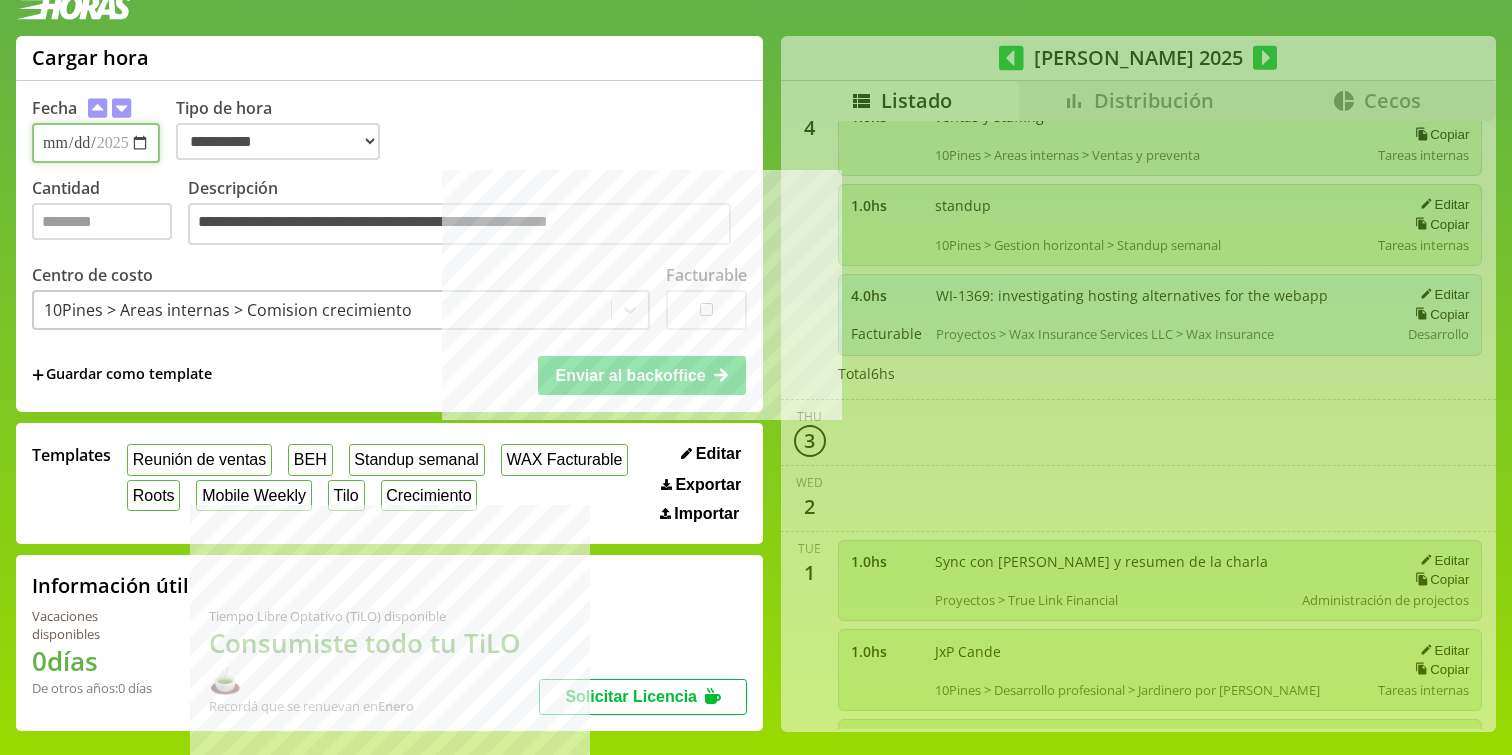 type 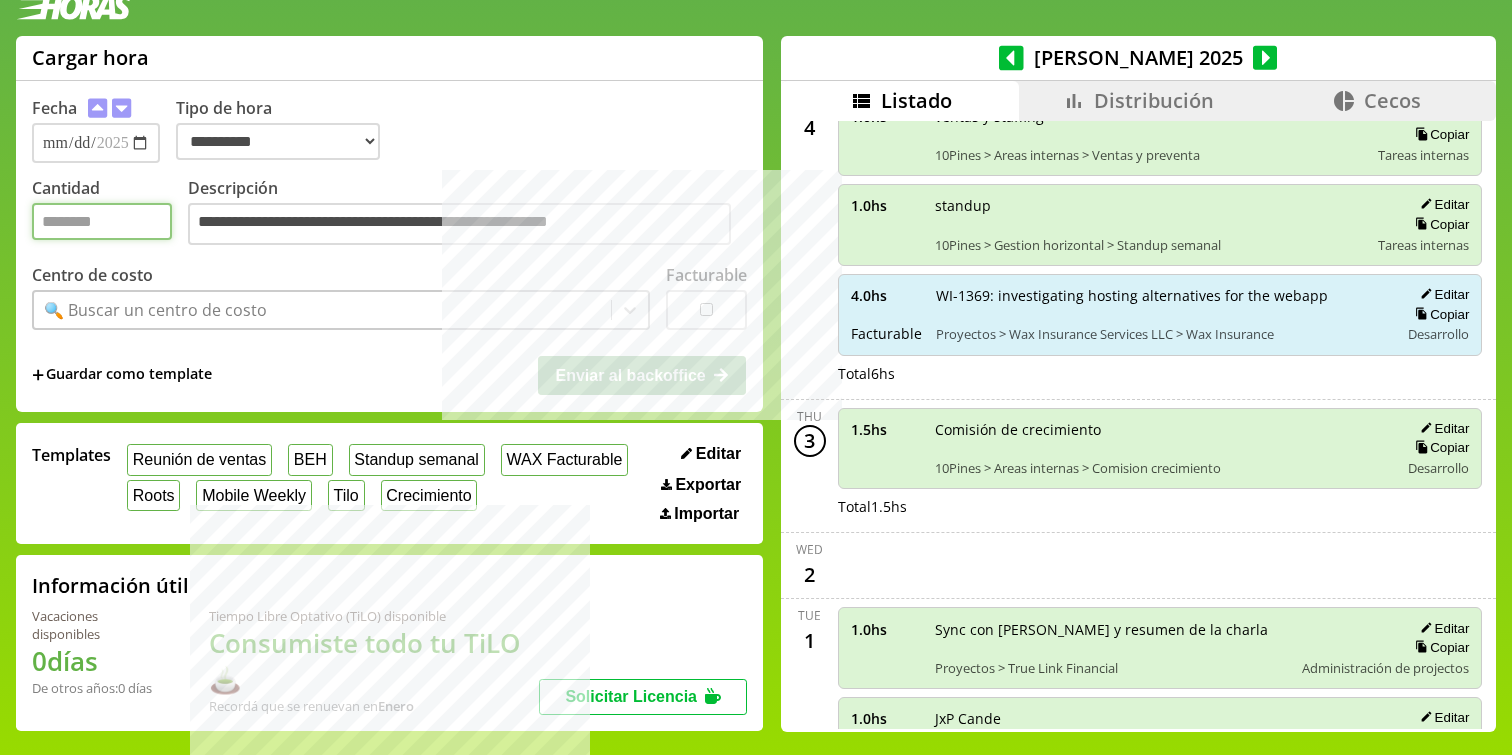 click on "Cantidad" at bounding box center (102, 221) 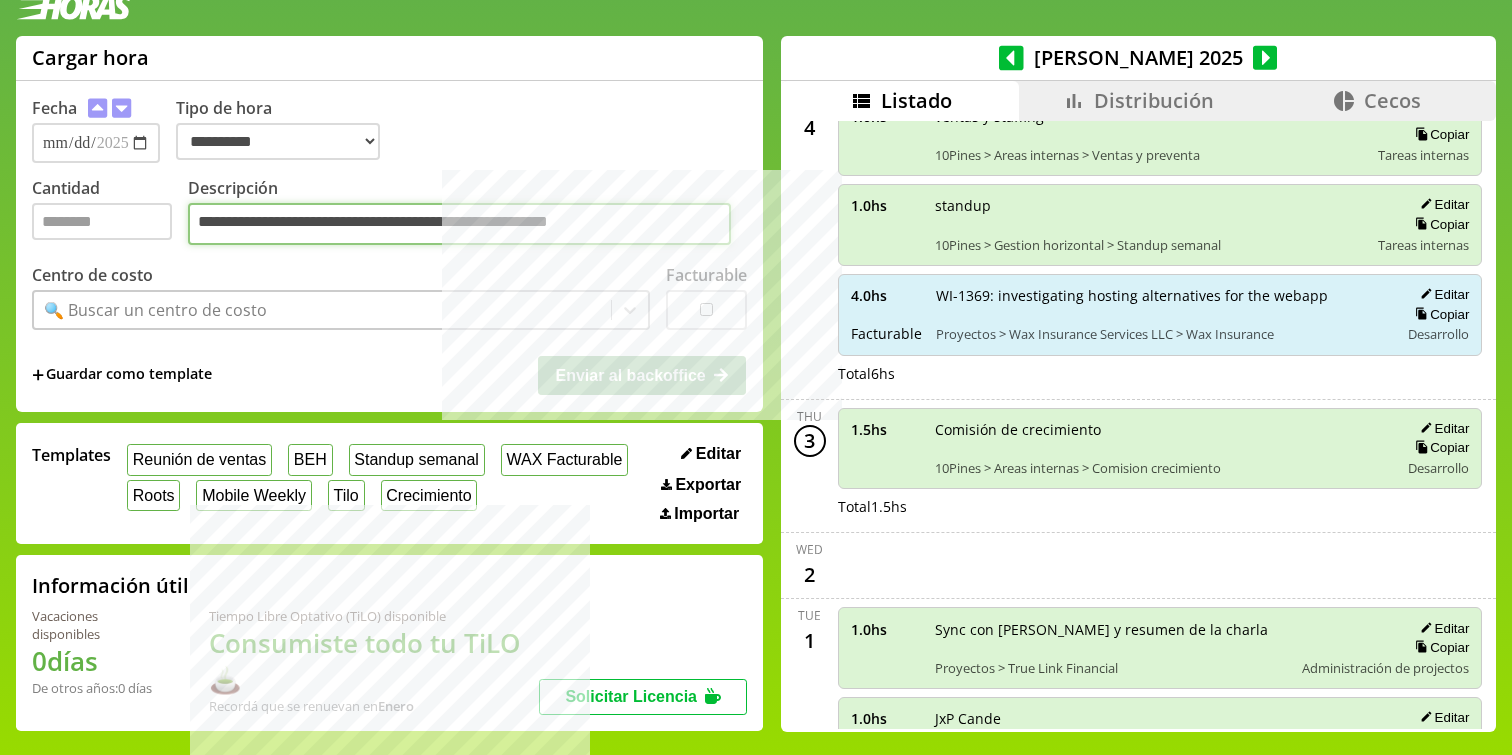click on "**********" at bounding box center [459, 224] 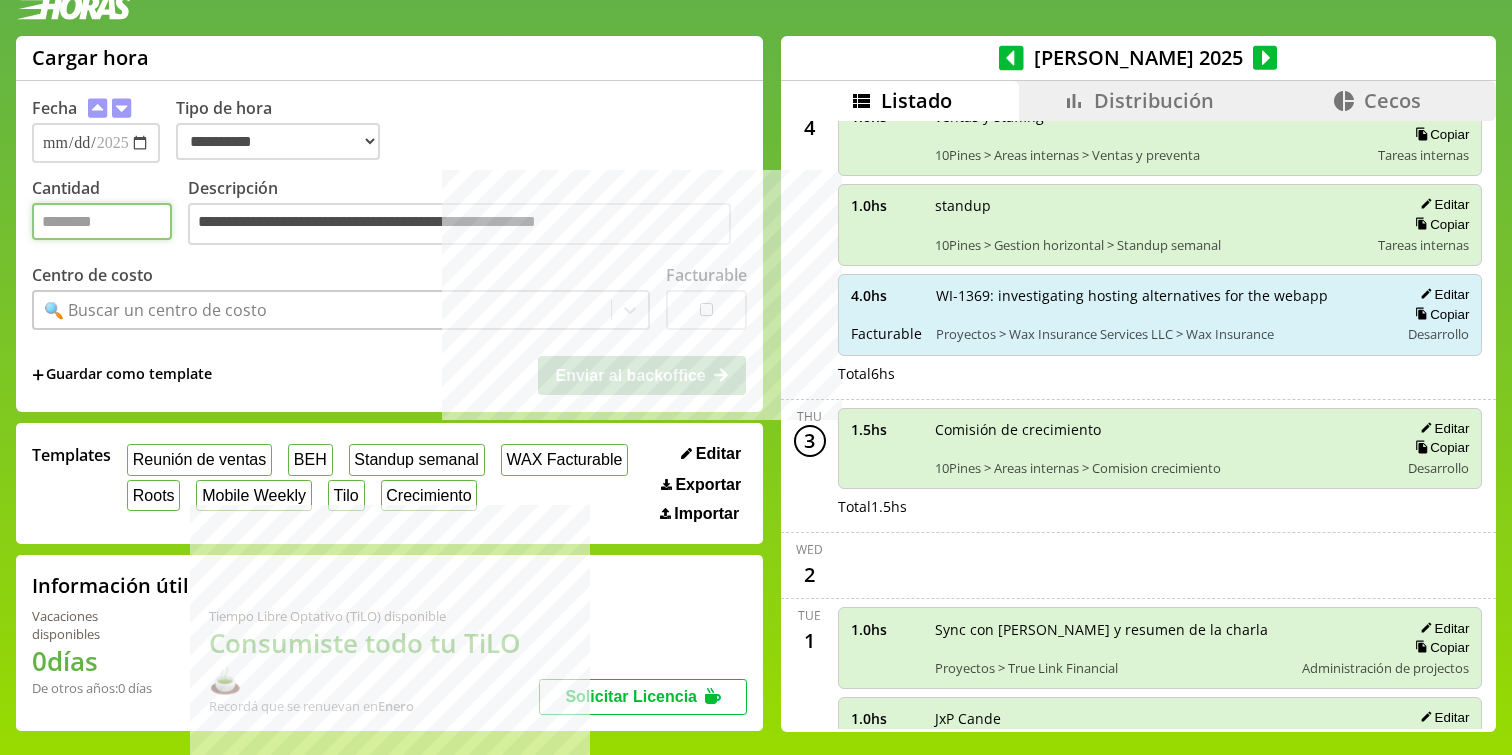 click on "Cantidad" at bounding box center (102, 221) 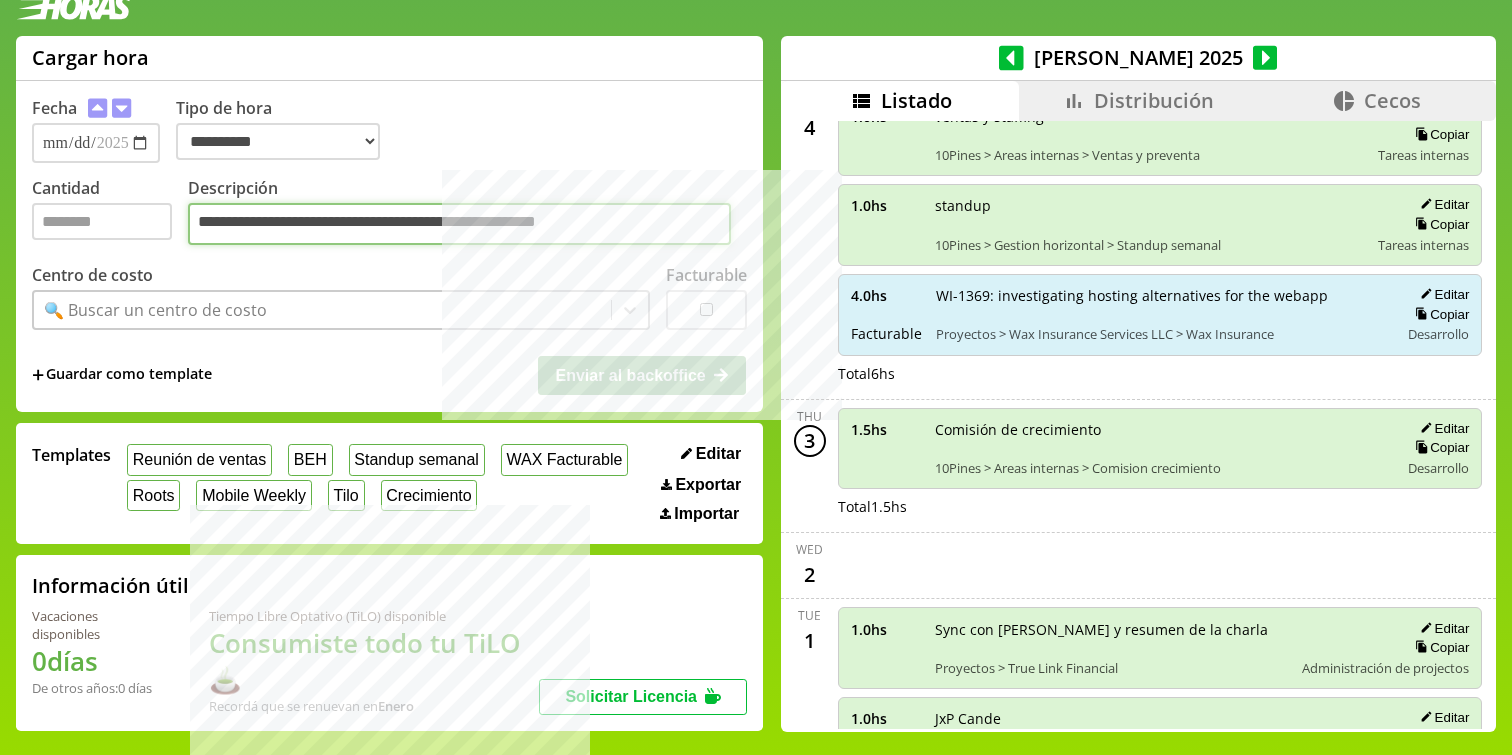 click on "**********" at bounding box center (459, 224) 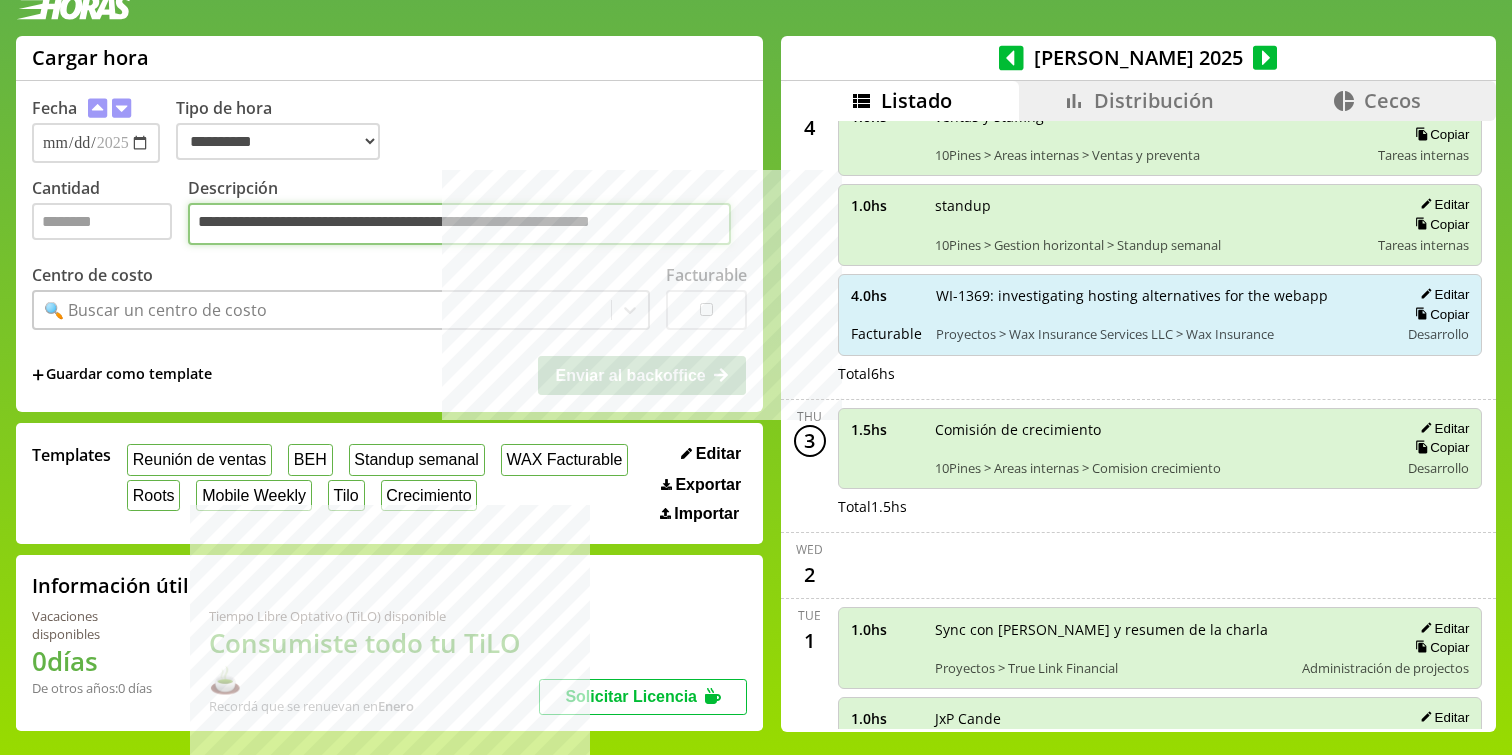 type on "**********" 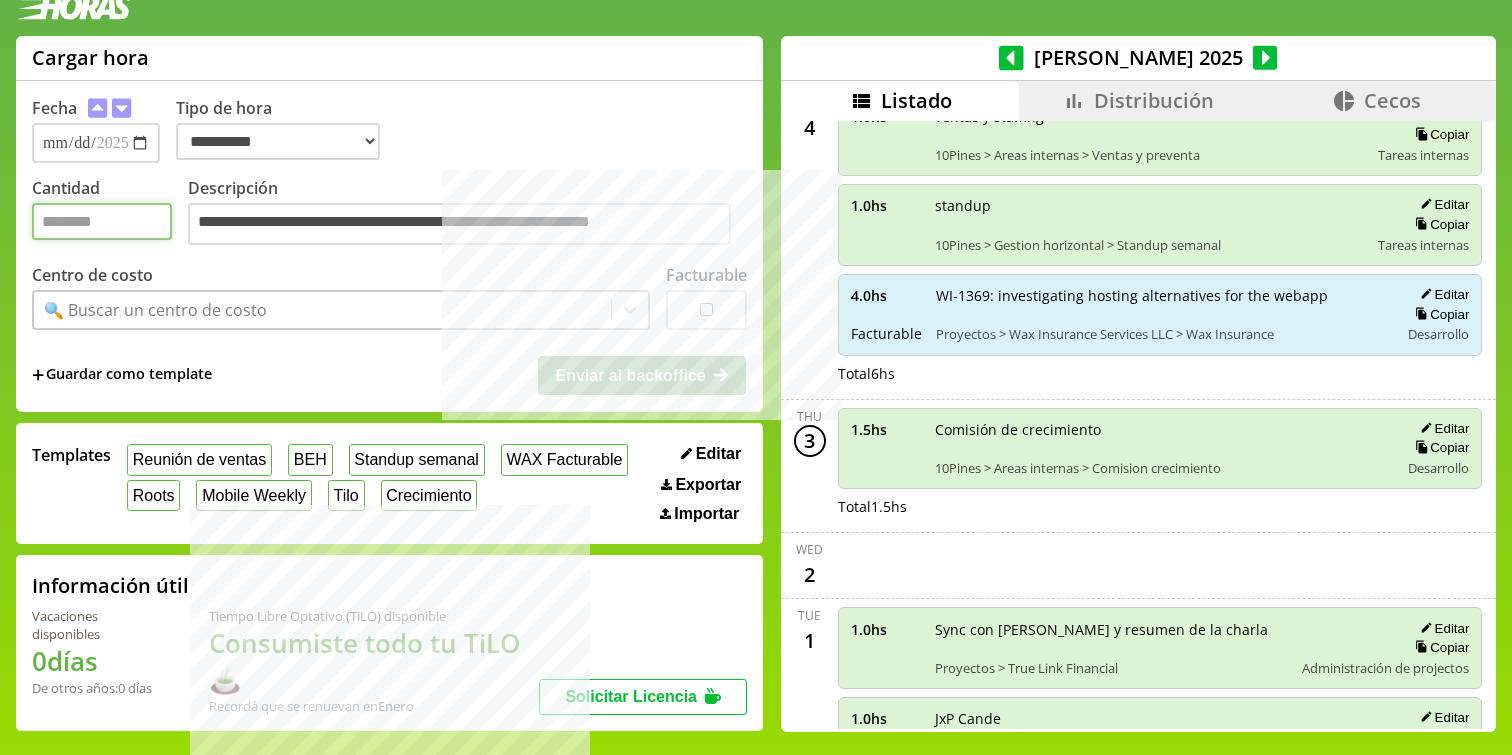 click on "Cantidad" at bounding box center [102, 221] 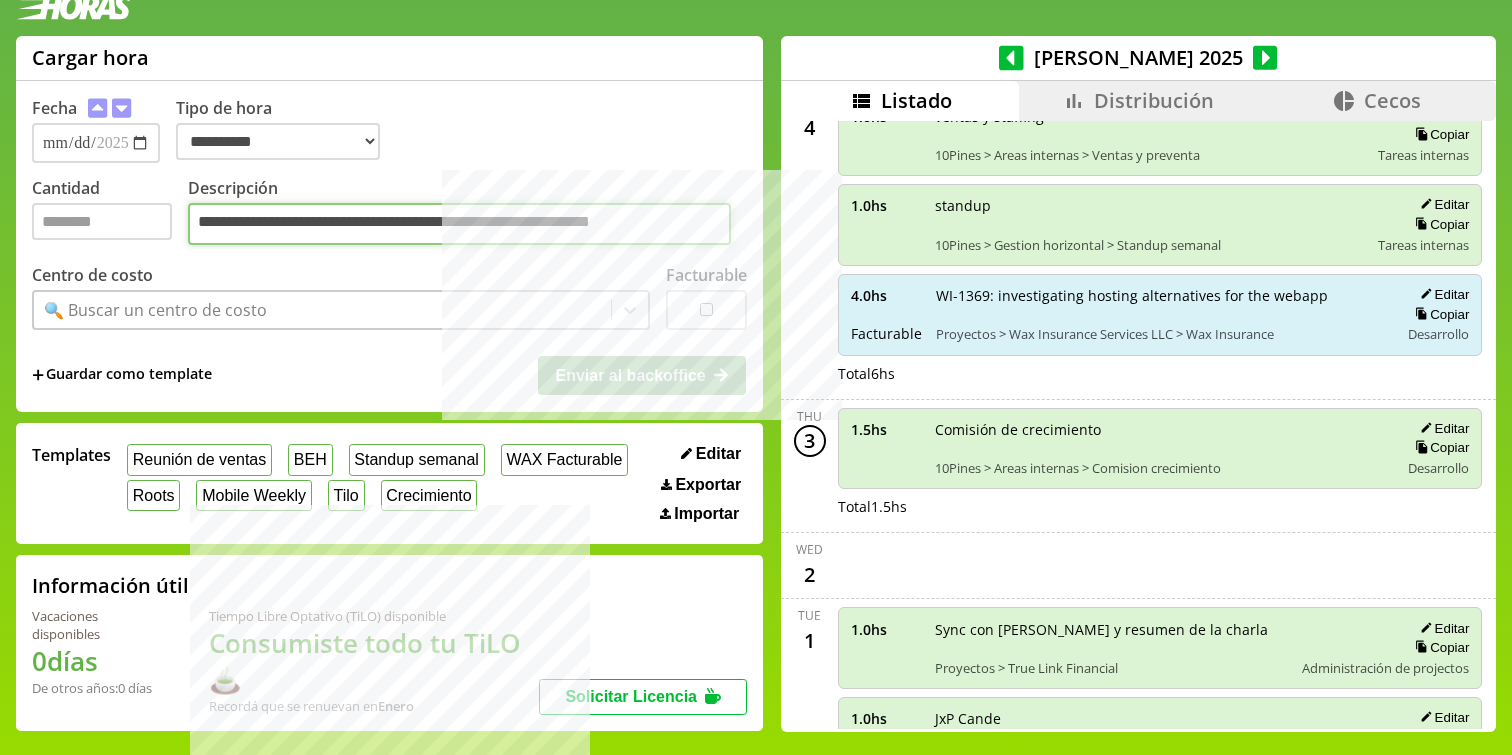 click on "**********" at bounding box center [459, 224] 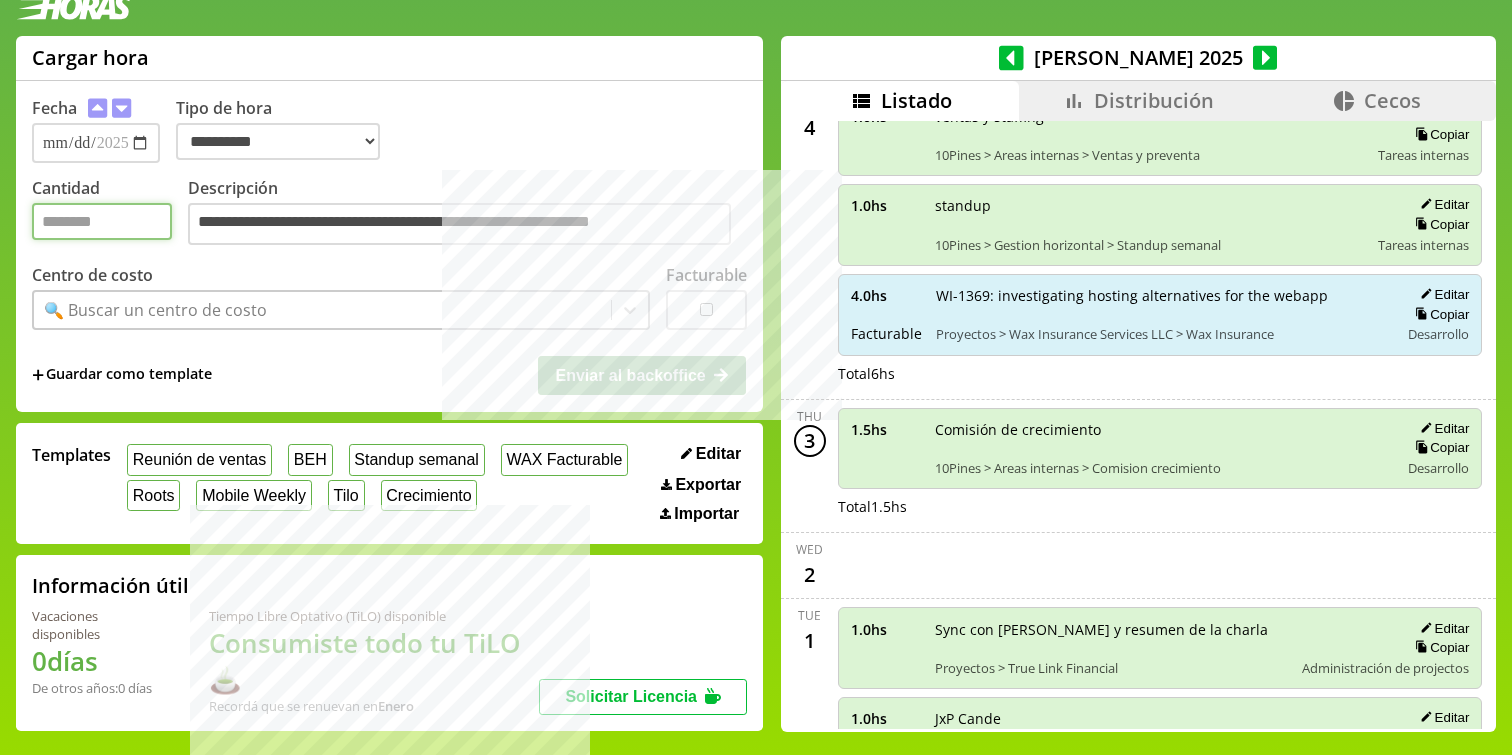 click on "Cantidad" at bounding box center (102, 221) 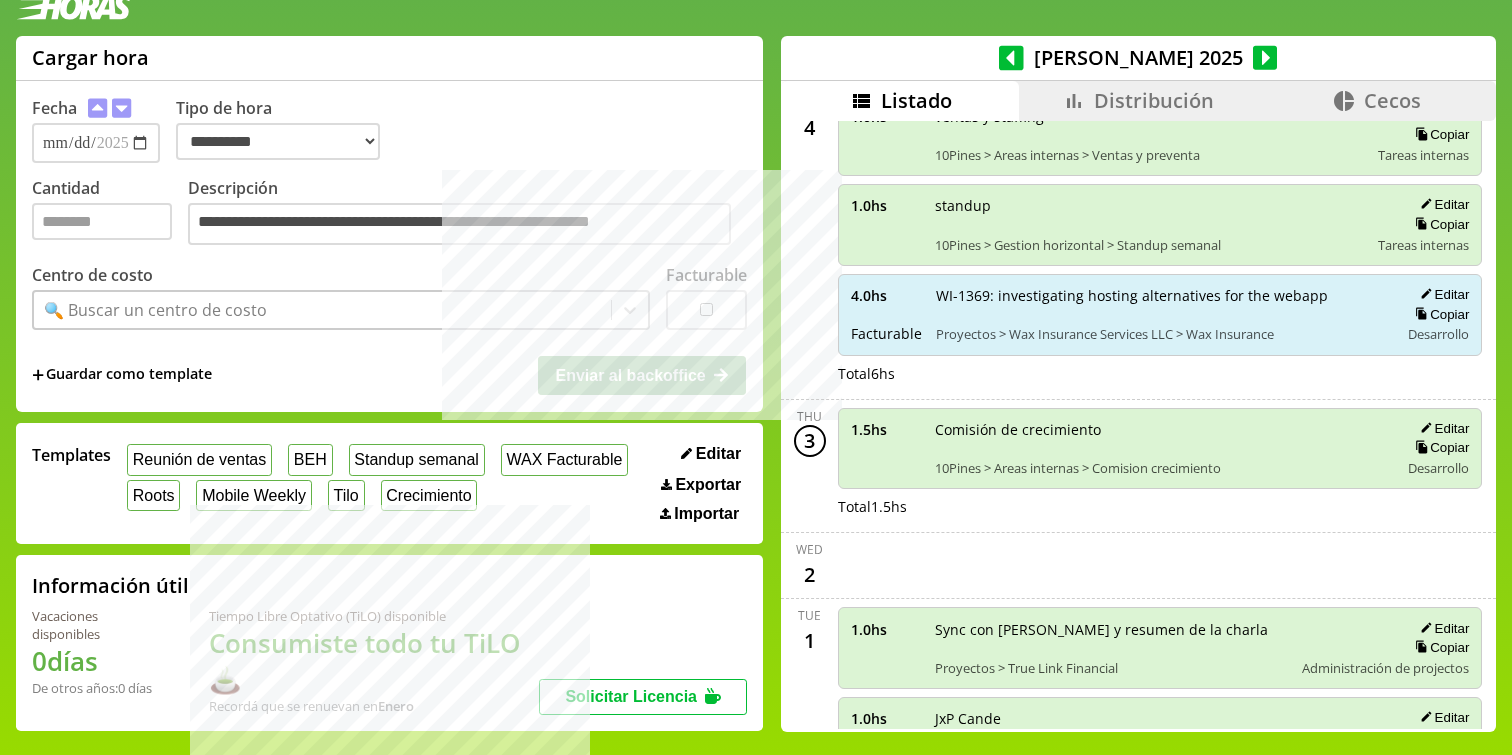 click on "🔍 Buscar un centro de costo" at bounding box center [322, 310] 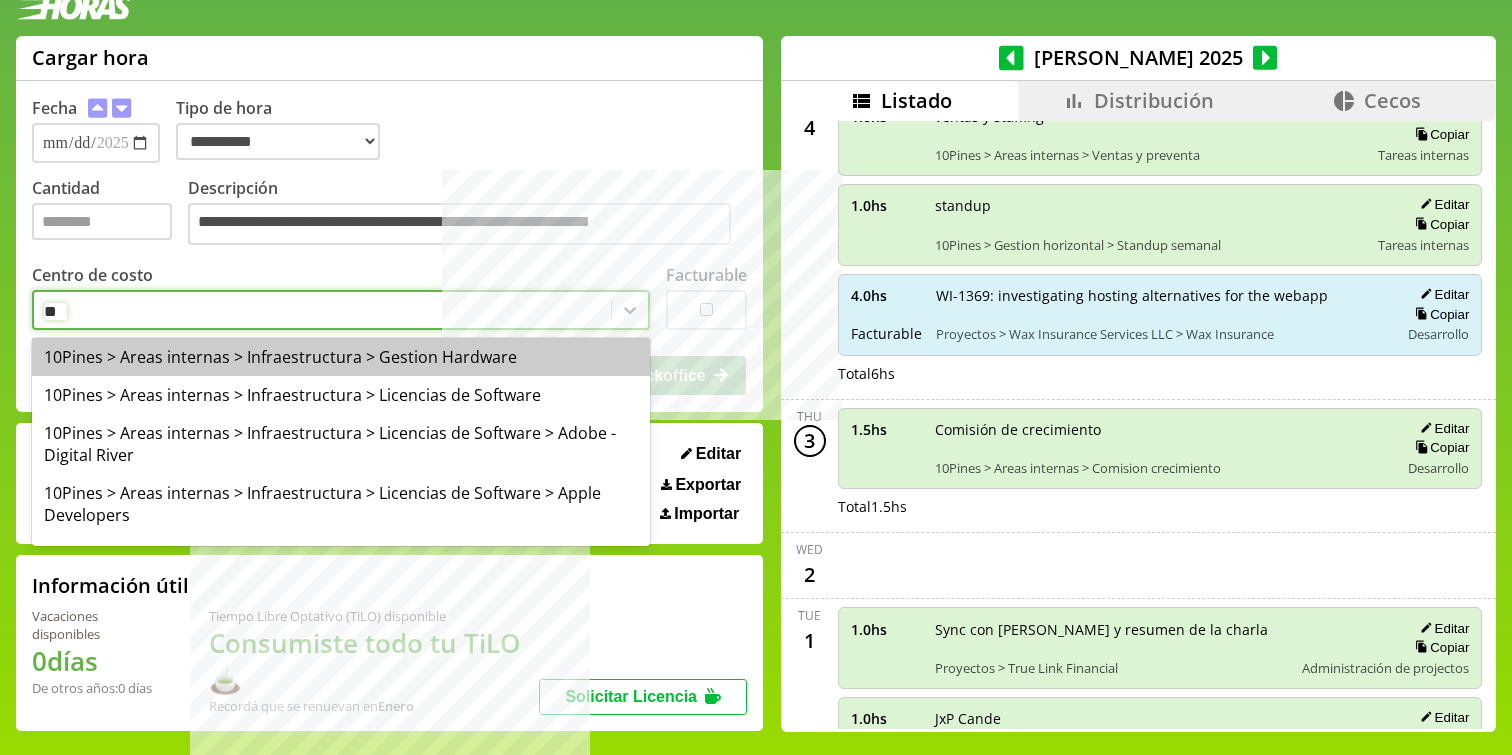 type on "***" 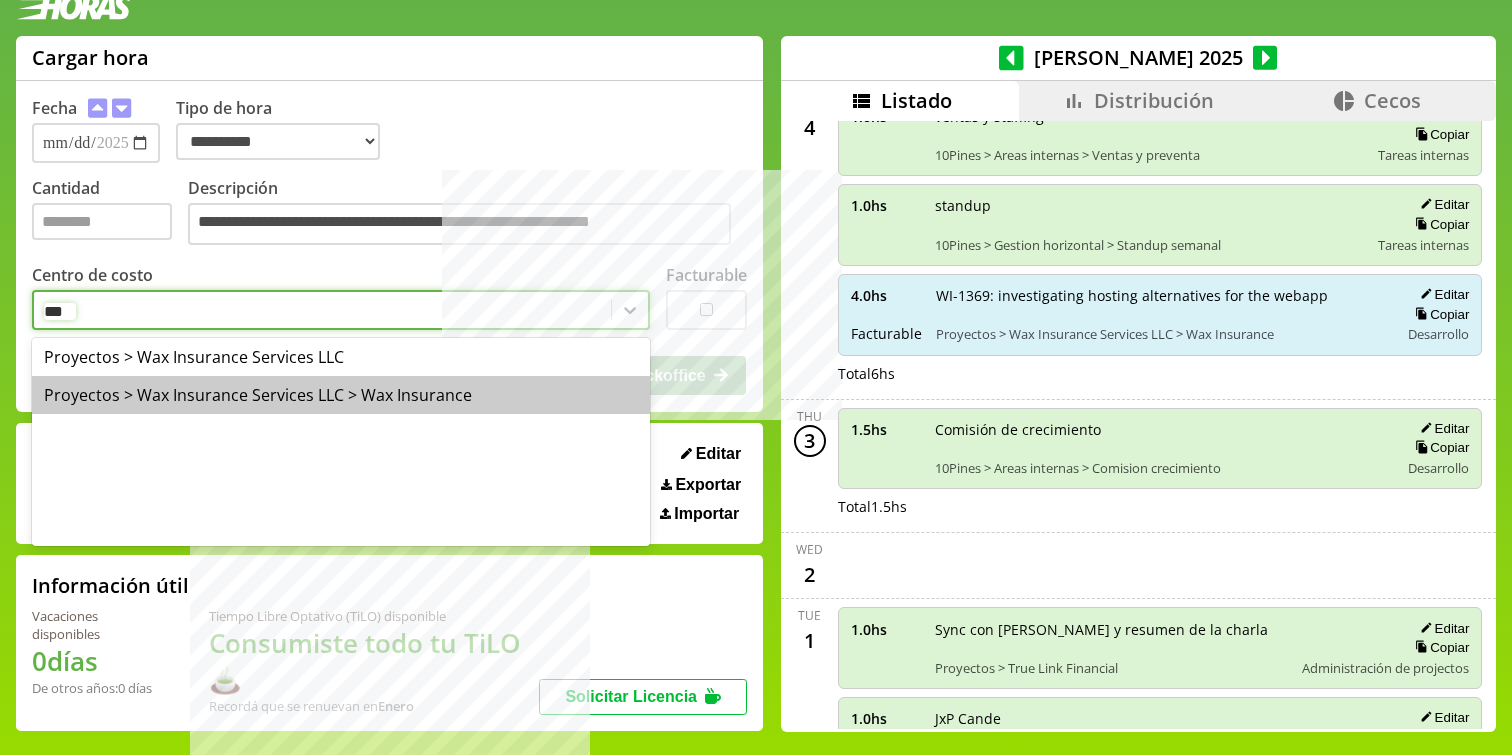 click on "Proyectos > Wax Insurance Services LLC > Wax Insurance" at bounding box center [341, 395] 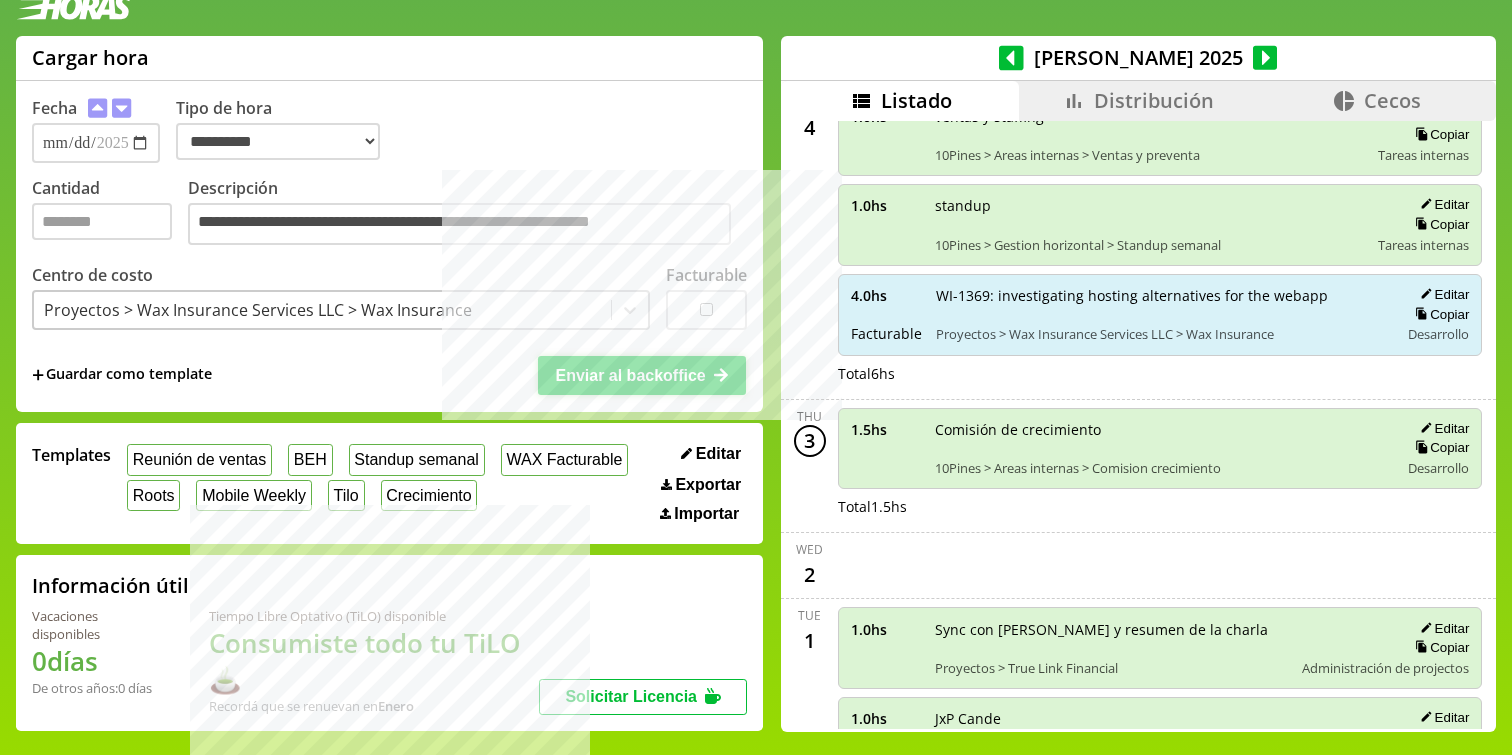 click on "Enviar al backoffice" at bounding box center [630, 375] 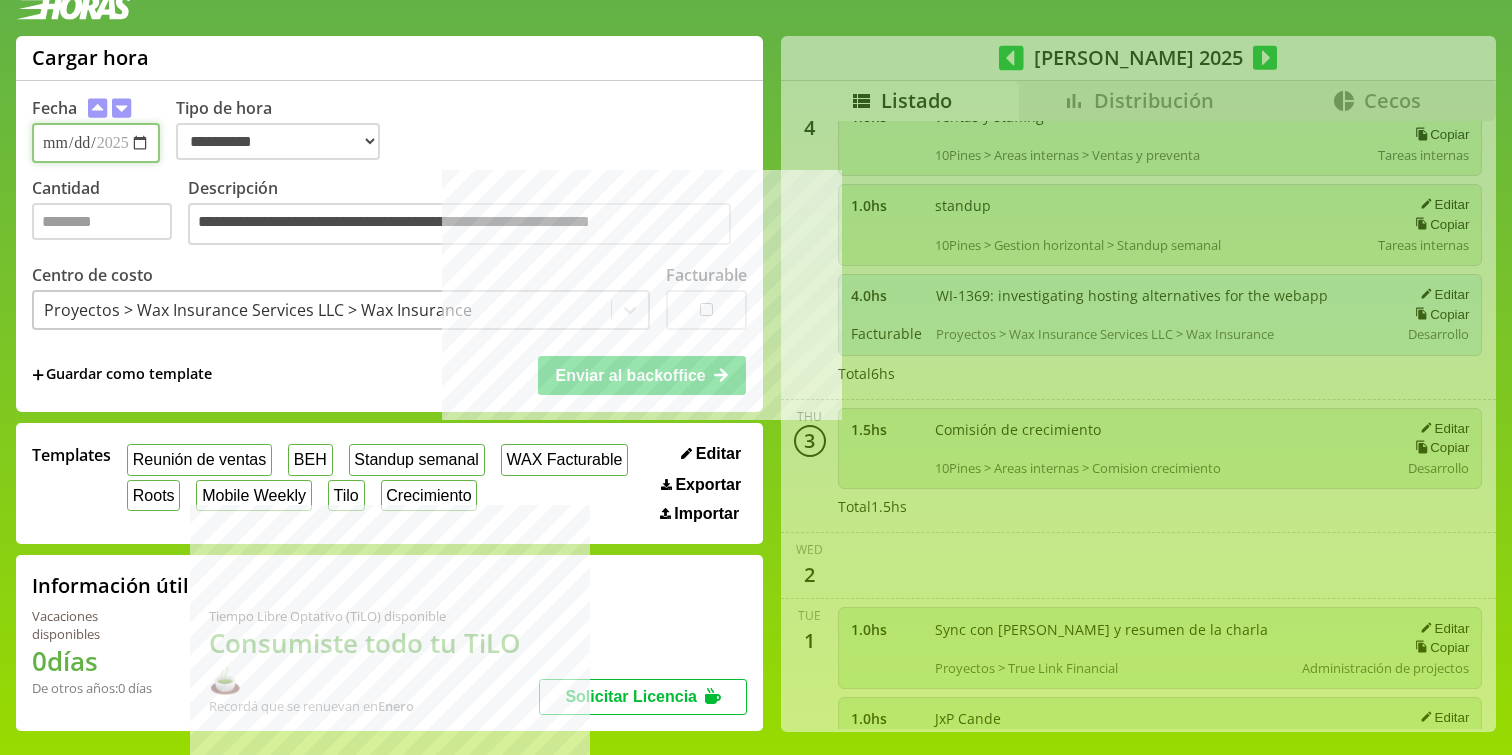type 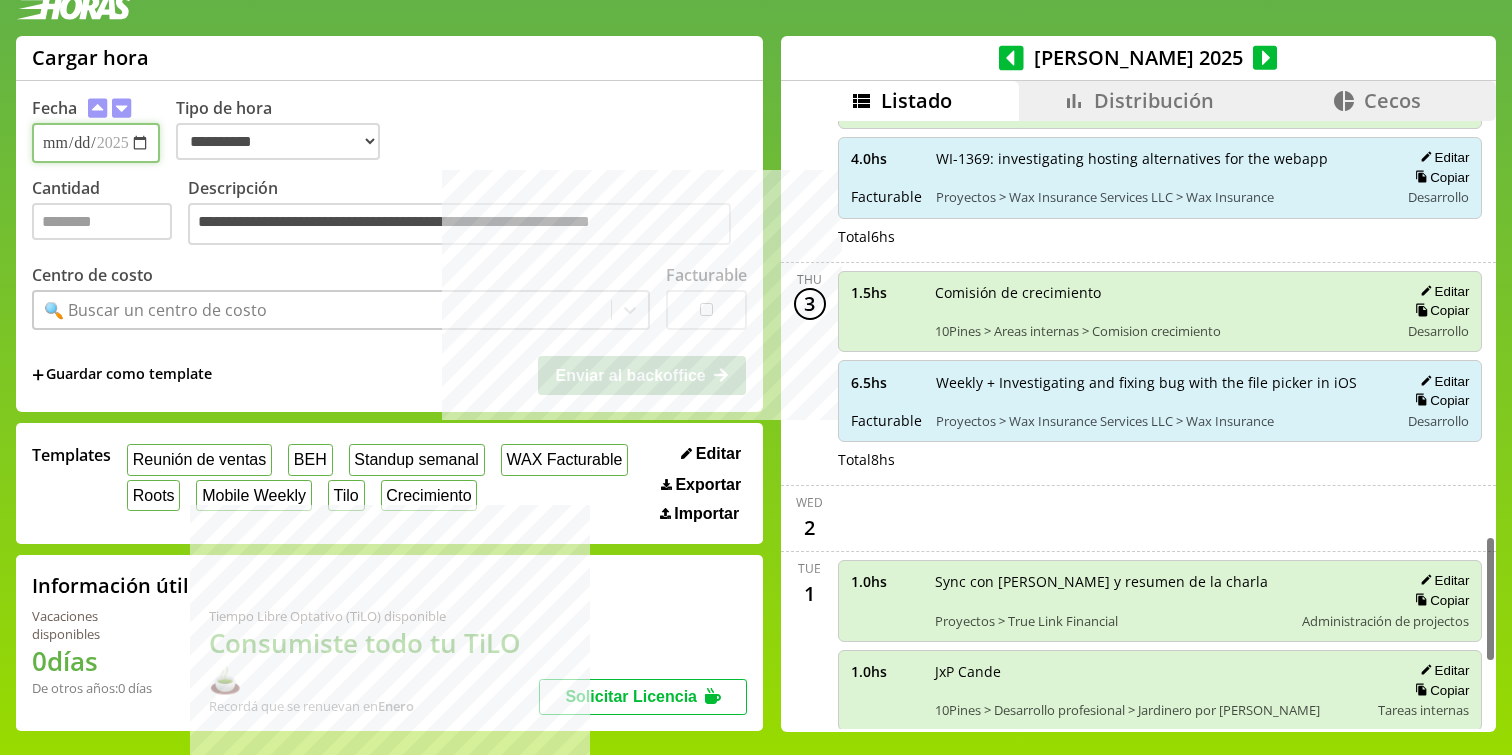 scroll, scrollTop: 2007, scrollLeft: 0, axis: vertical 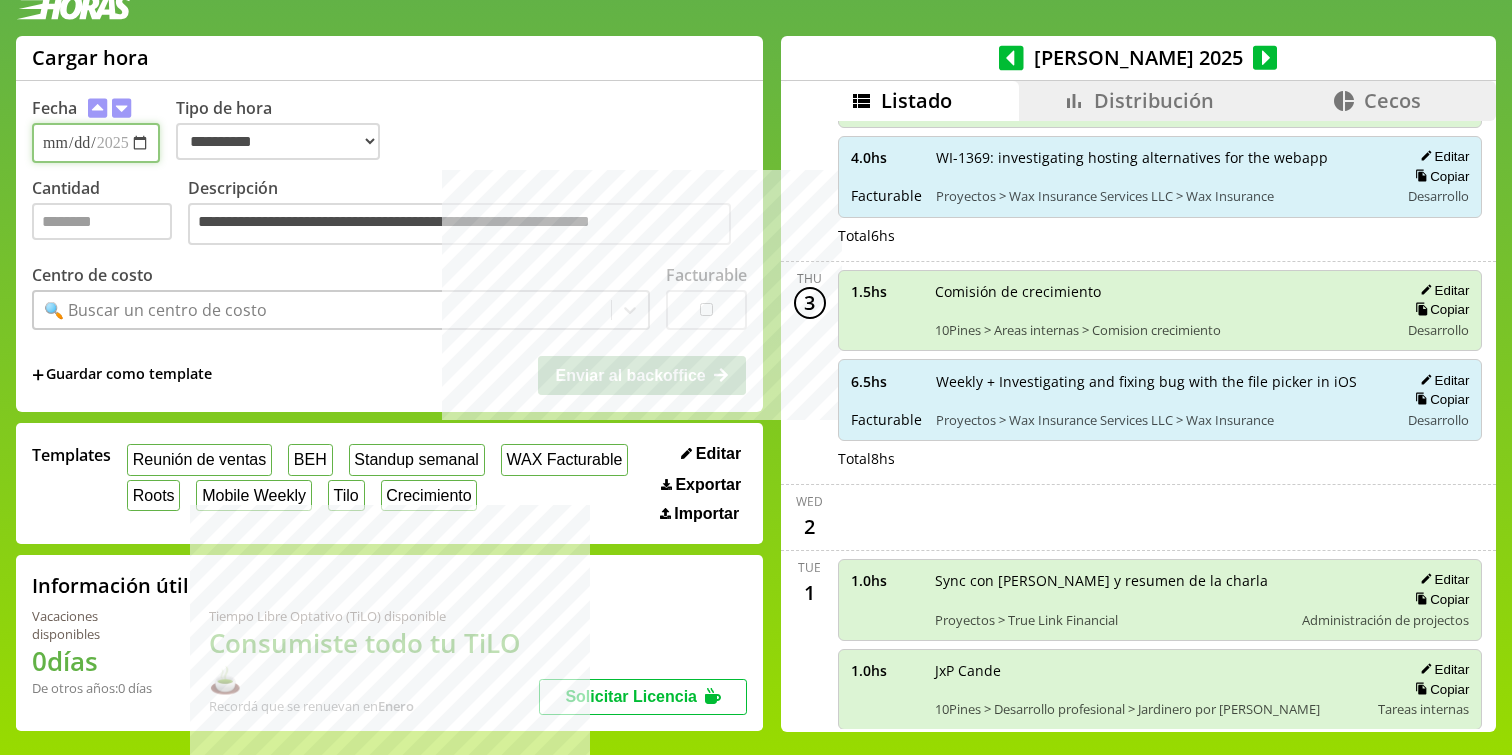 click on "**********" at bounding box center [96, 143] 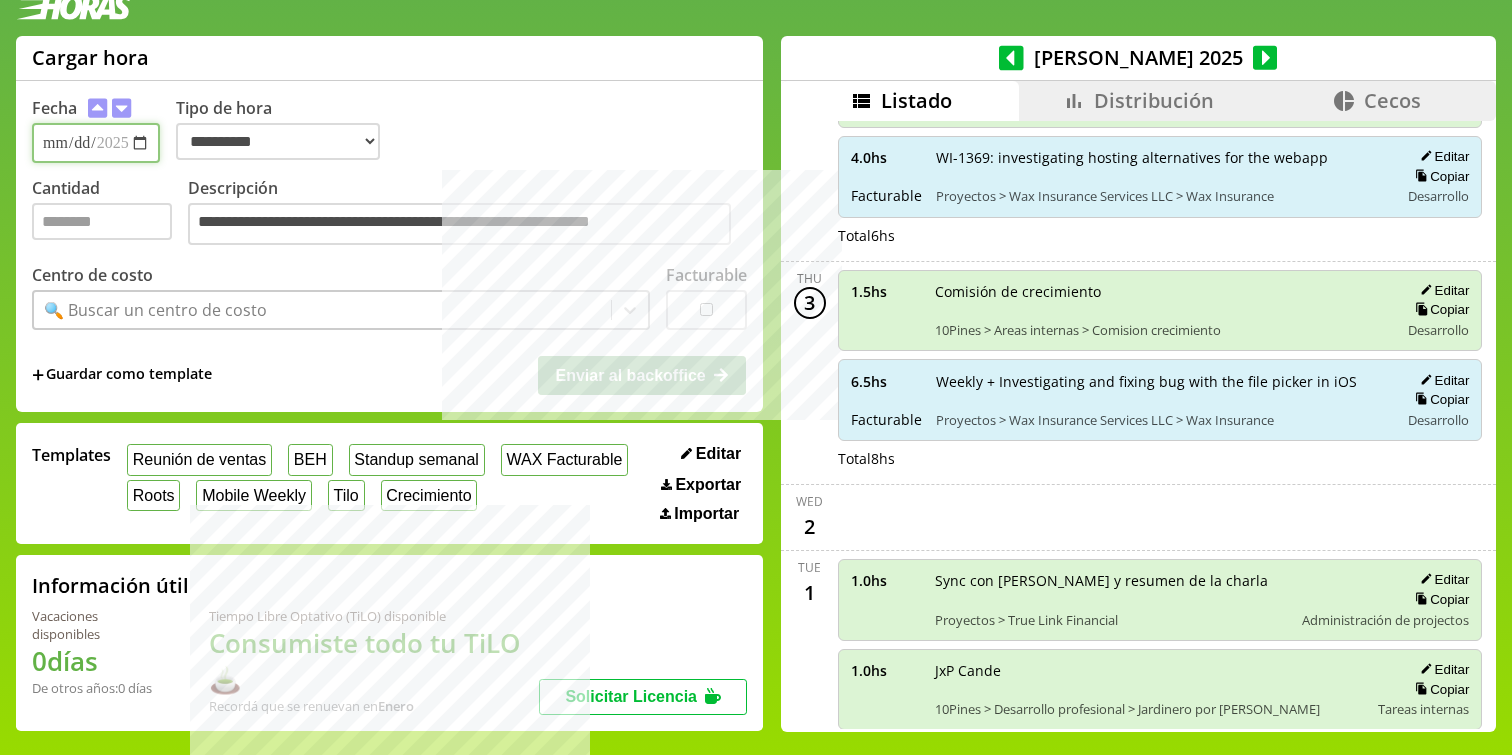 type on "**********" 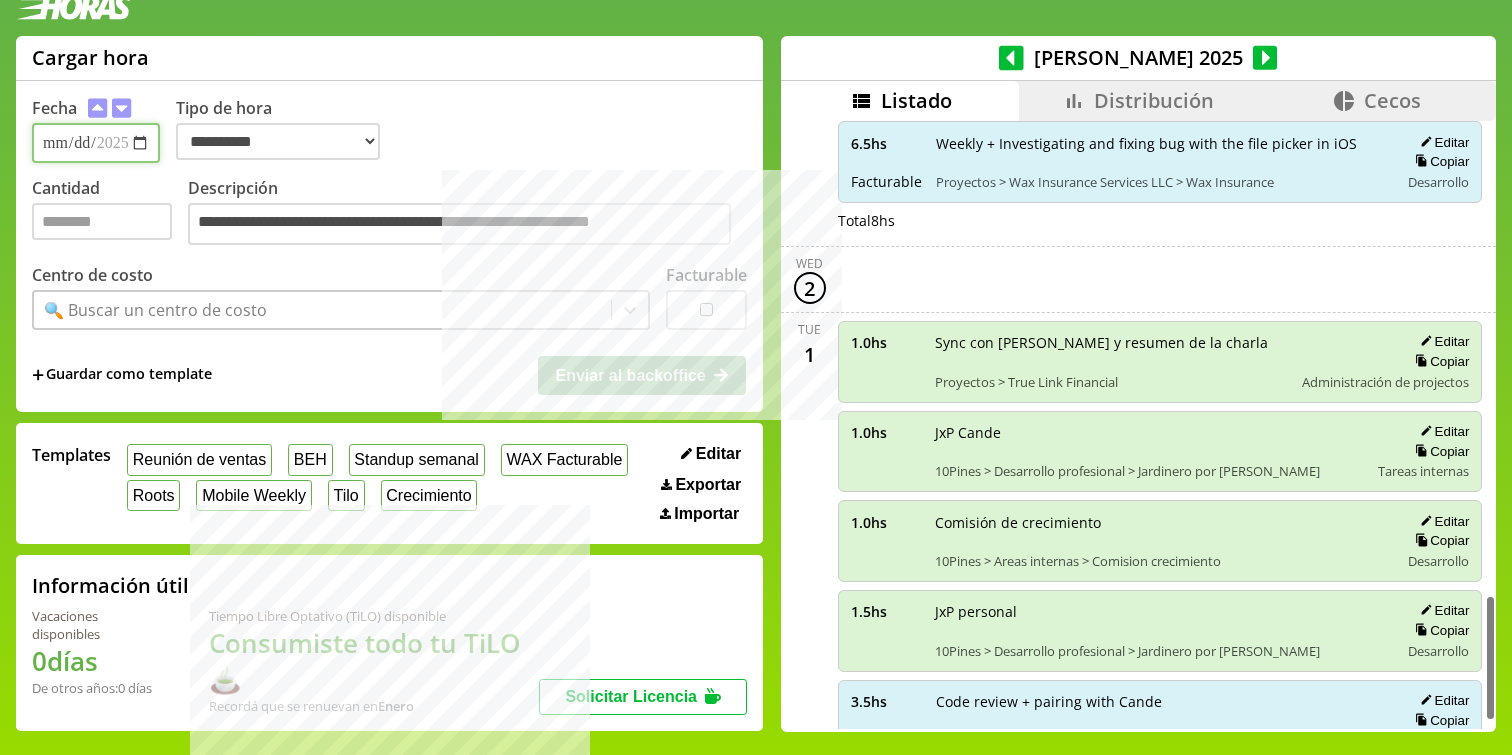 scroll, scrollTop: 2318, scrollLeft: 0, axis: vertical 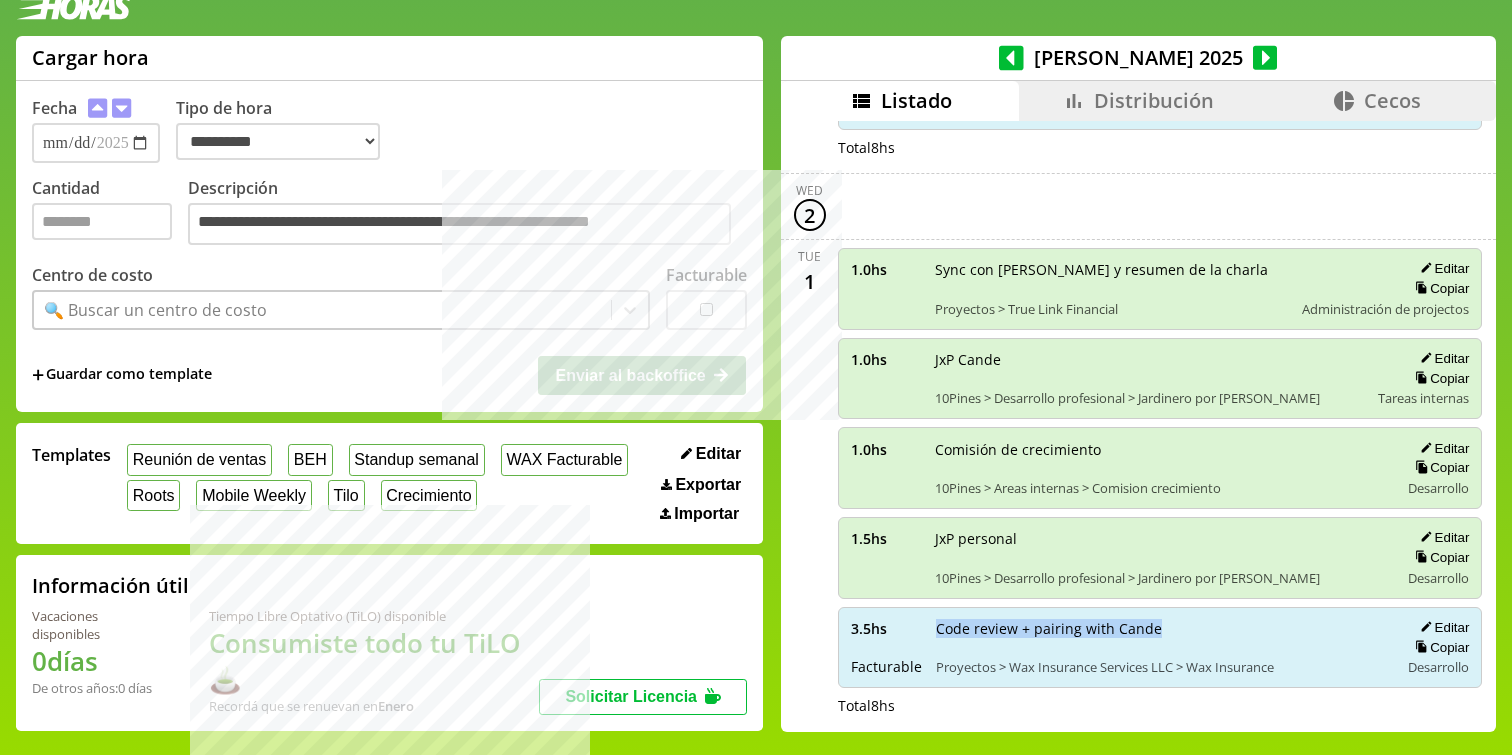 drag, startPoint x: 921, startPoint y: 593, endPoint x: 1147, endPoint y: 584, distance: 226.17914 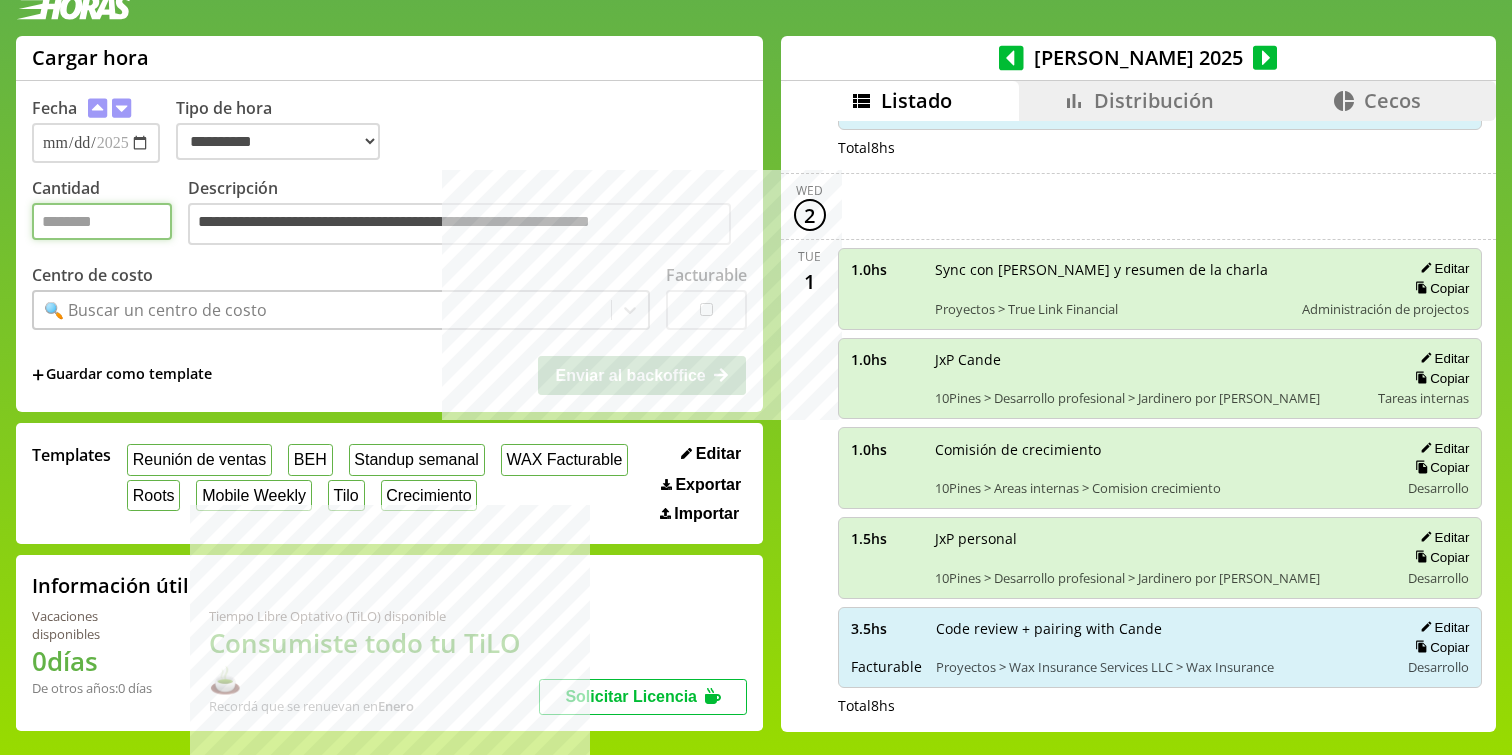 click on "Cantidad" at bounding box center [102, 221] 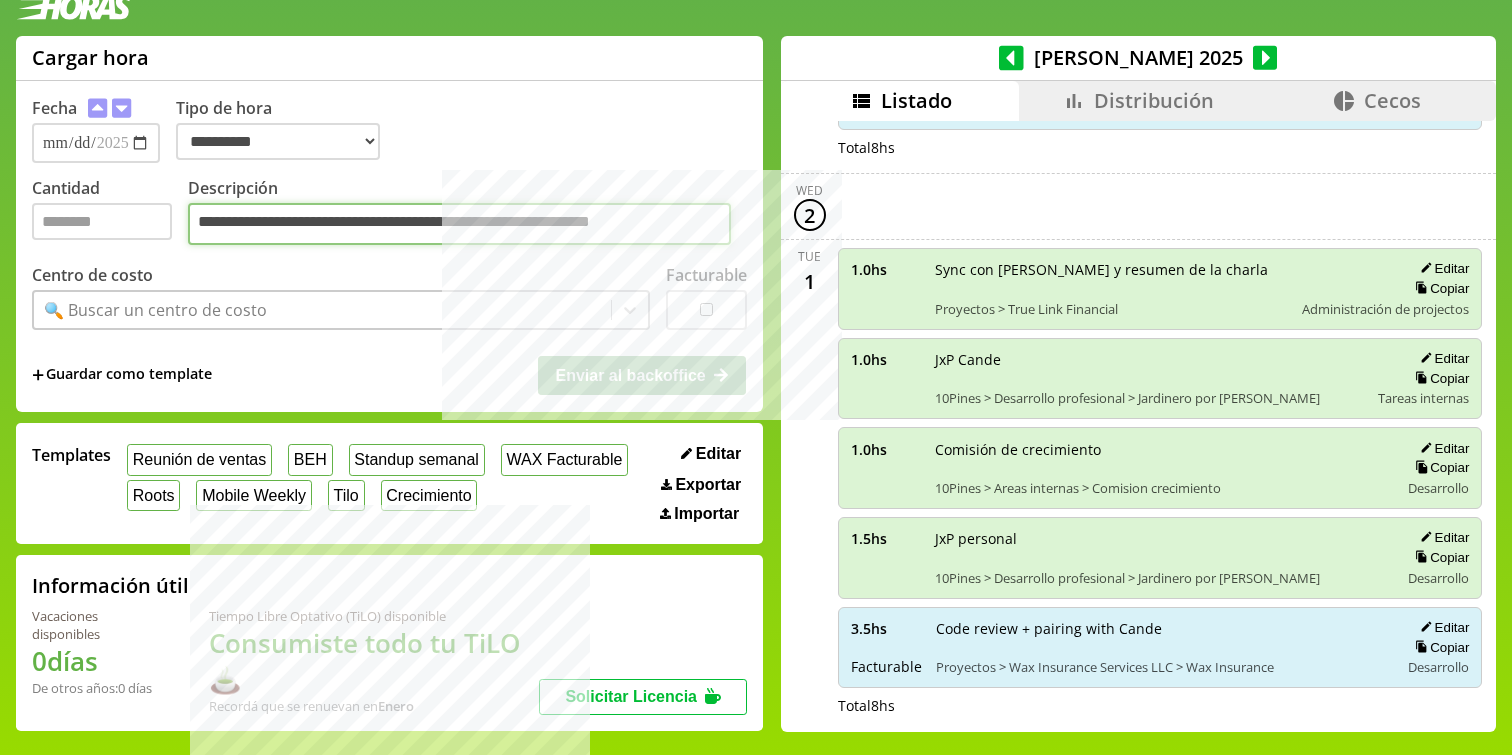 click on "**********" at bounding box center (459, 224) 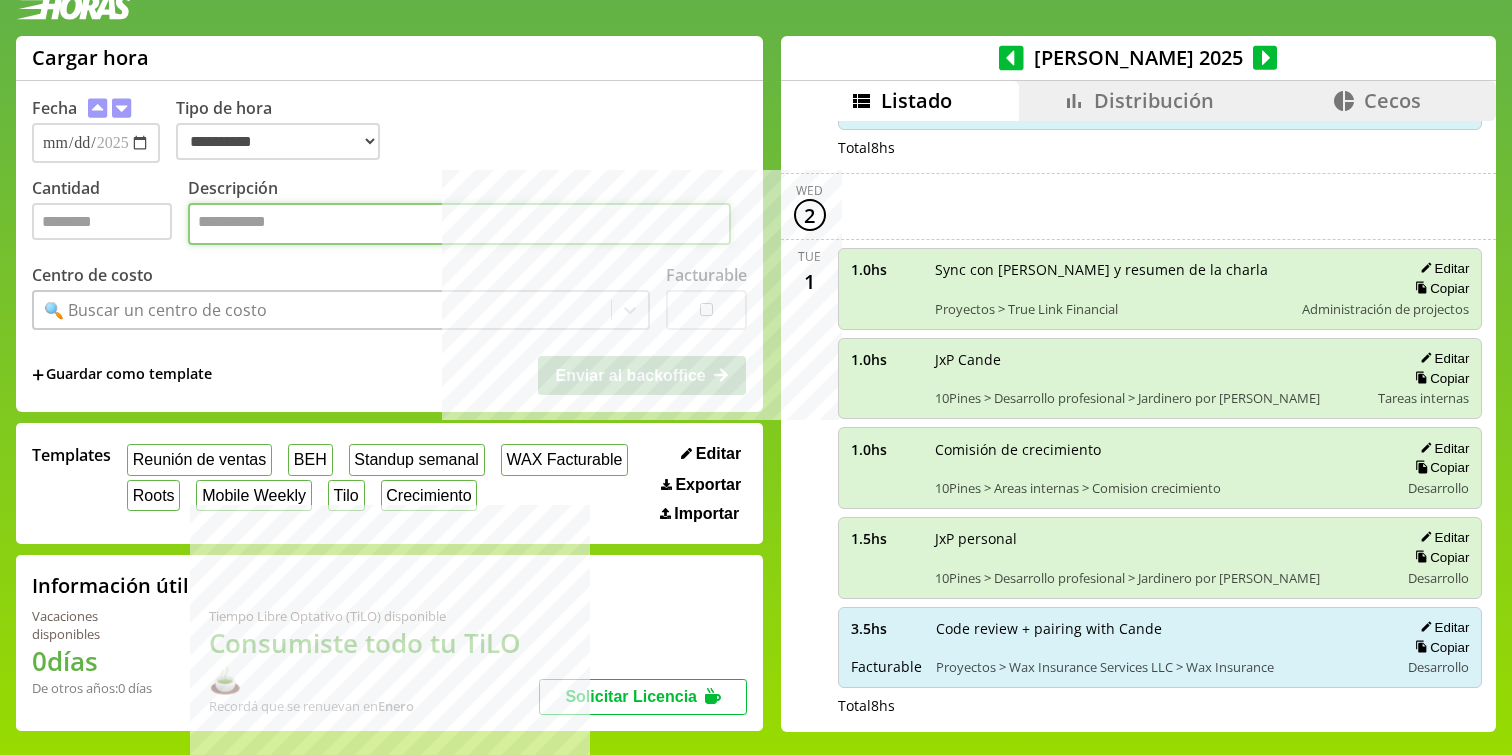 paste on "**********" 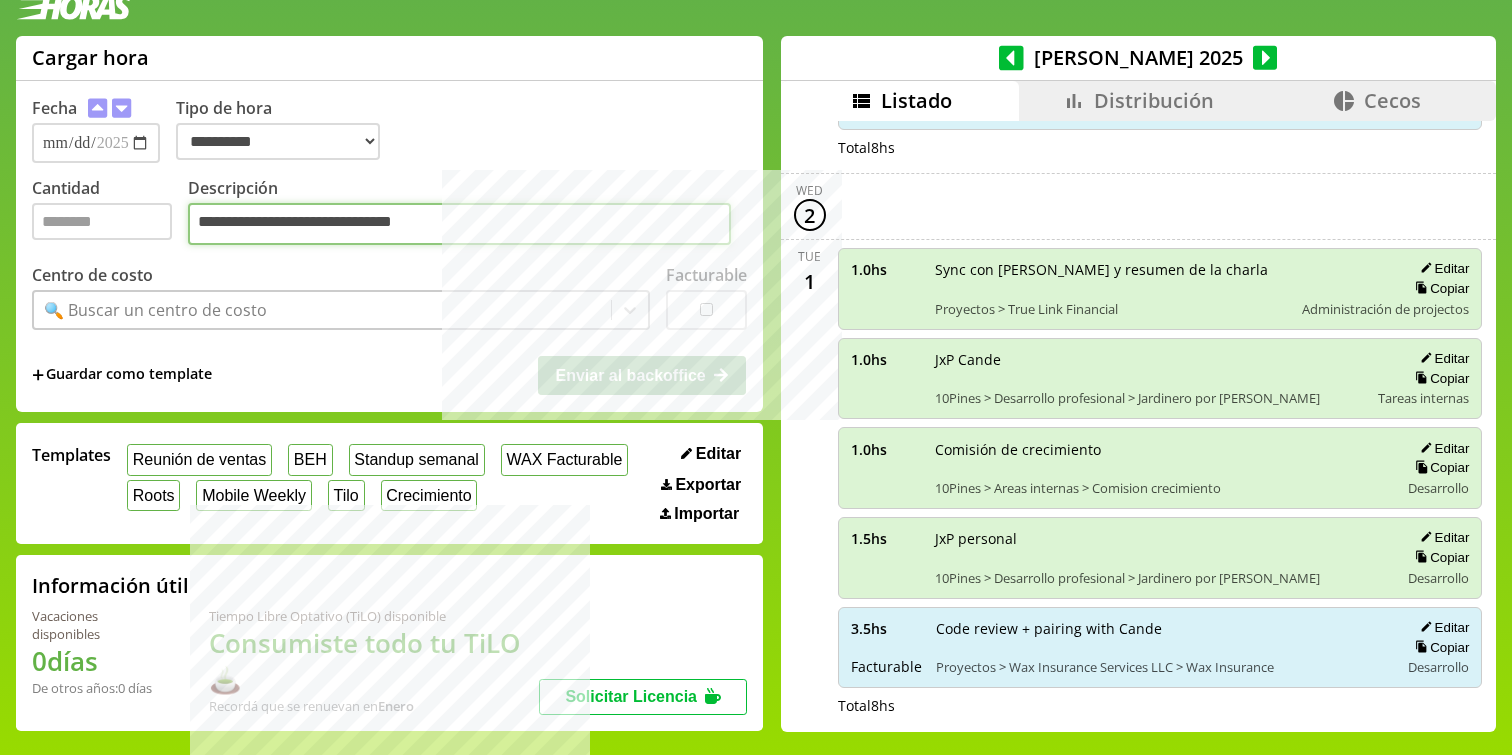 type on "**********" 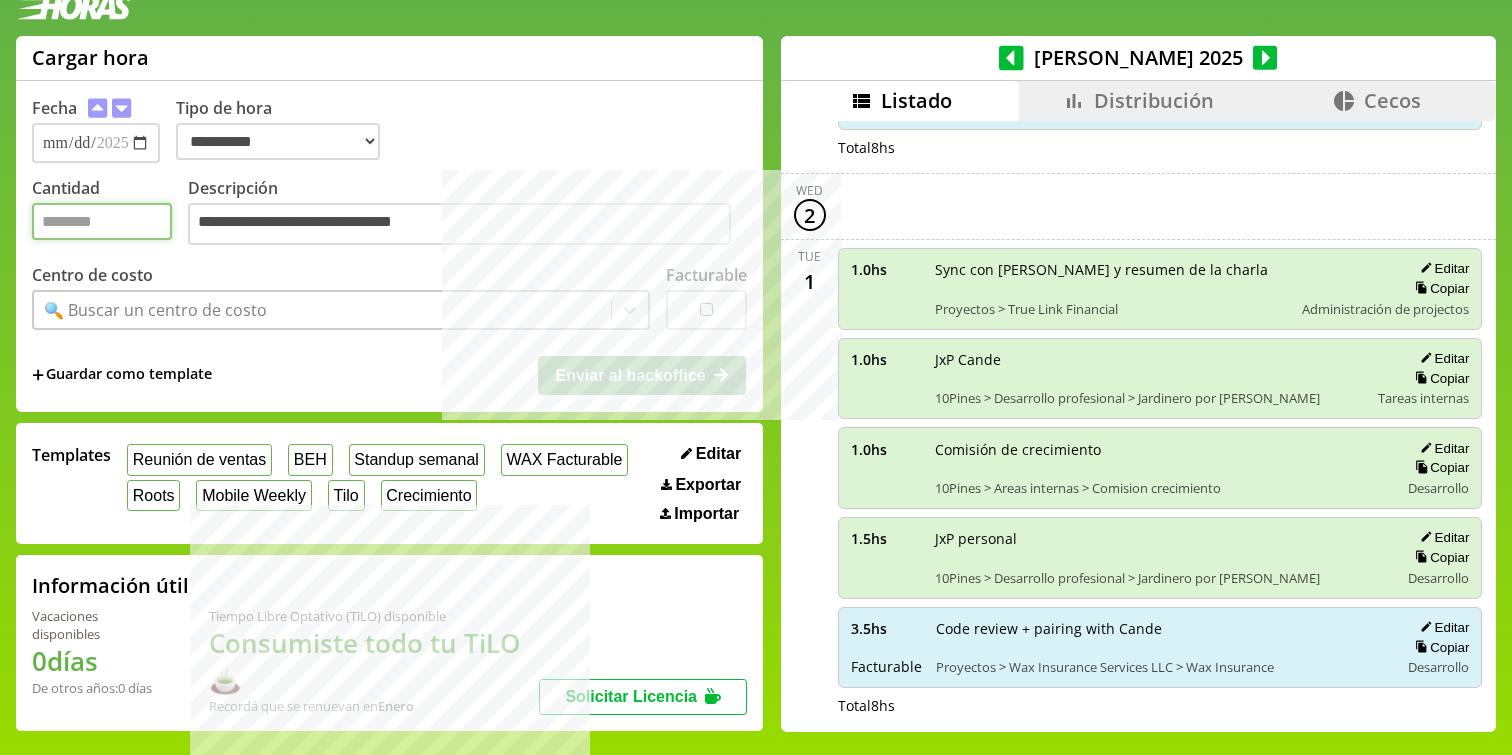 click on "Cantidad" at bounding box center [102, 221] 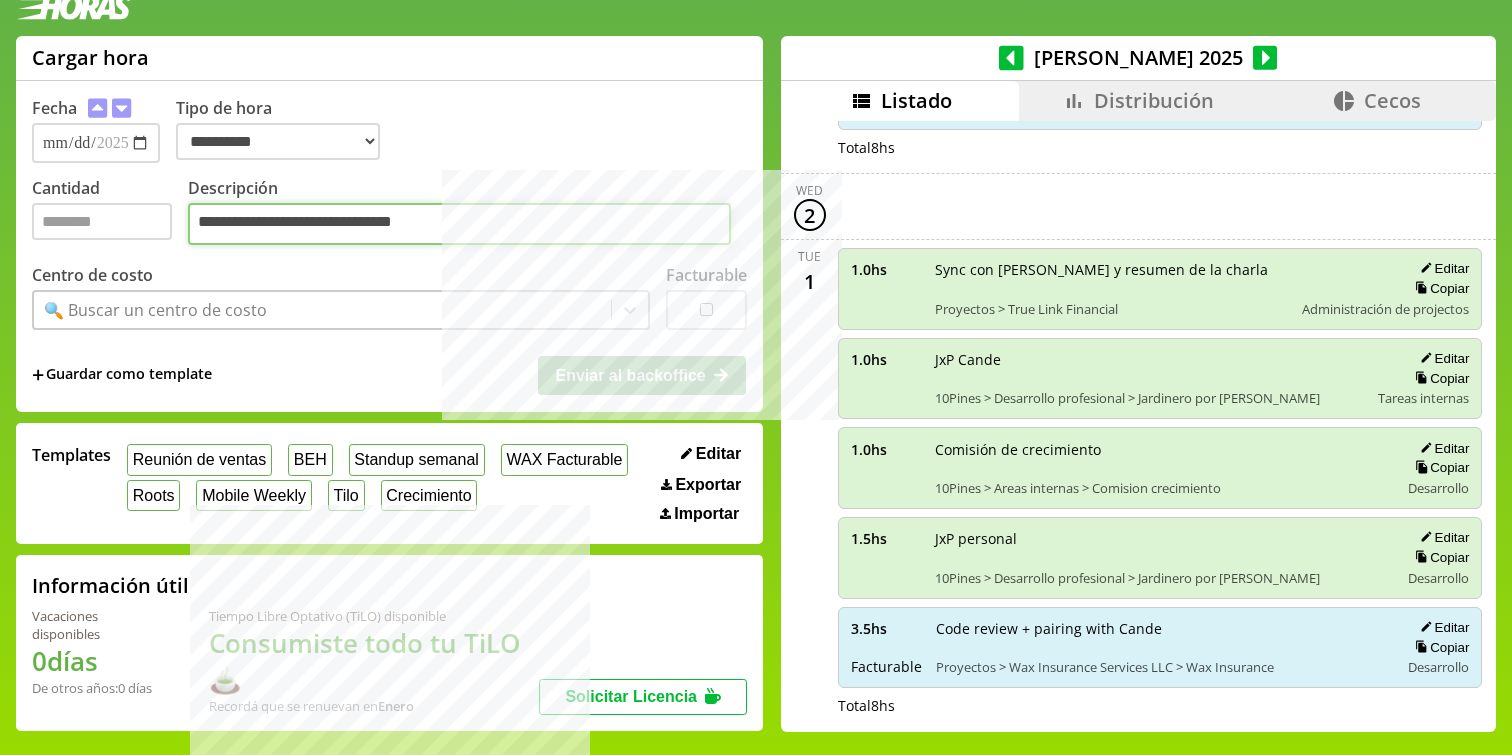 click on "**********" at bounding box center (459, 224) 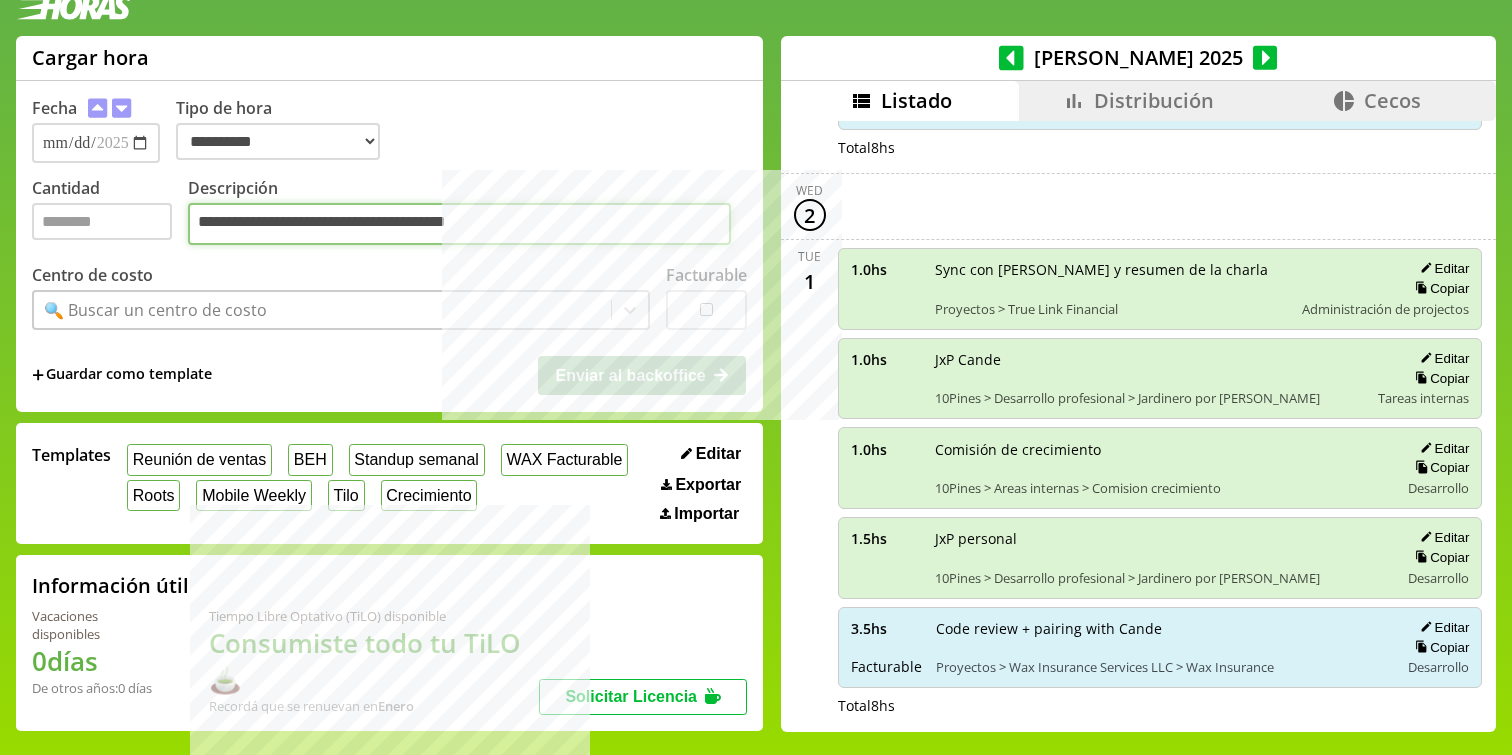 type on "**********" 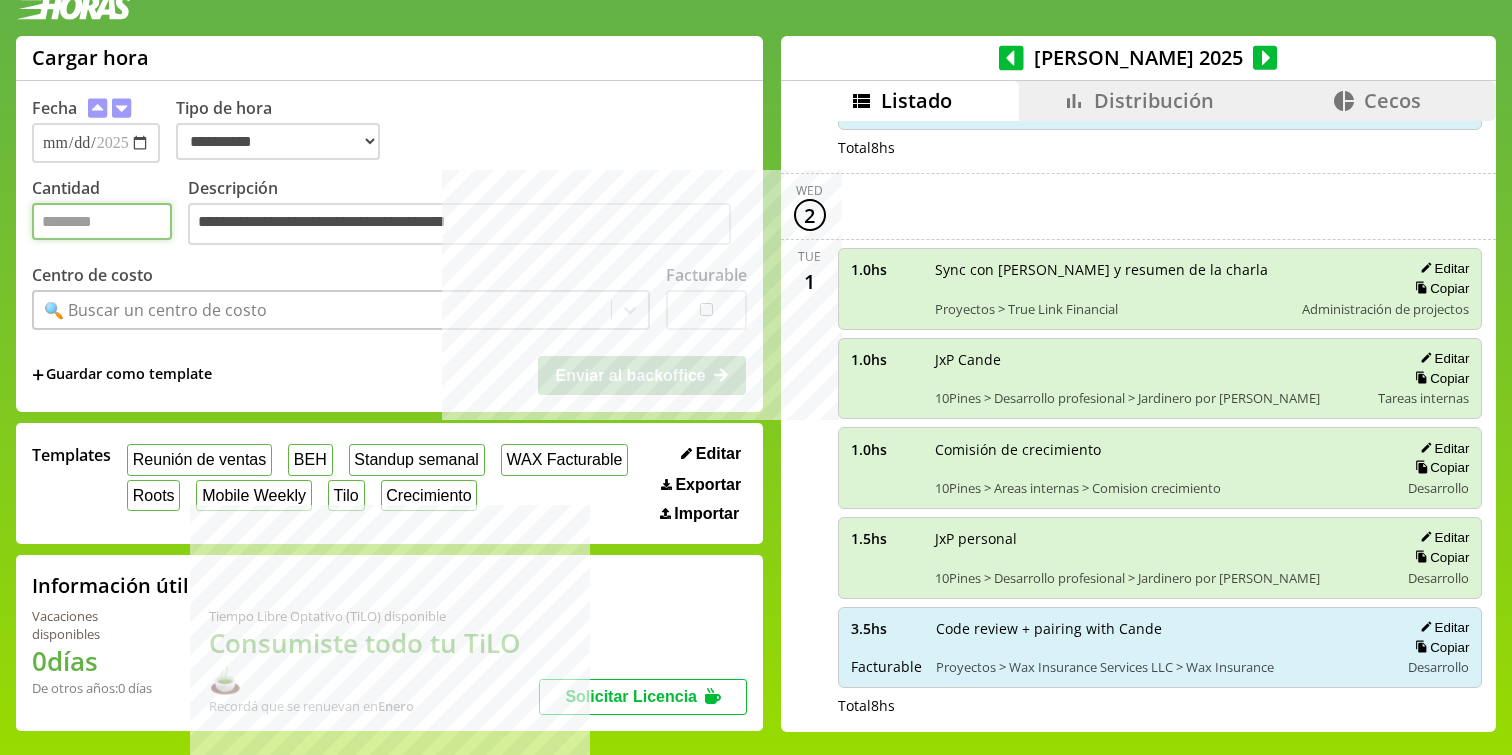 click on "Cantidad" at bounding box center [102, 221] 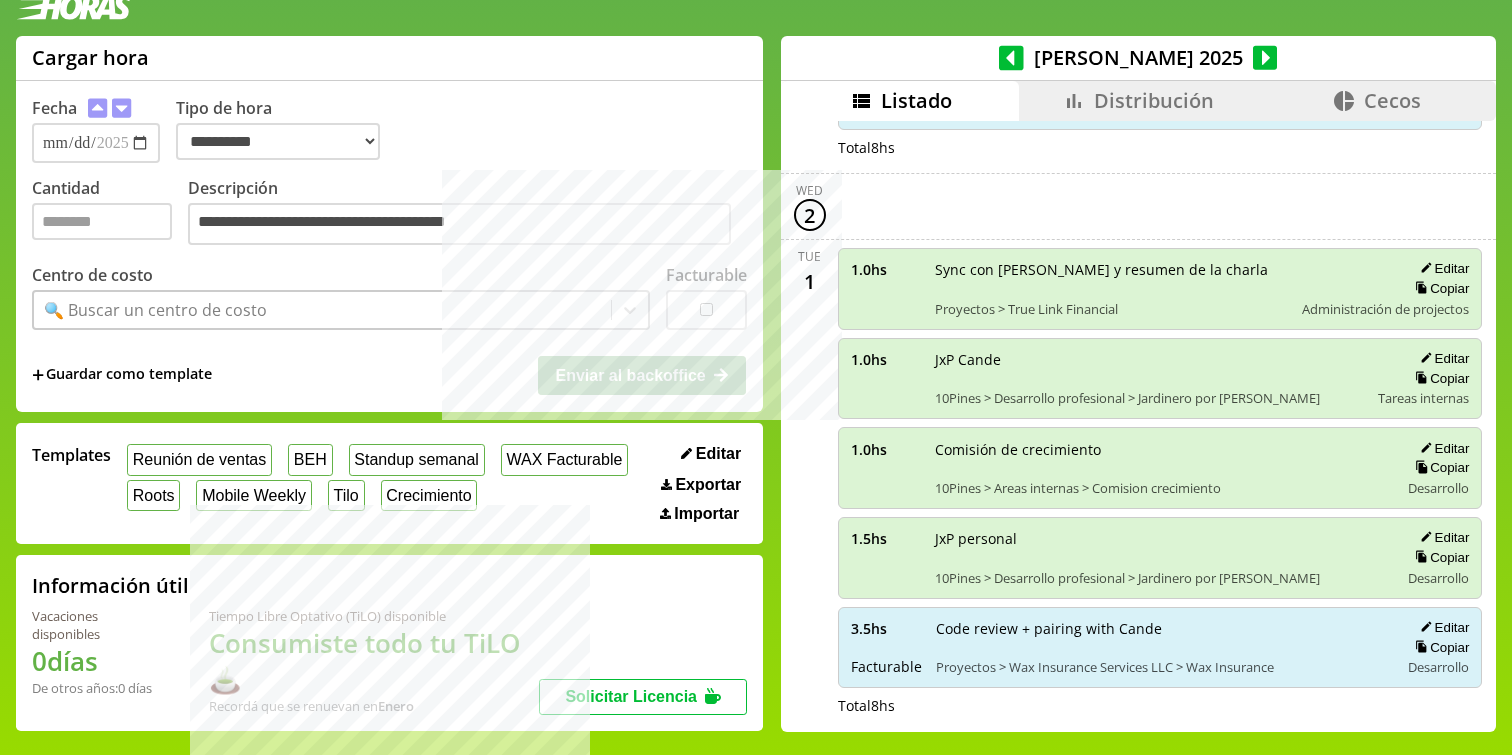click on "🔍 Buscar un centro de costo" at bounding box center (322, 310) 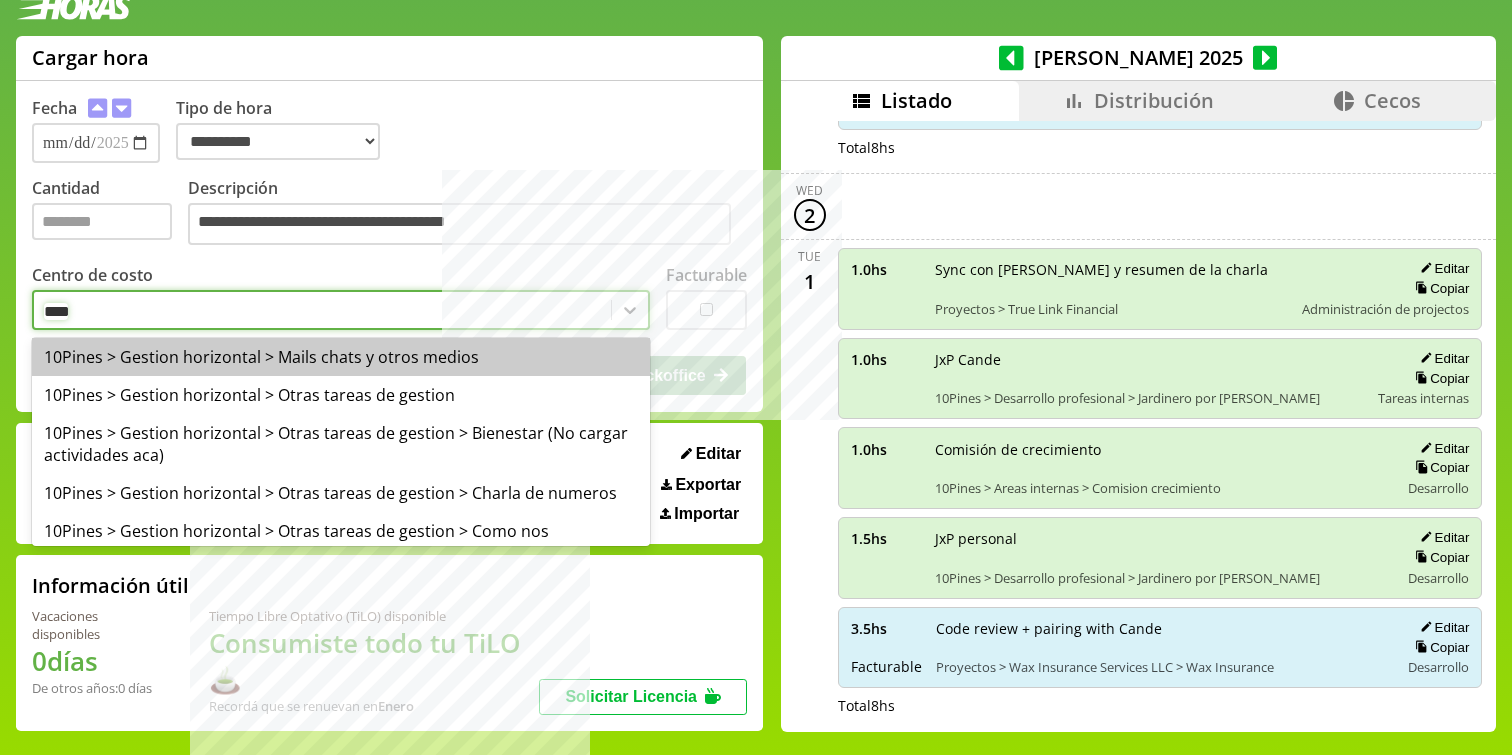 type on "*****" 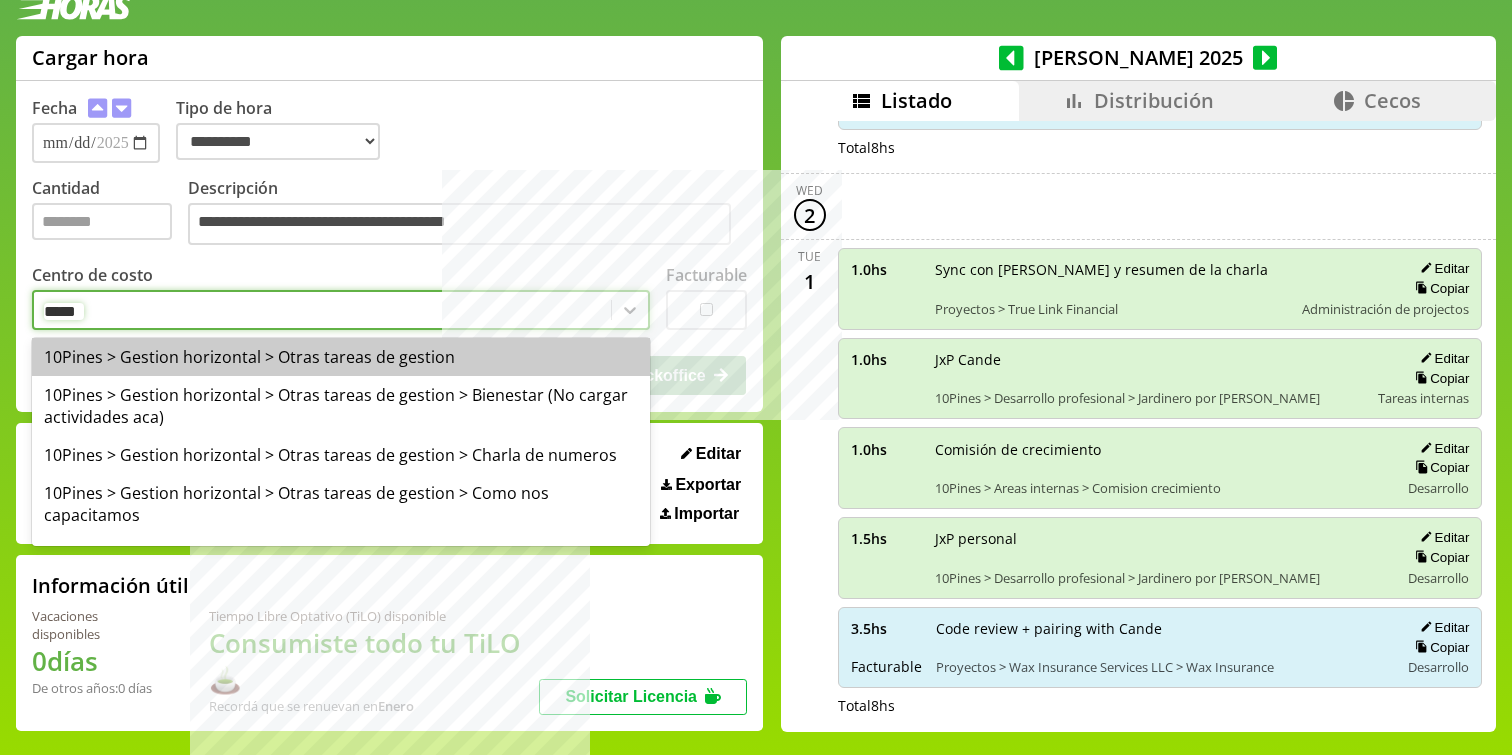 click on "10Pines > Gestion horizontal > Otras tareas de gestion" at bounding box center [341, 357] 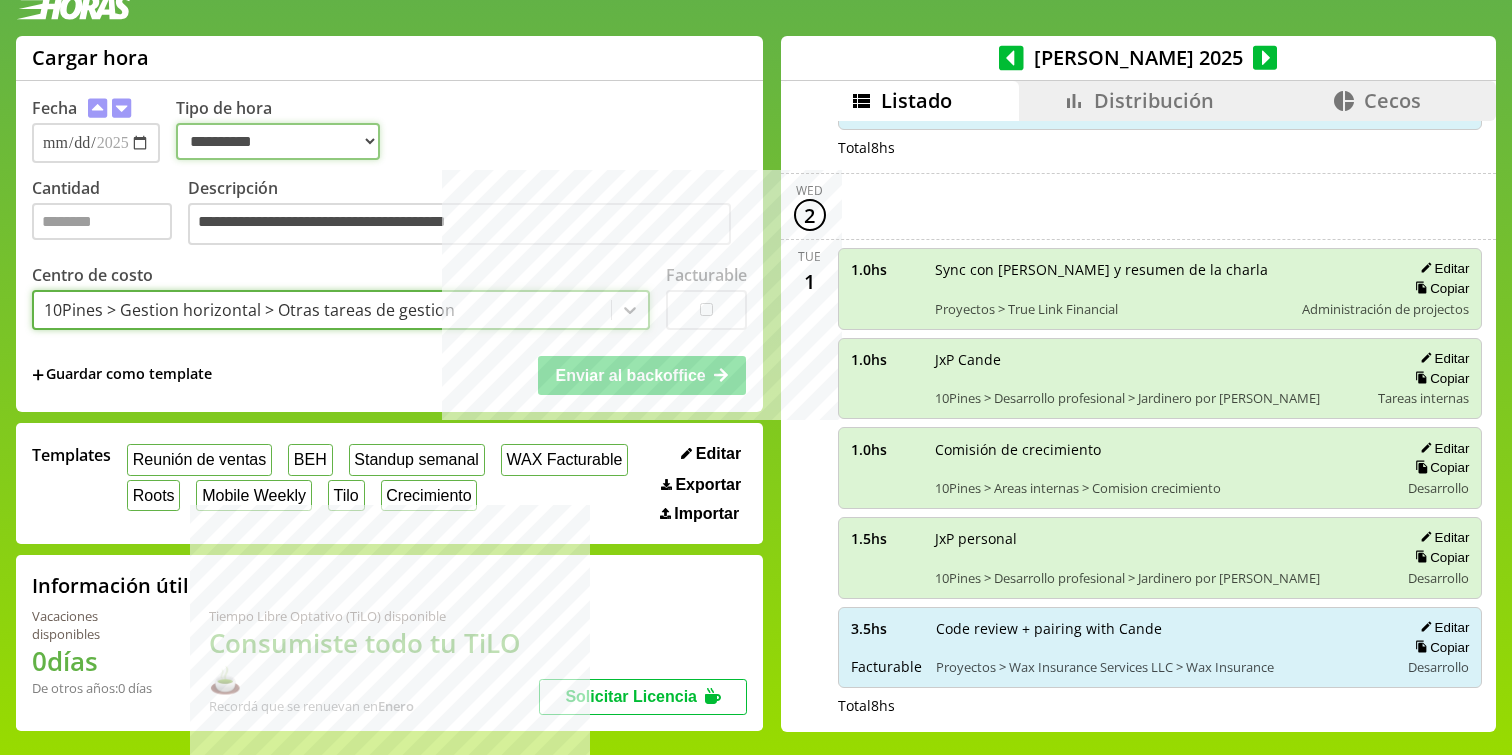 click on "**********" at bounding box center [278, 141] 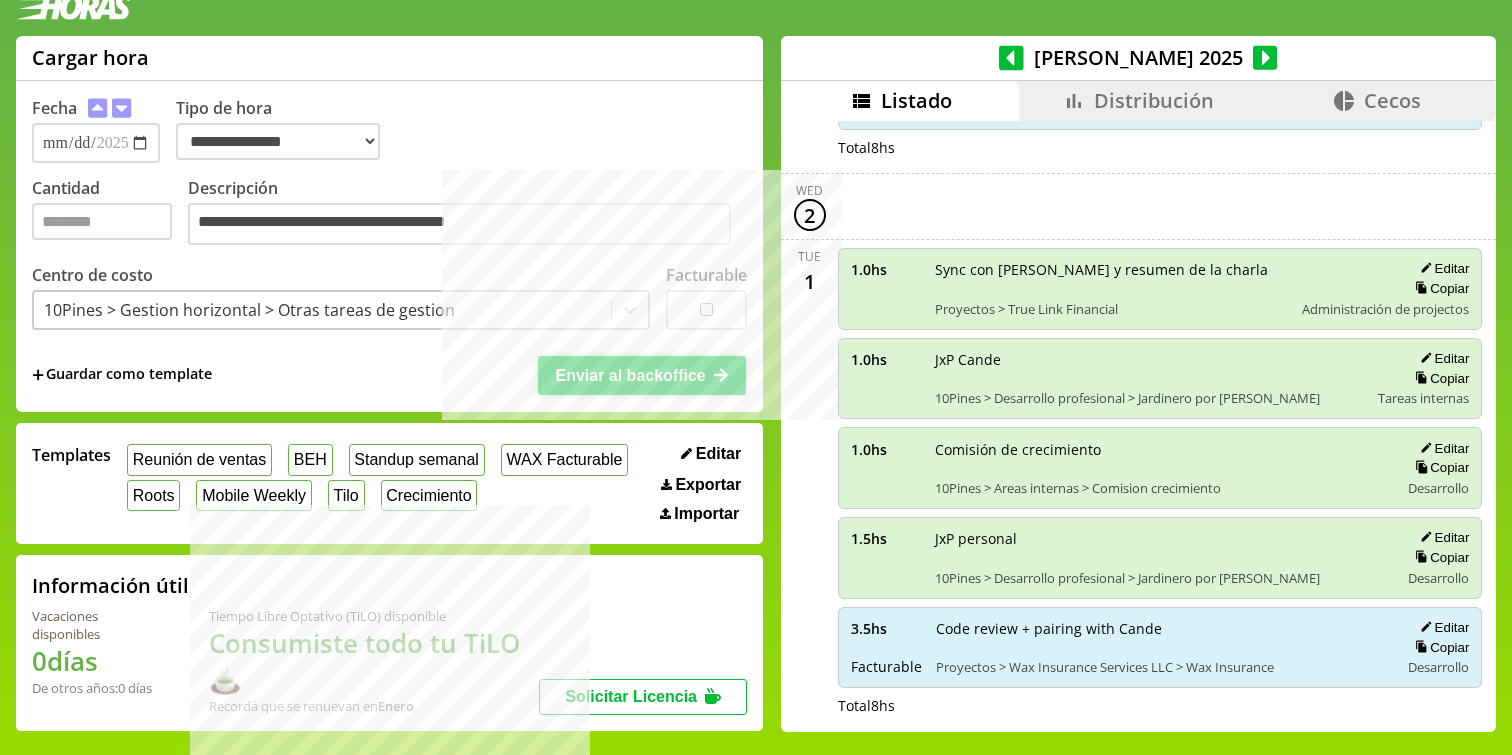 click on "Enviar al backoffice" at bounding box center (630, 375) 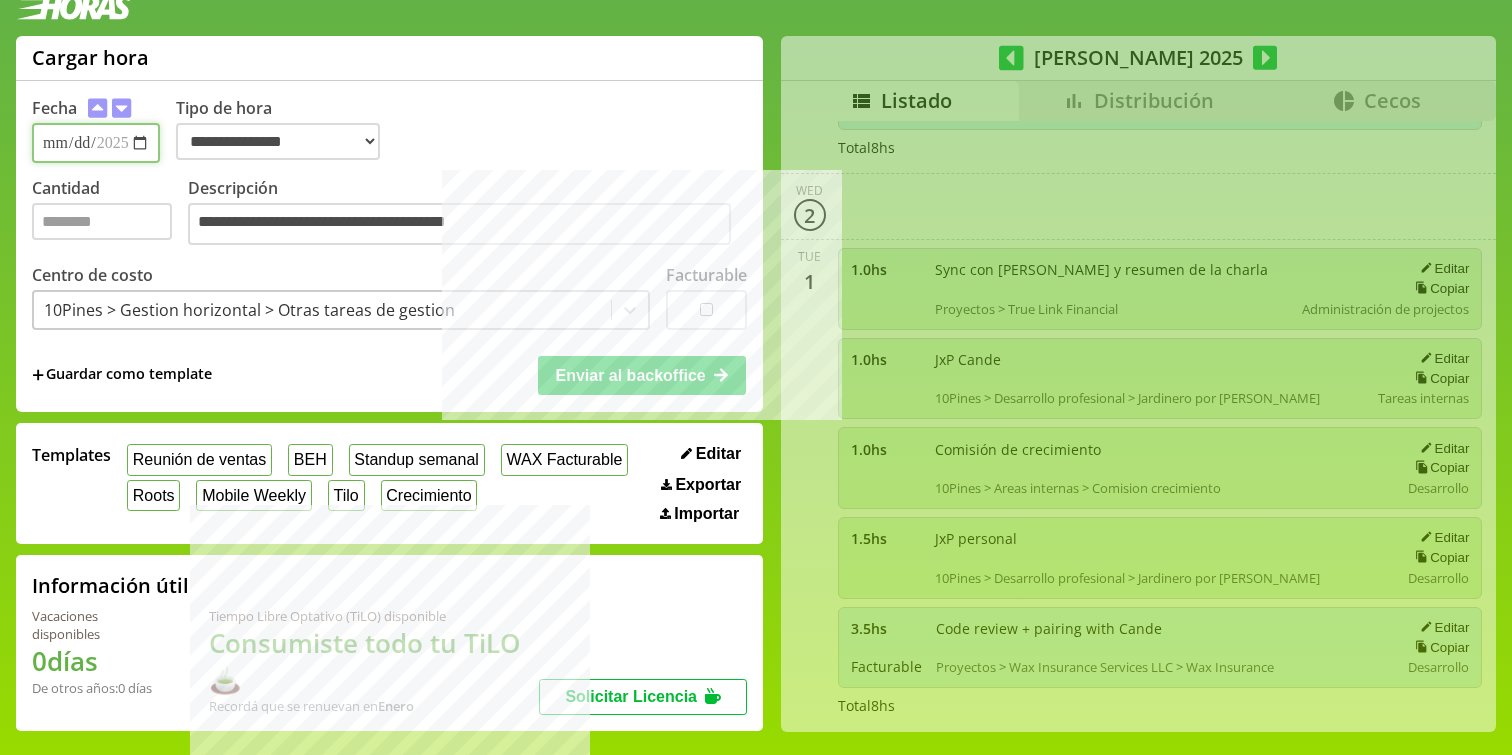 select on "**********" 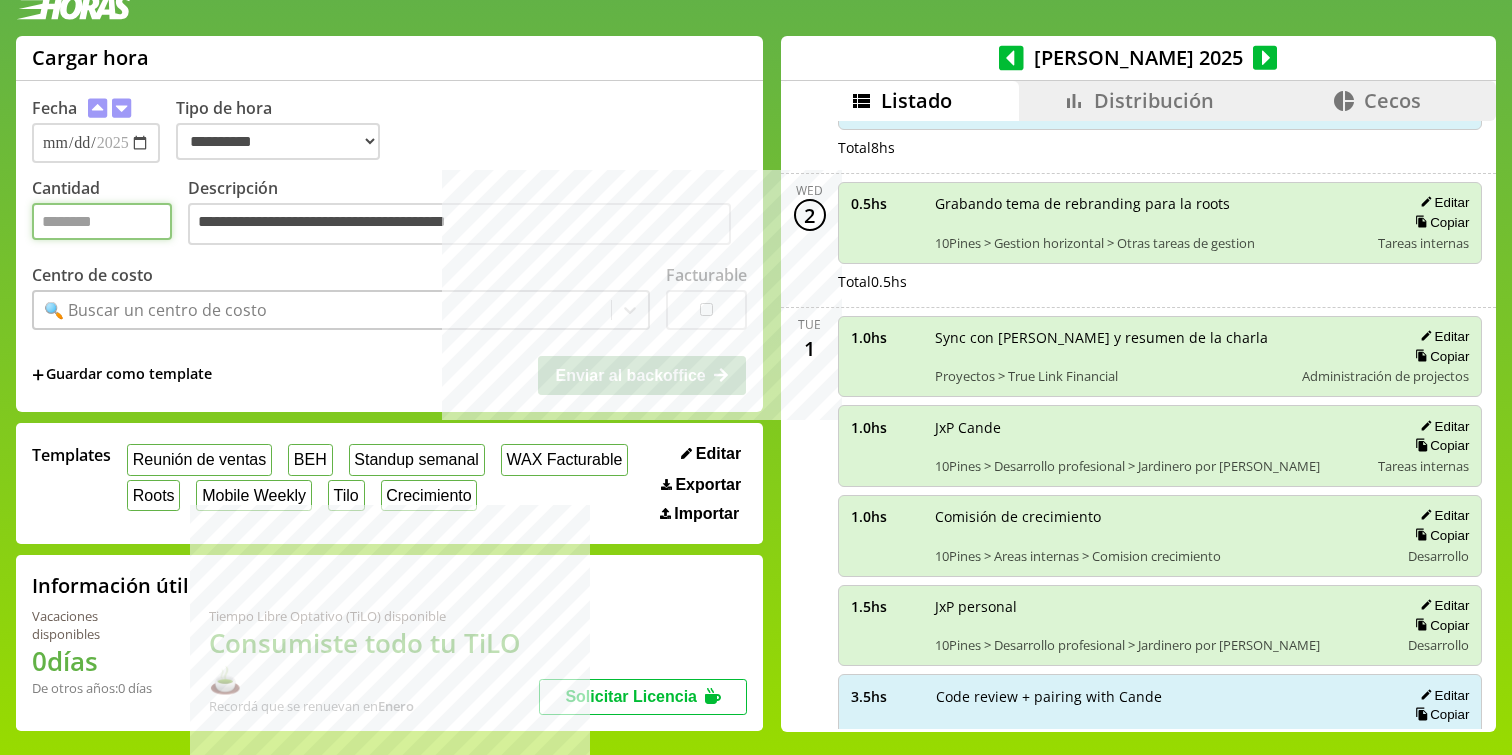 click on "Cantidad" at bounding box center [102, 221] 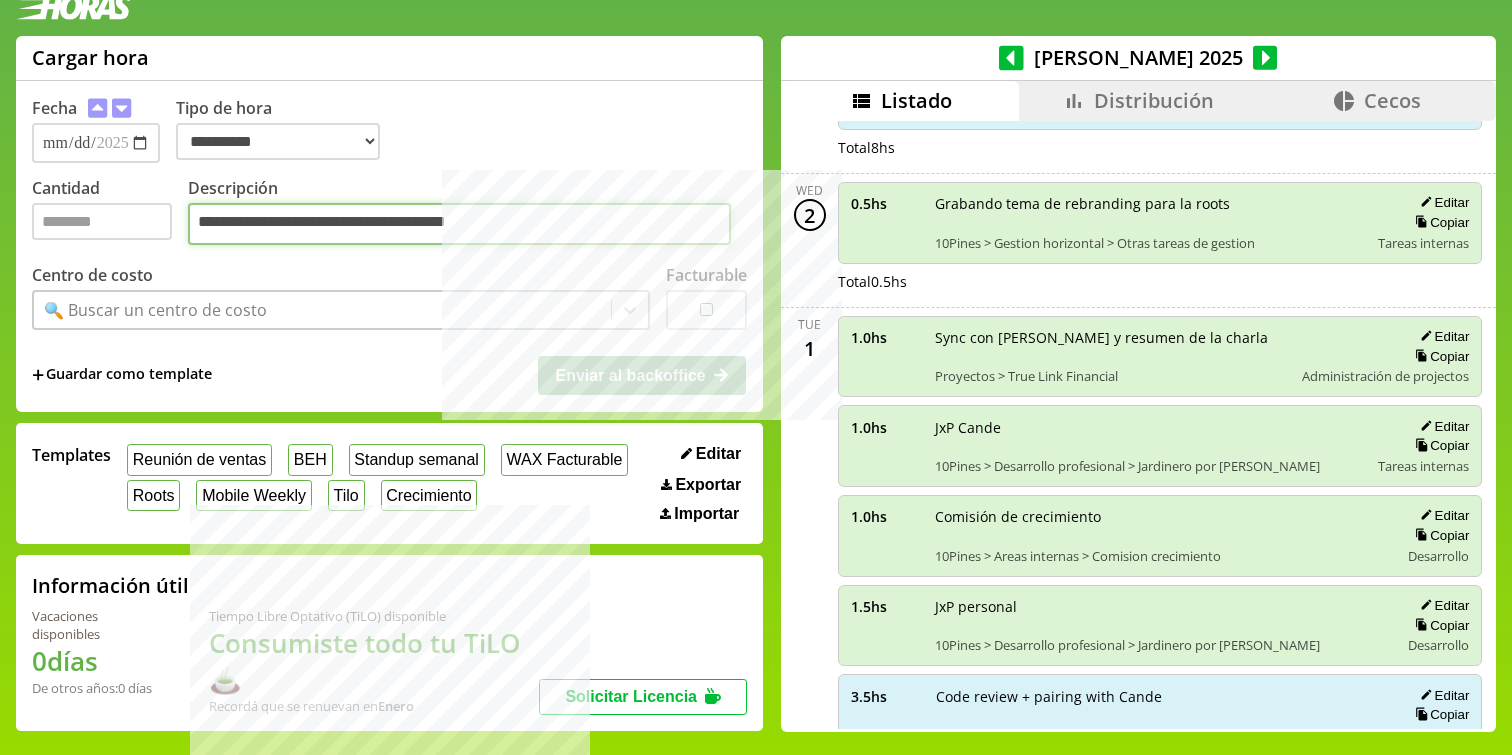 click on "**********" at bounding box center (459, 224) 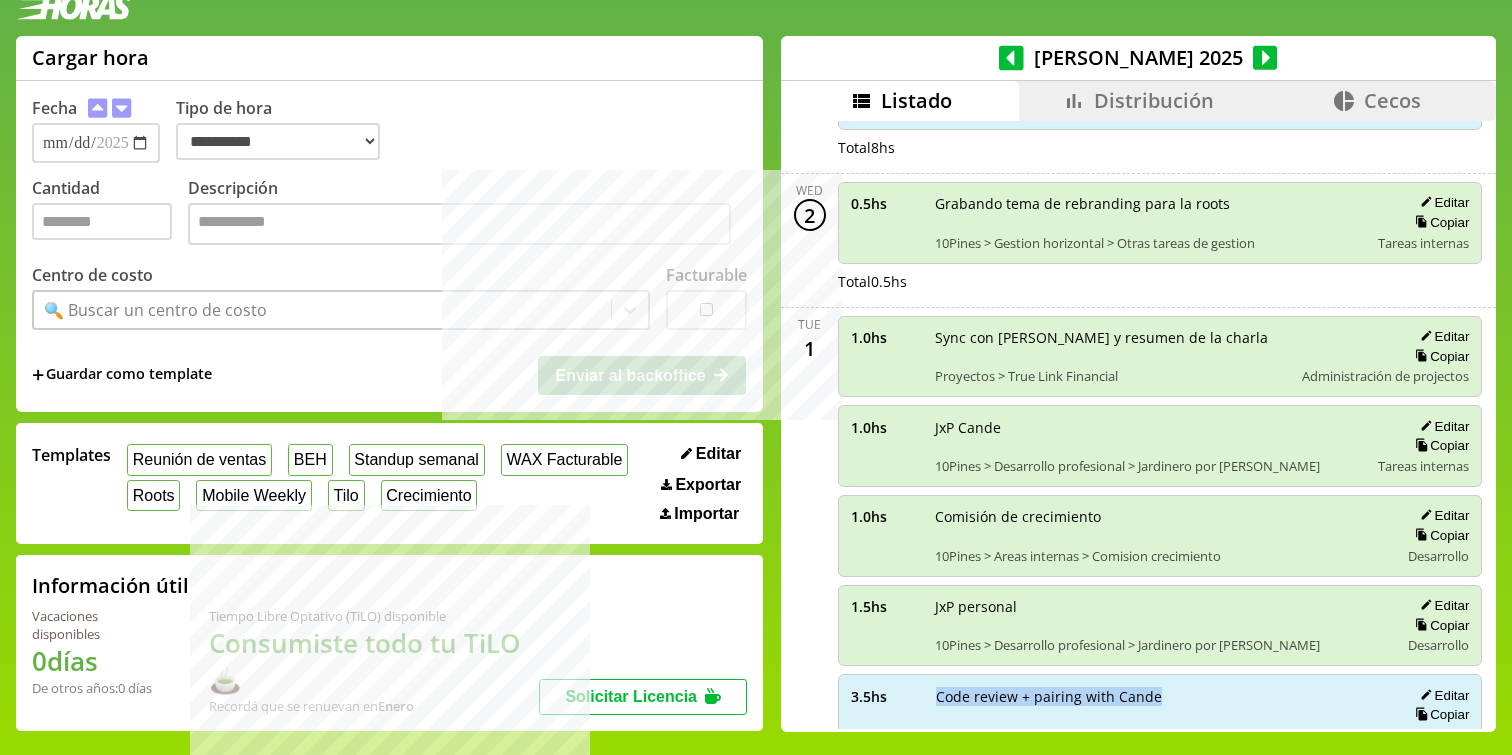 drag, startPoint x: 1139, startPoint y: 667, endPoint x: 917, endPoint y: 663, distance: 222.03603 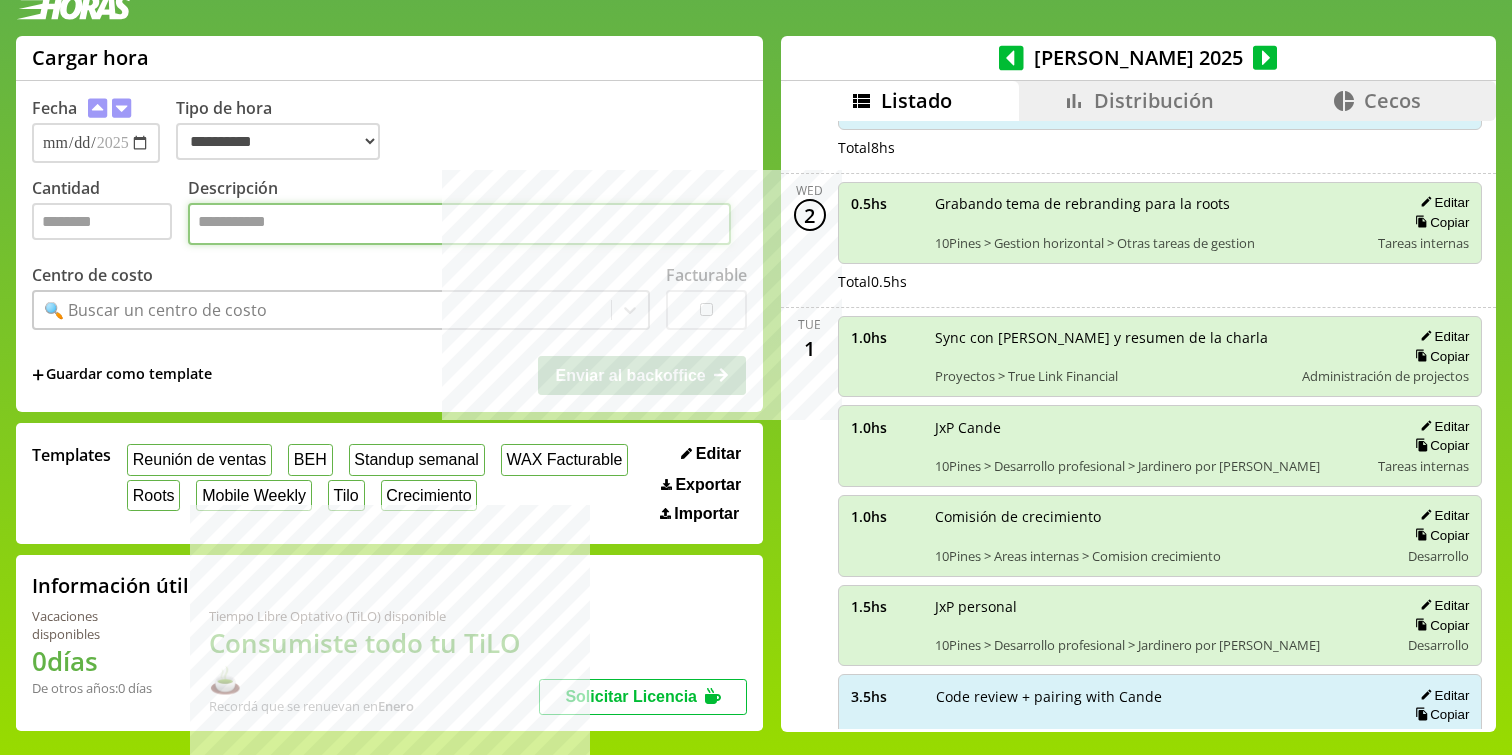 click on "Descripción" at bounding box center (459, 224) 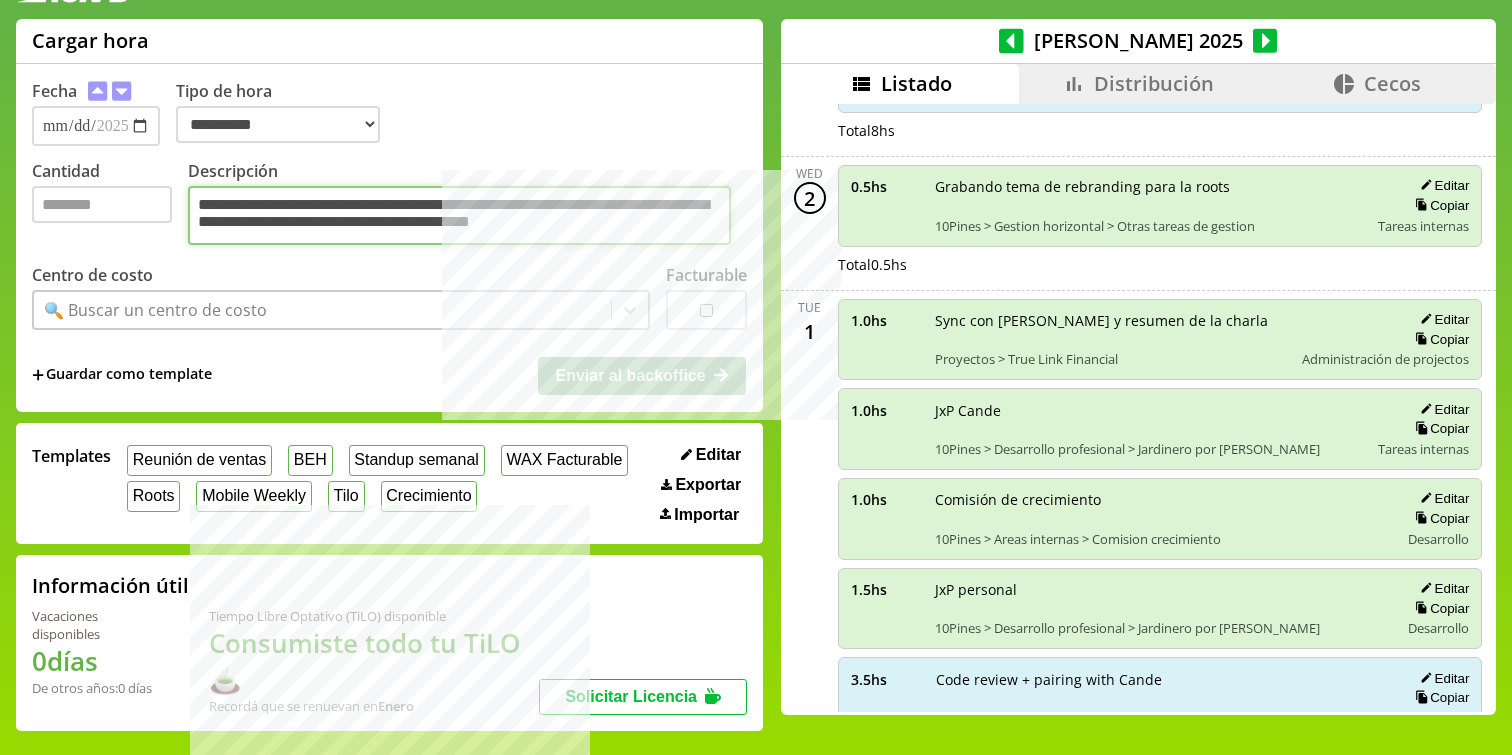 type on "**********" 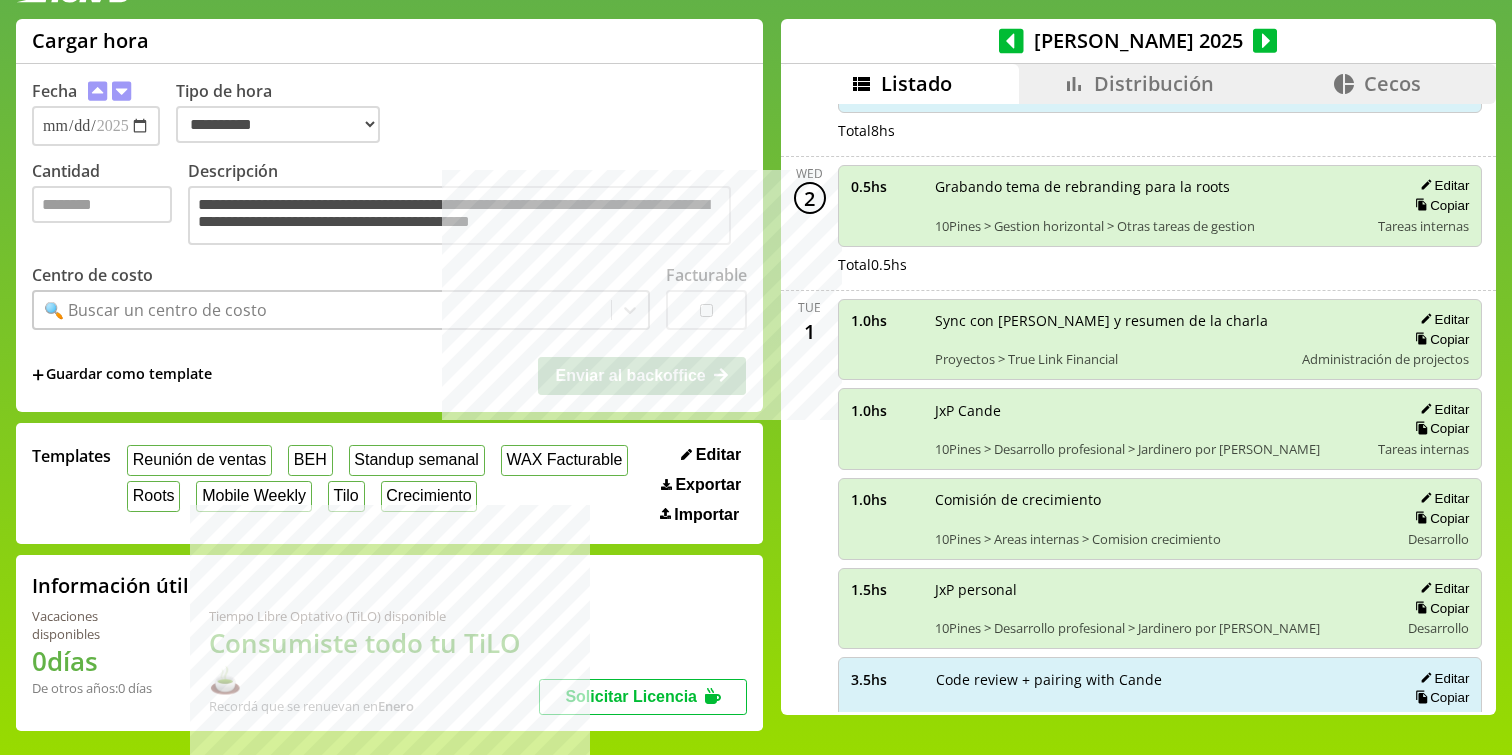 click on "🔍 Buscar un centro de costo" at bounding box center (322, 310) 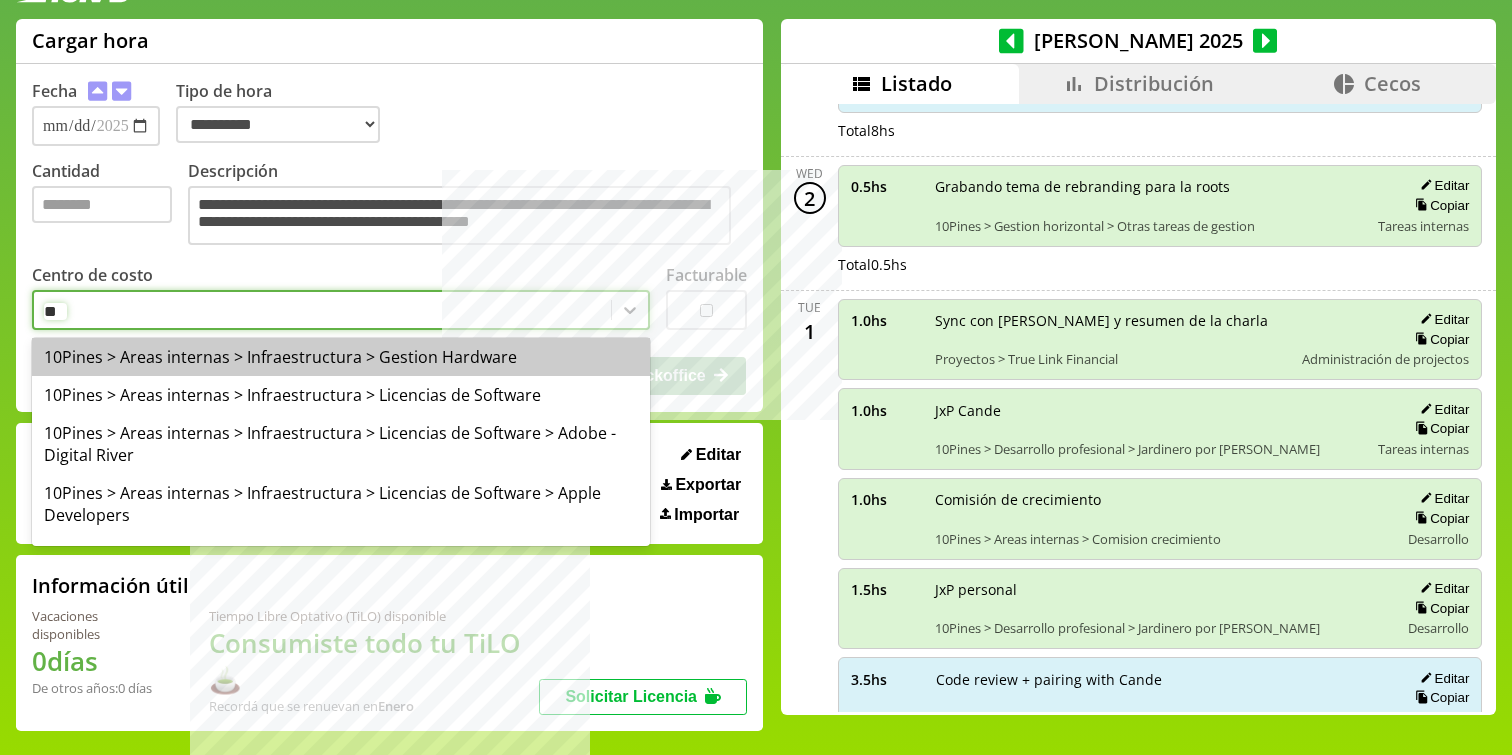 type on "***" 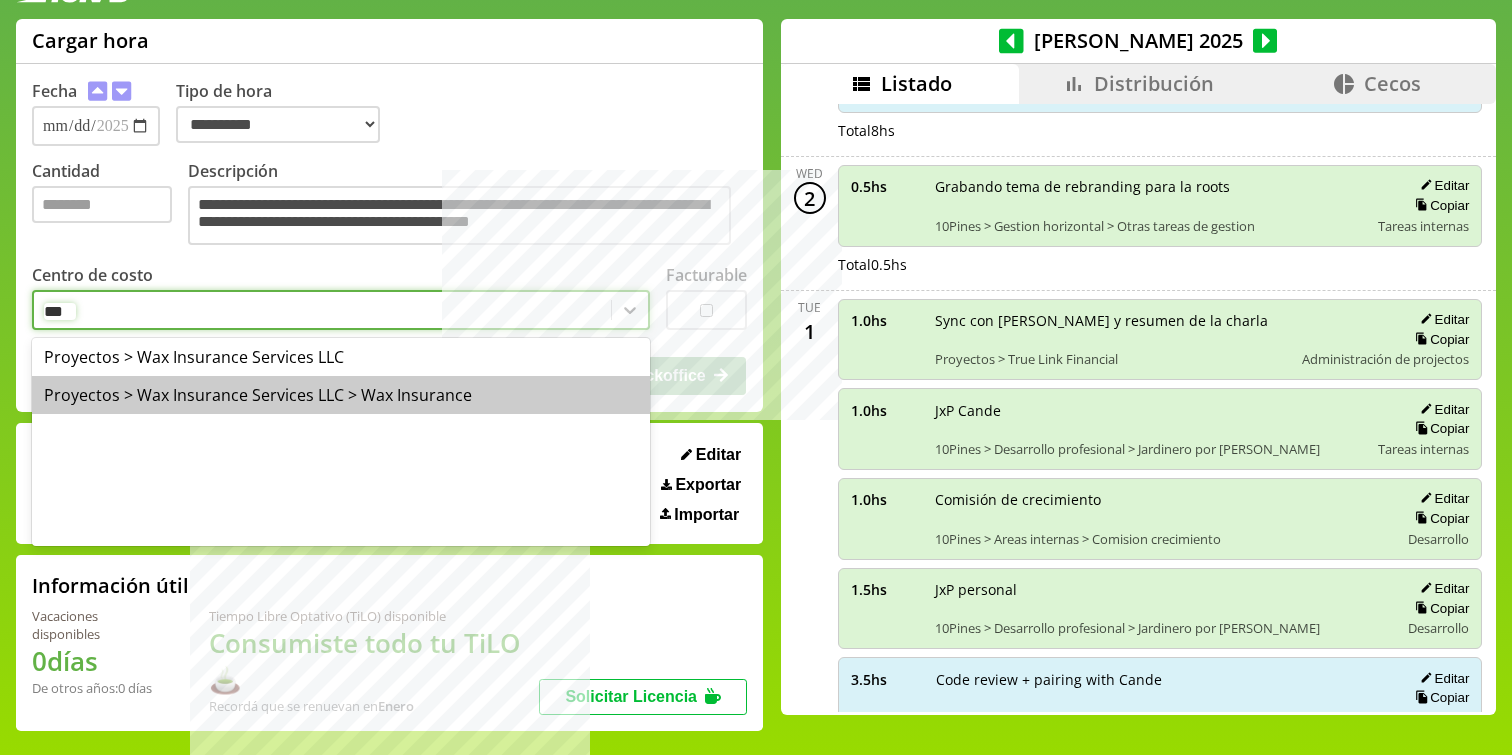 click on "Proyectos > Wax Insurance Services LLC > Wax Insurance" at bounding box center (341, 395) 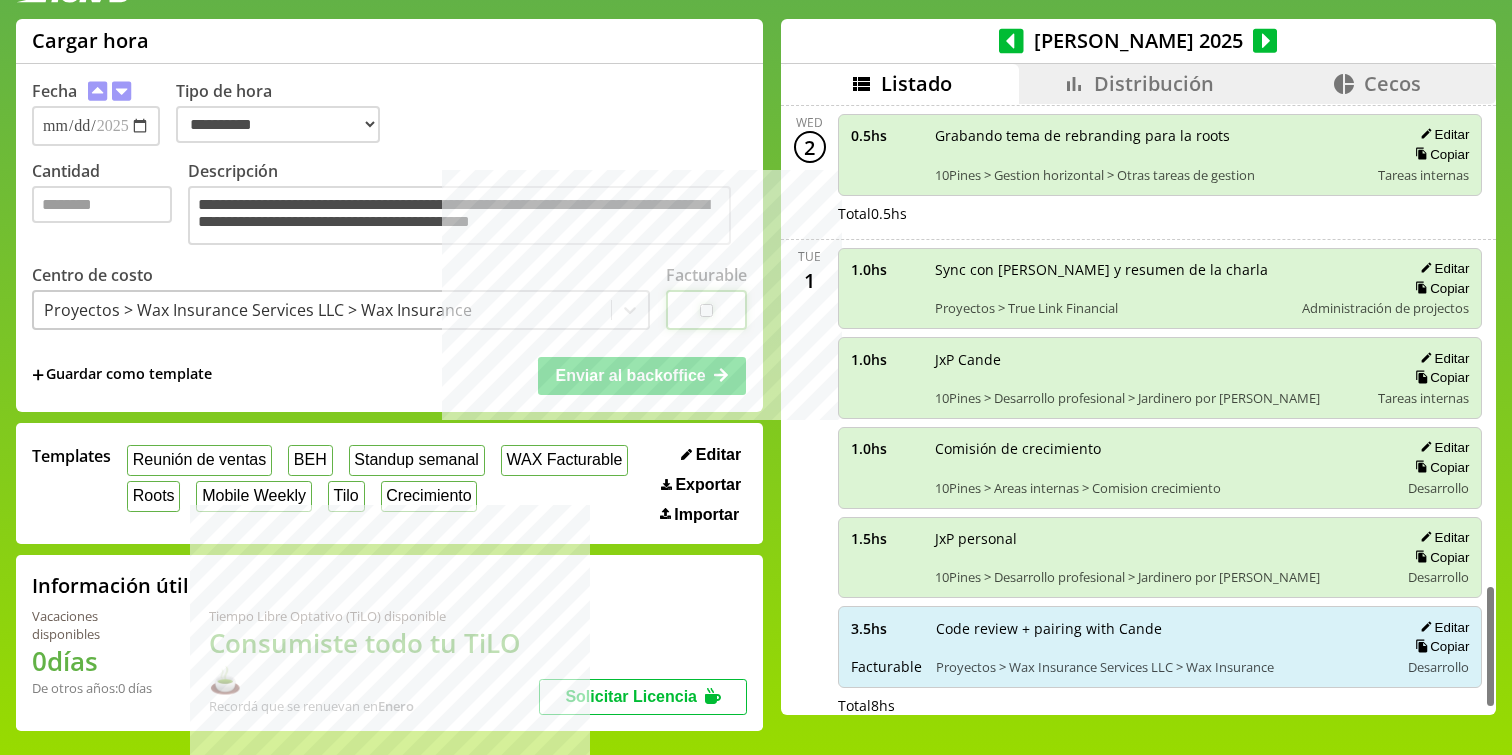 scroll, scrollTop: 2313, scrollLeft: 0, axis: vertical 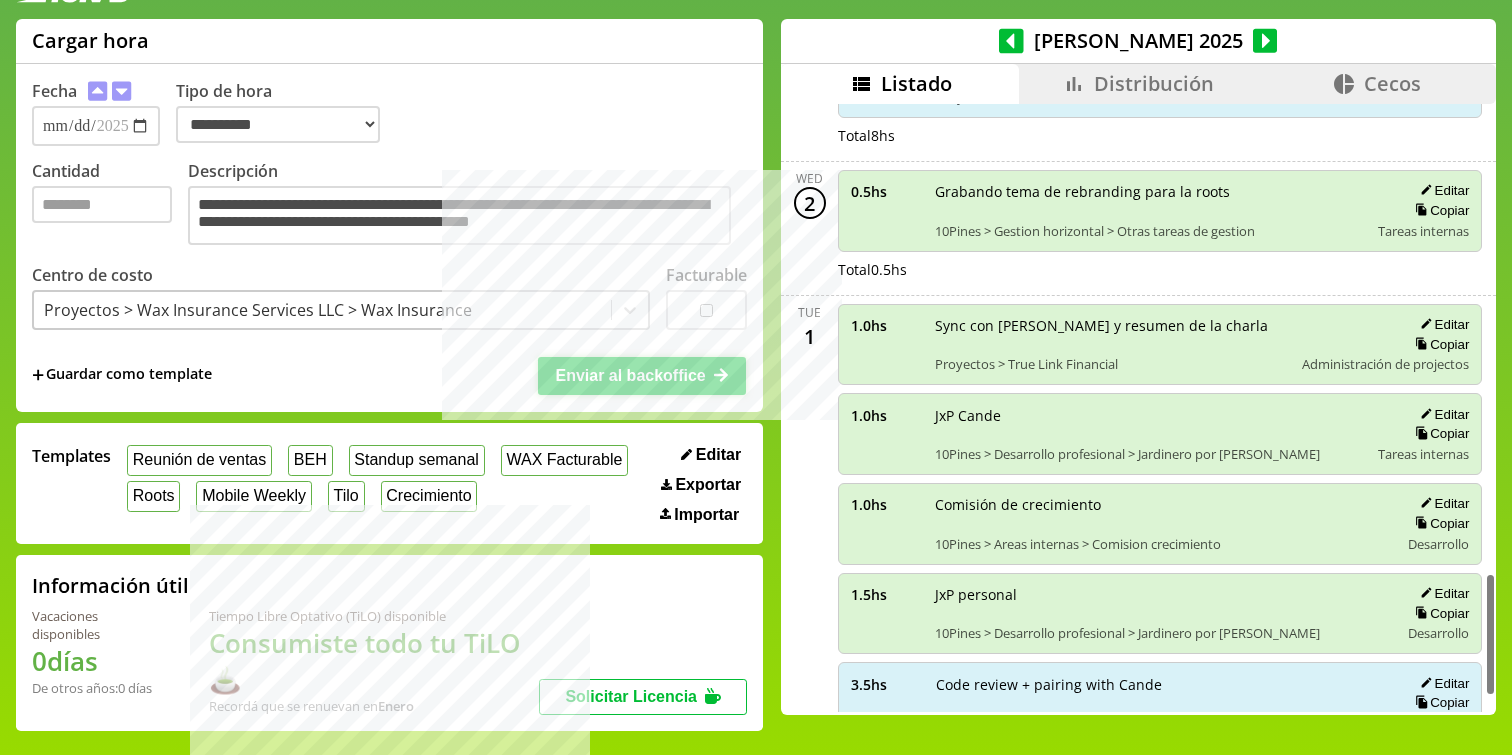 click 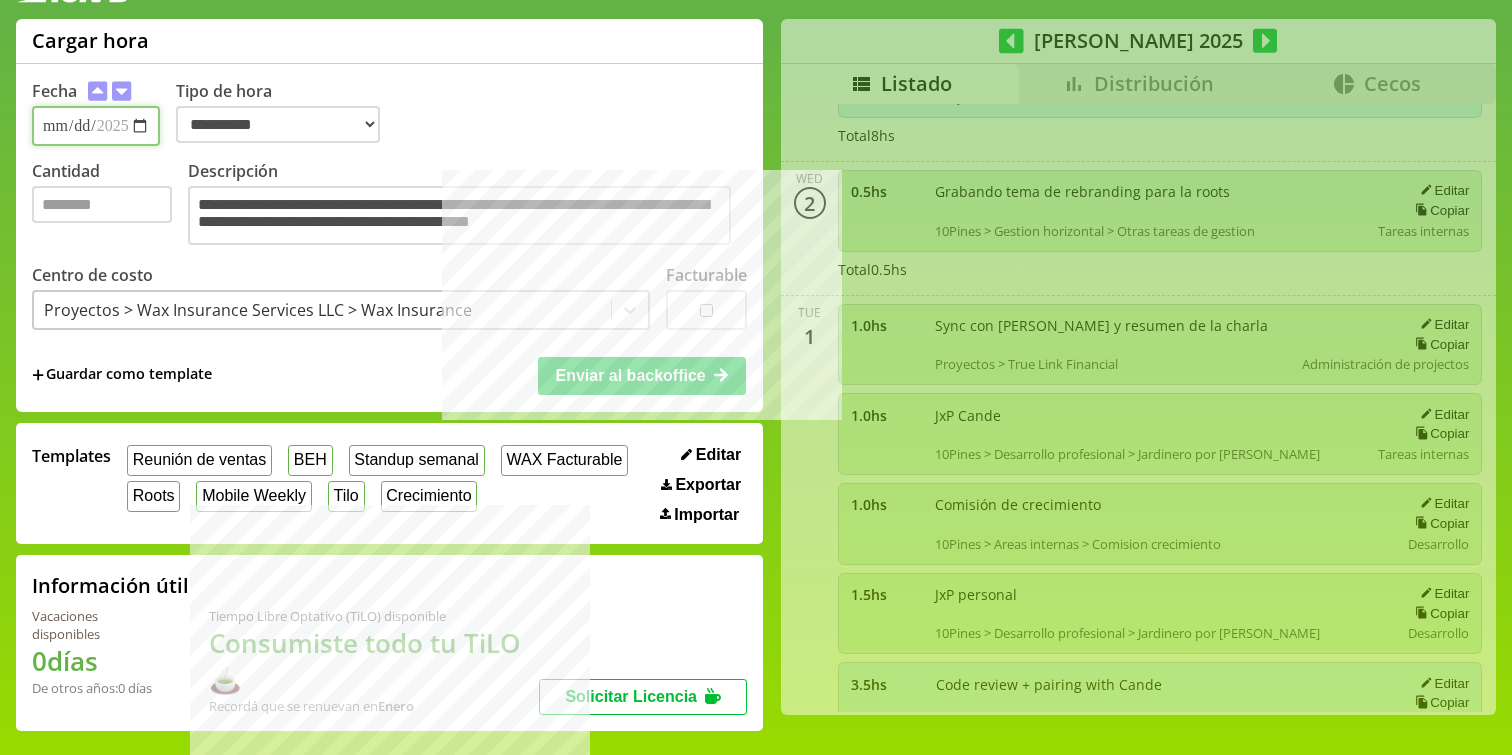type 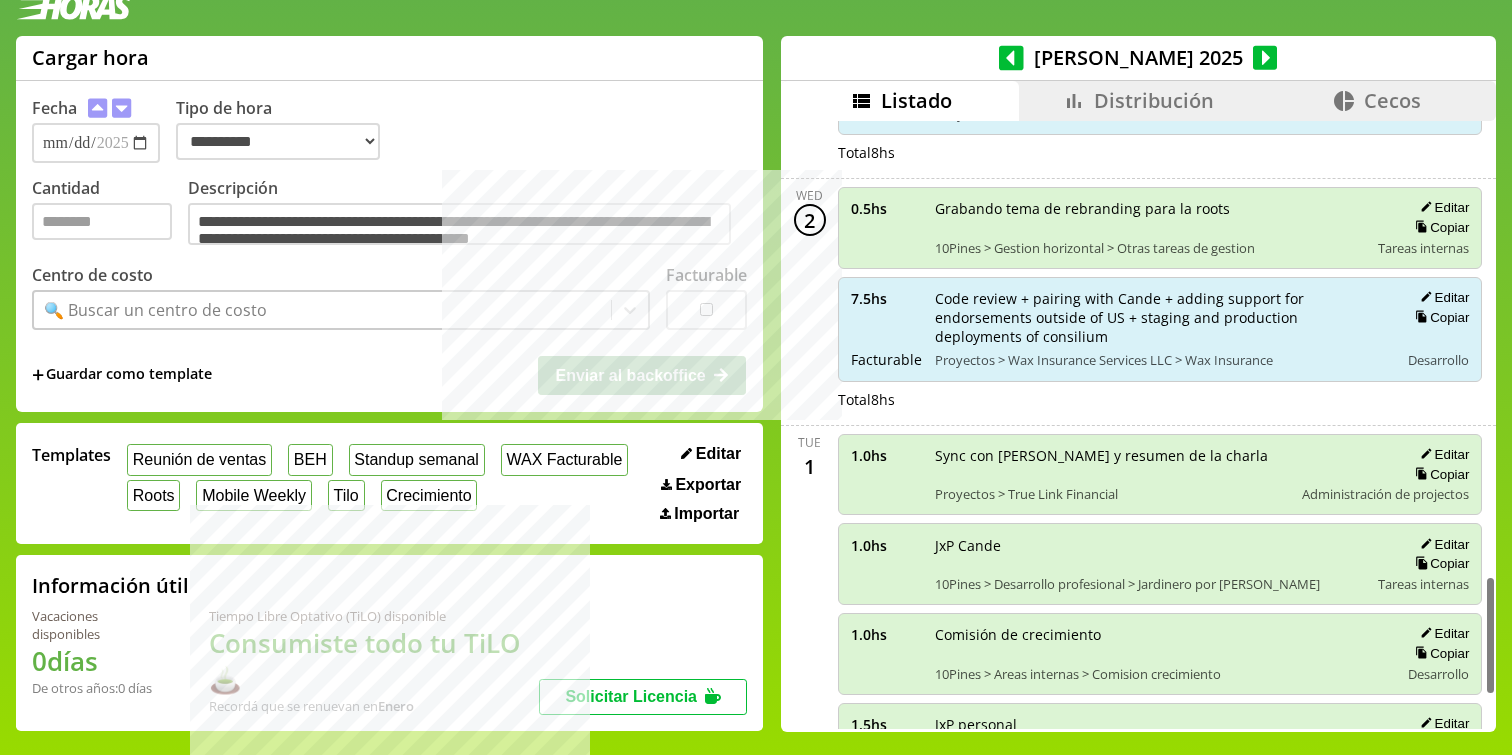 click on "Distribución" at bounding box center [1154, 100] 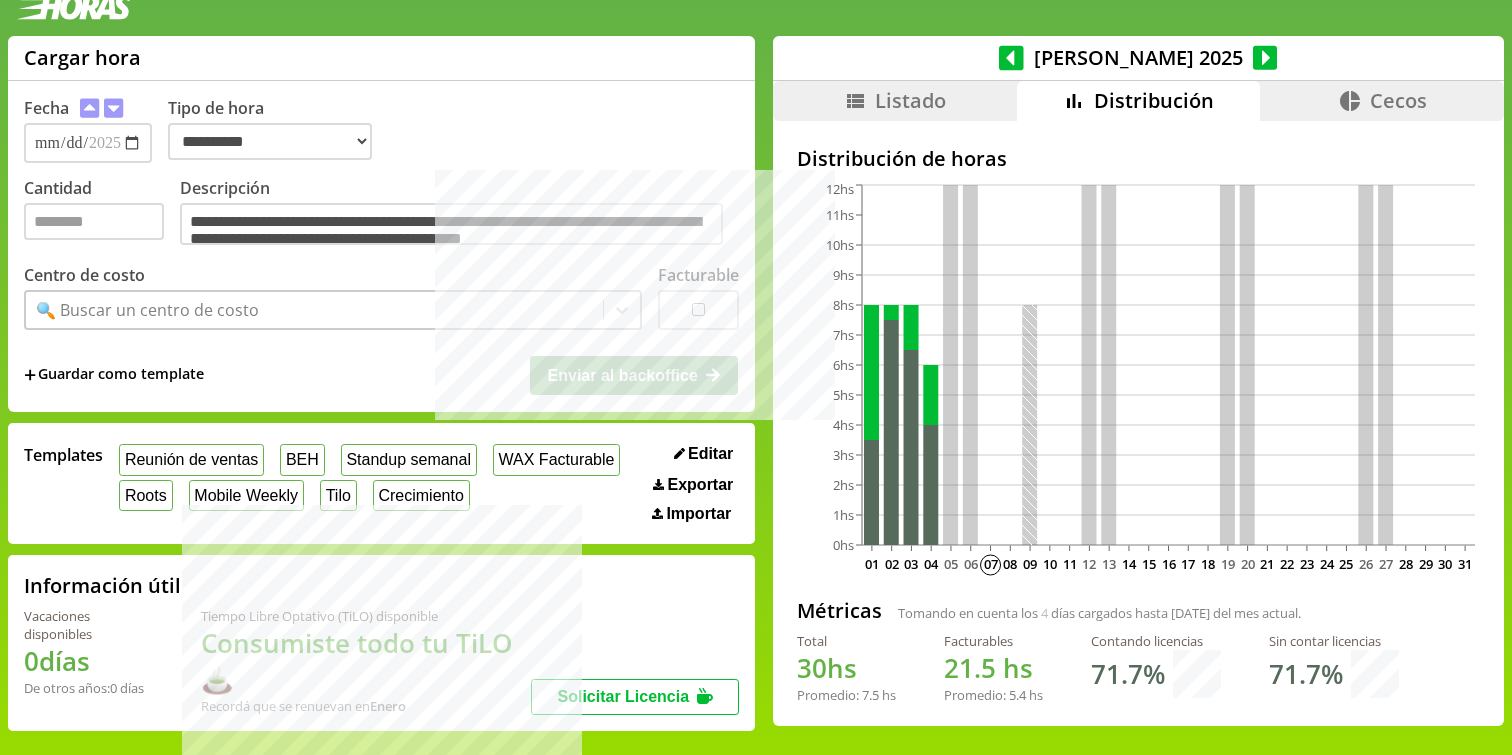 click on "Listado" at bounding box center [910, 100] 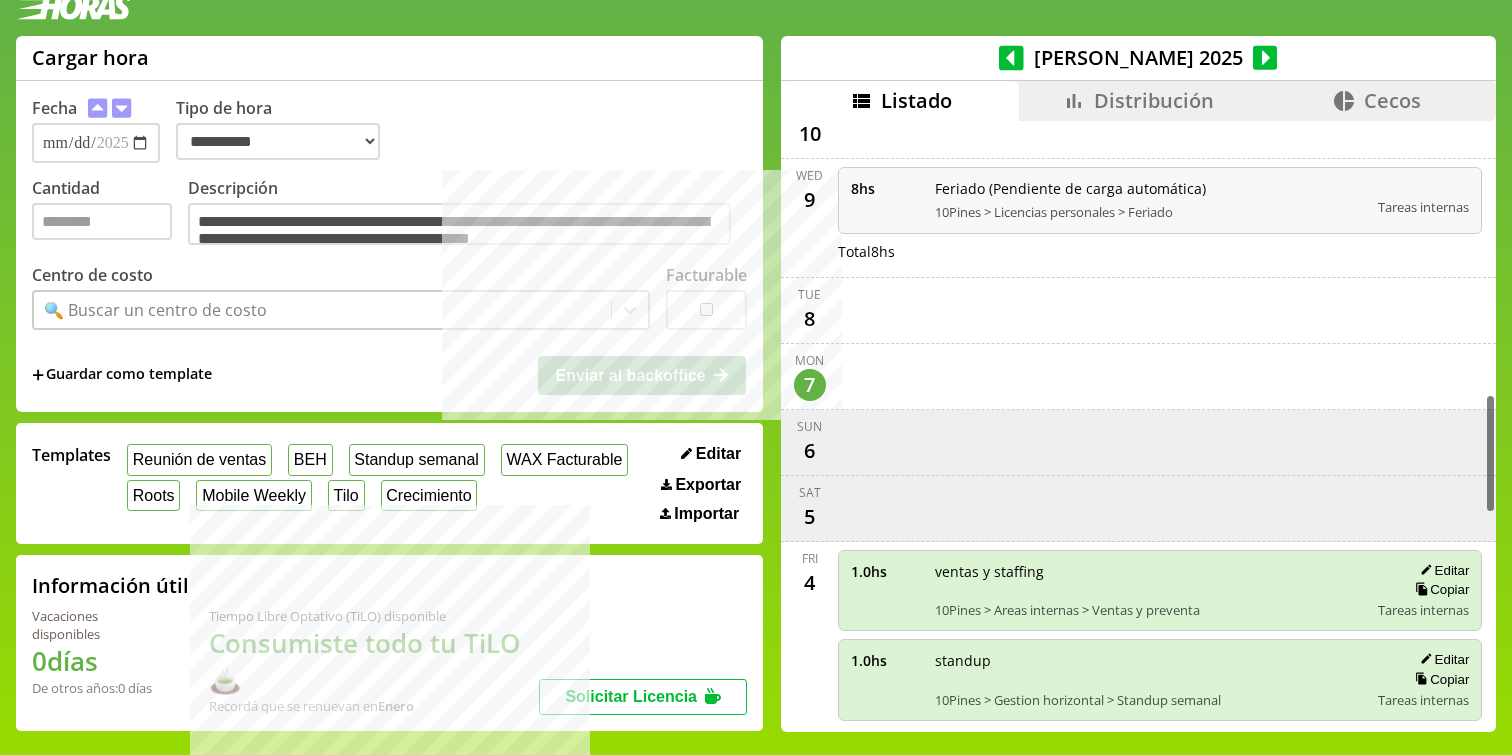 scroll, scrollTop: 1377, scrollLeft: 0, axis: vertical 